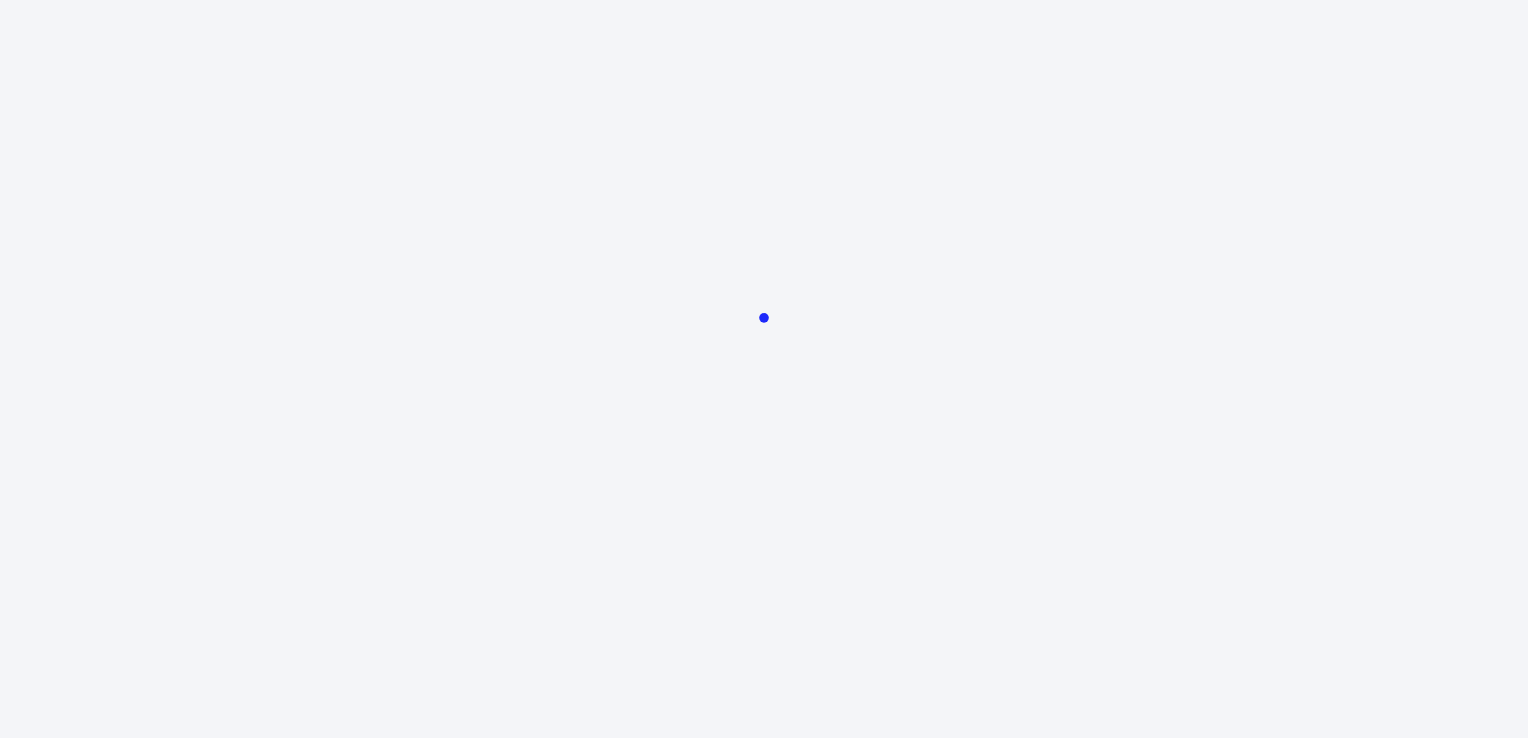 scroll, scrollTop: 0, scrollLeft: 0, axis: both 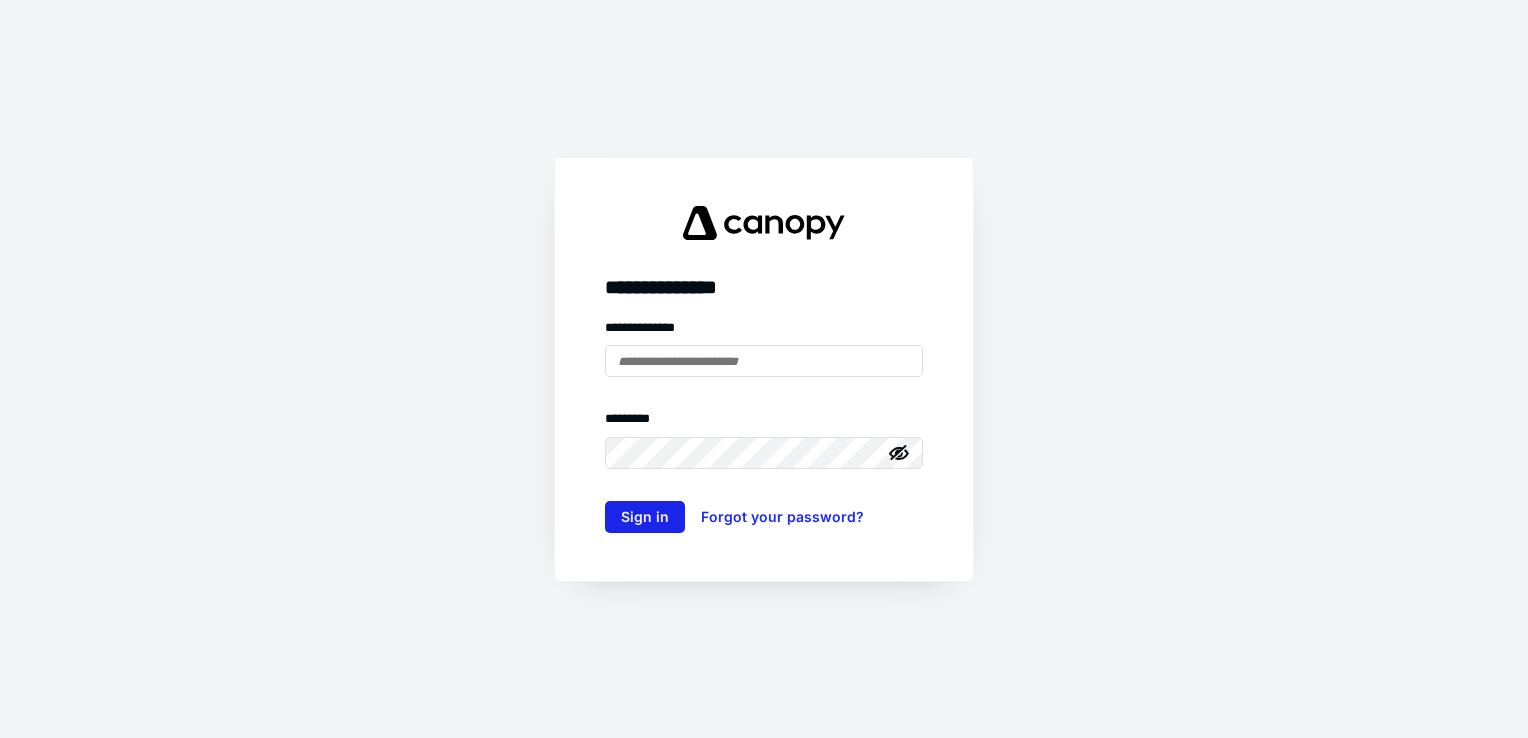 type on "**********" 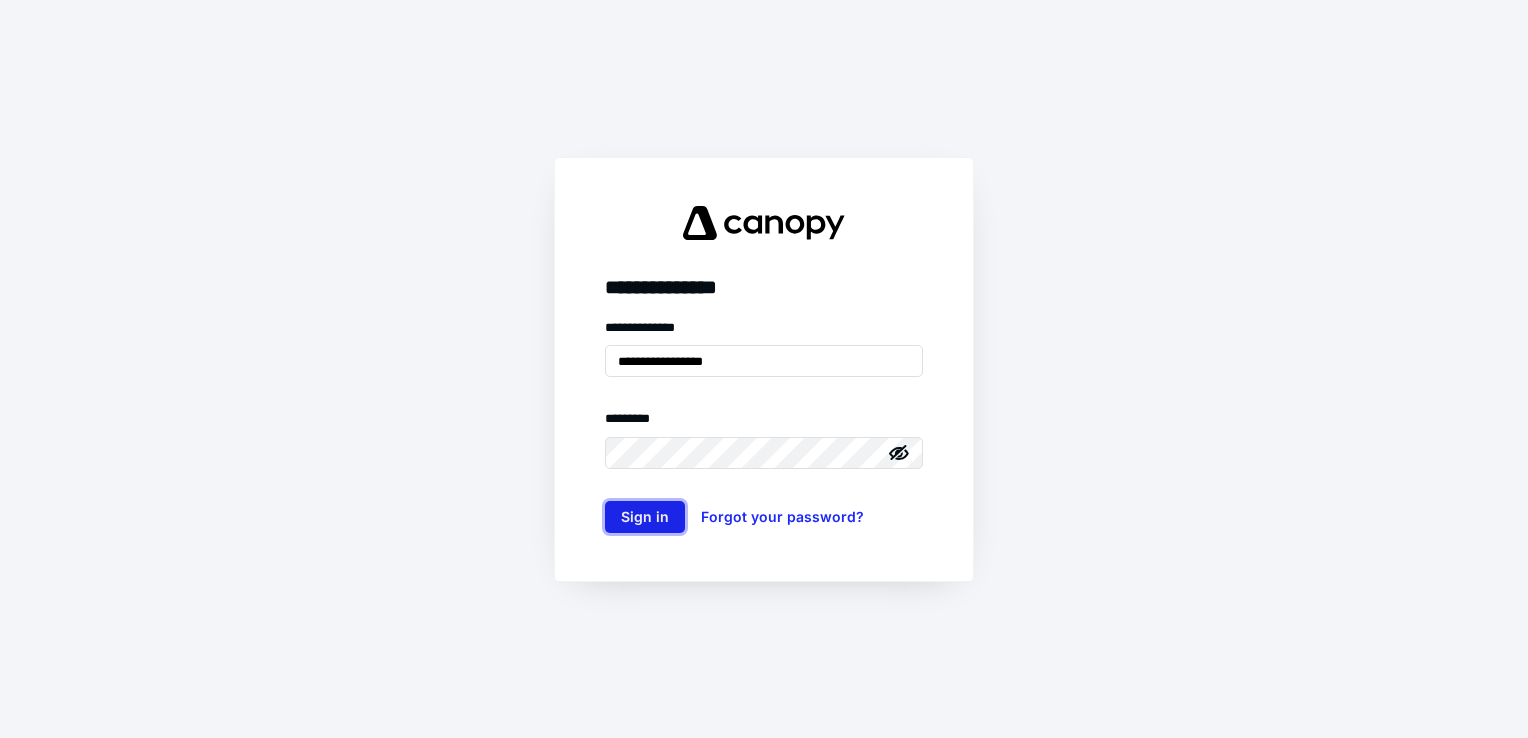 click on "Sign in" at bounding box center (645, 517) 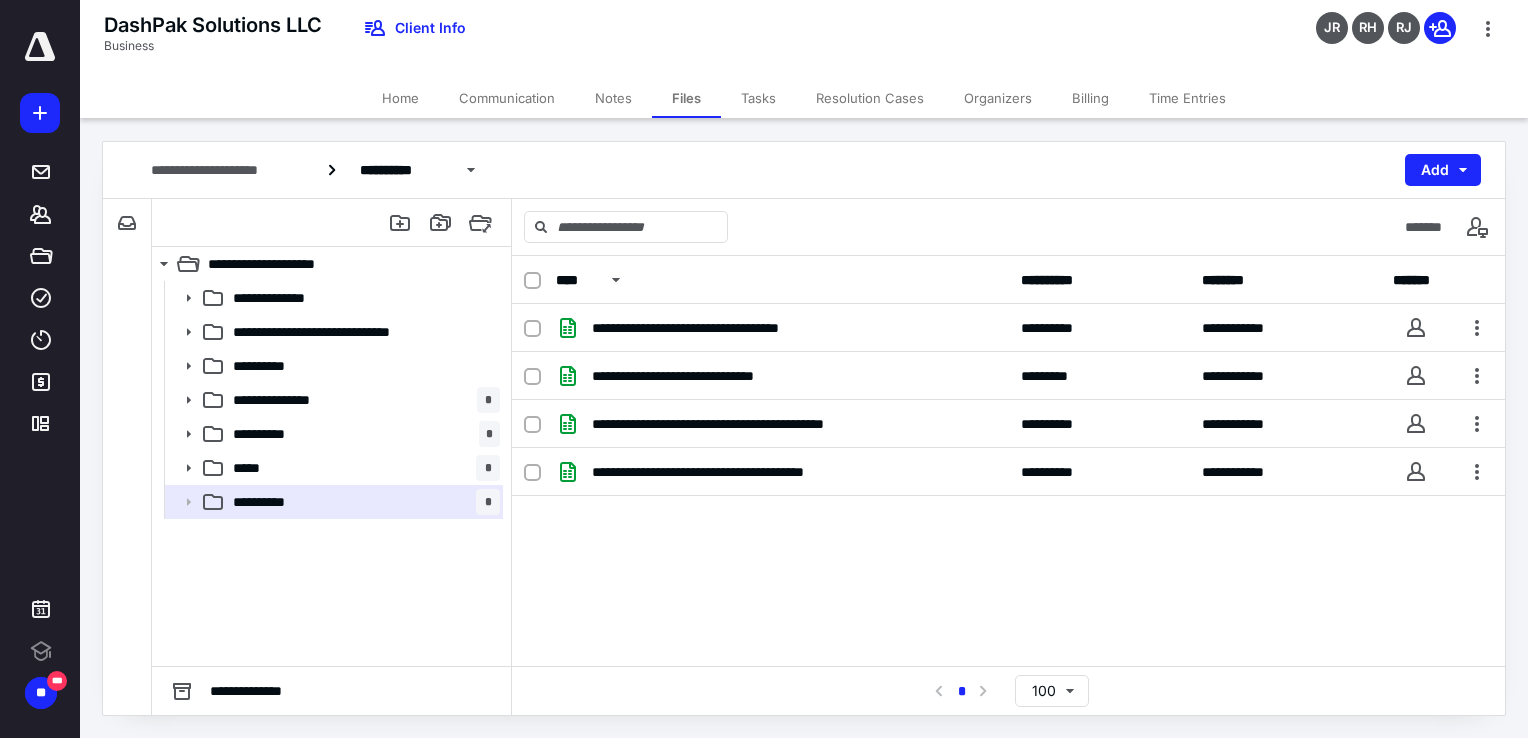 scroll, scrollTop: 0, scrollLeft: 0, axis: both 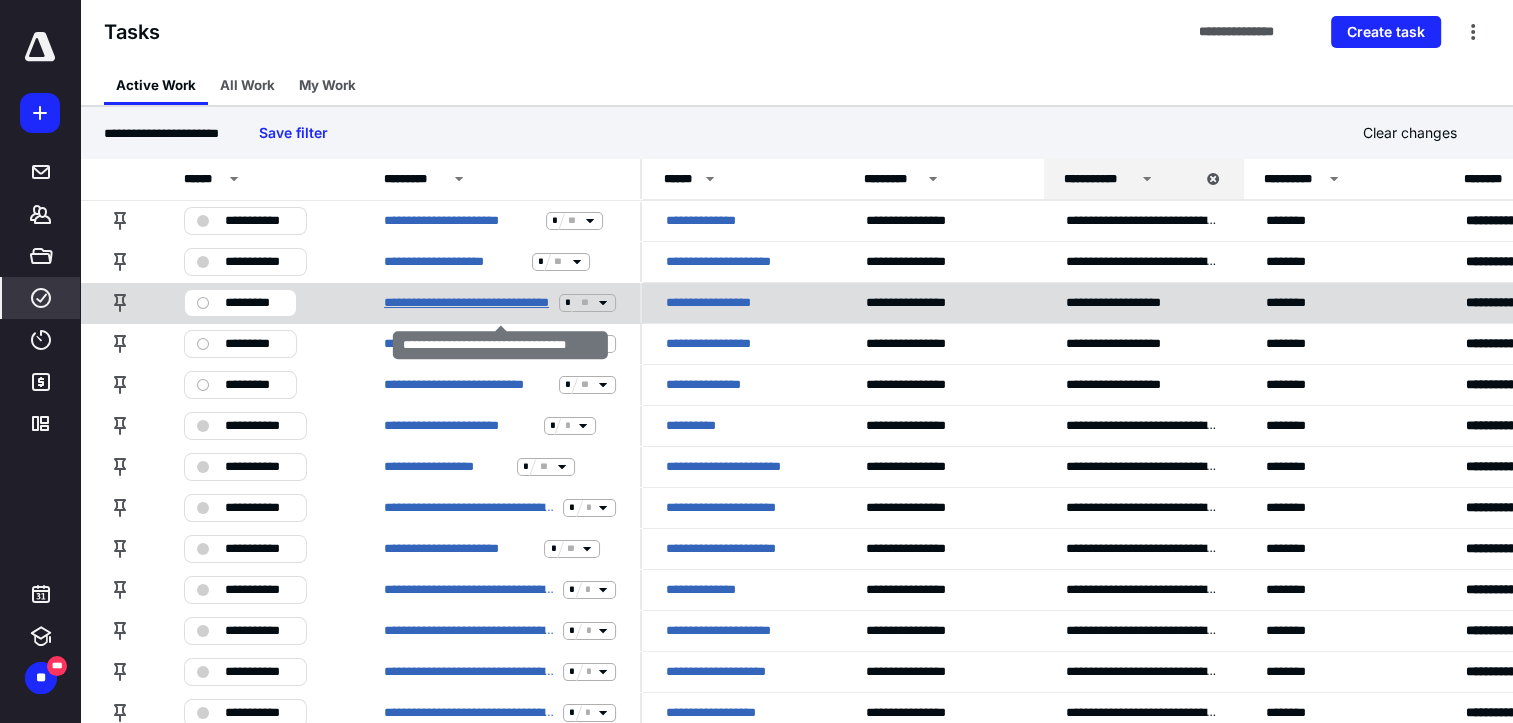 click on "**********" at bounding box center (467, 303) 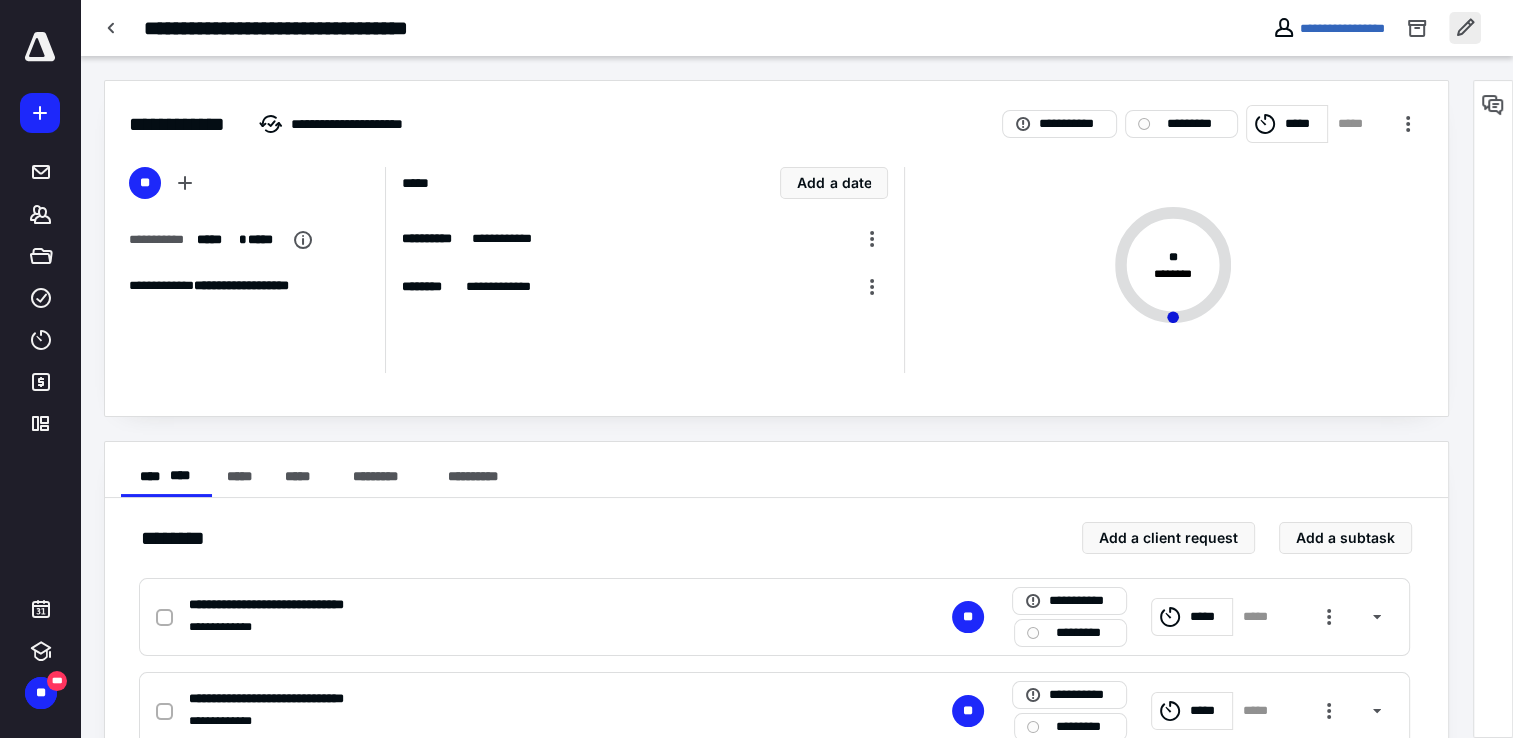 click at bounding box center [1465, 28] 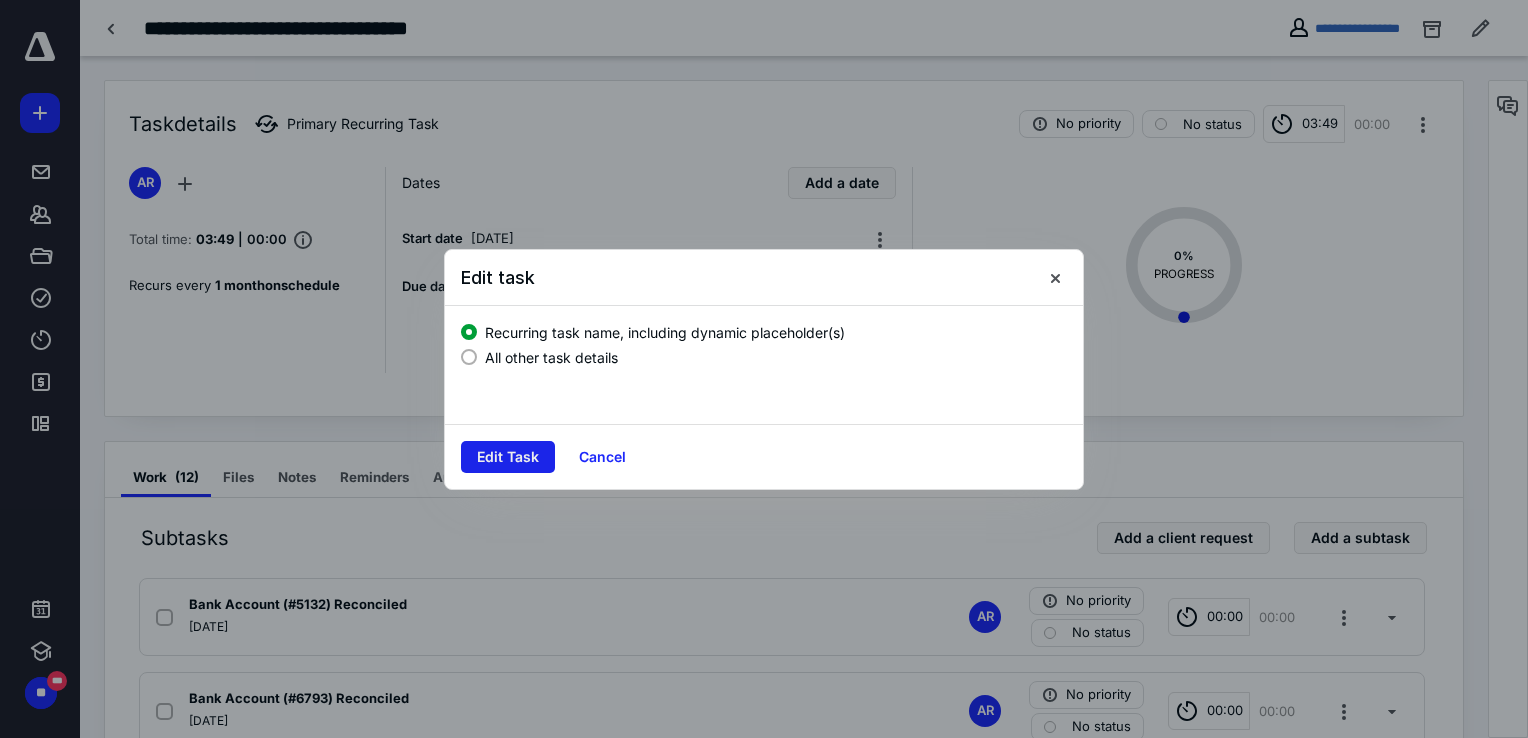 click on "Edit Task" at bounding box center [508, 457] 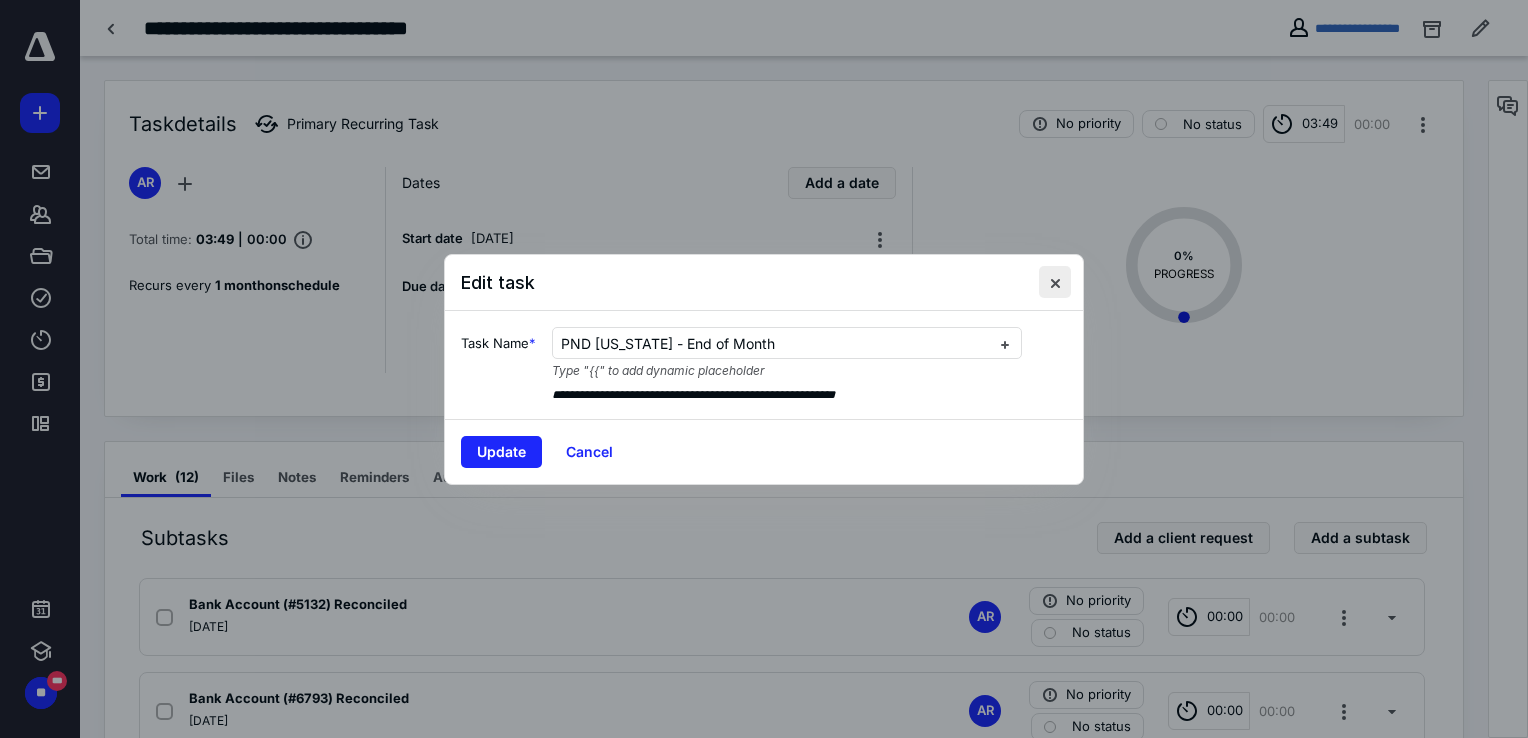click at bounding box center (1055, 282) 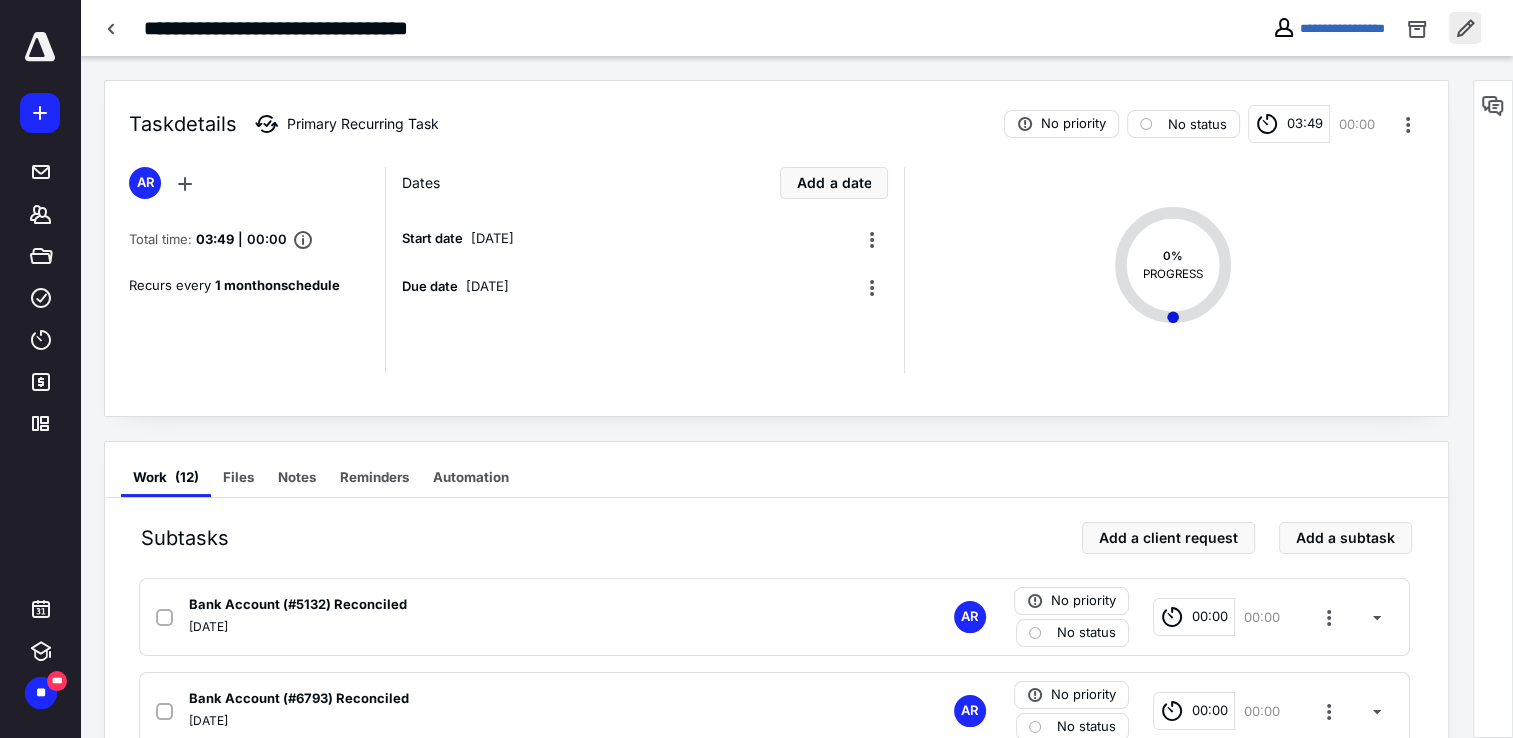 click at bounding box center [1465, 28] 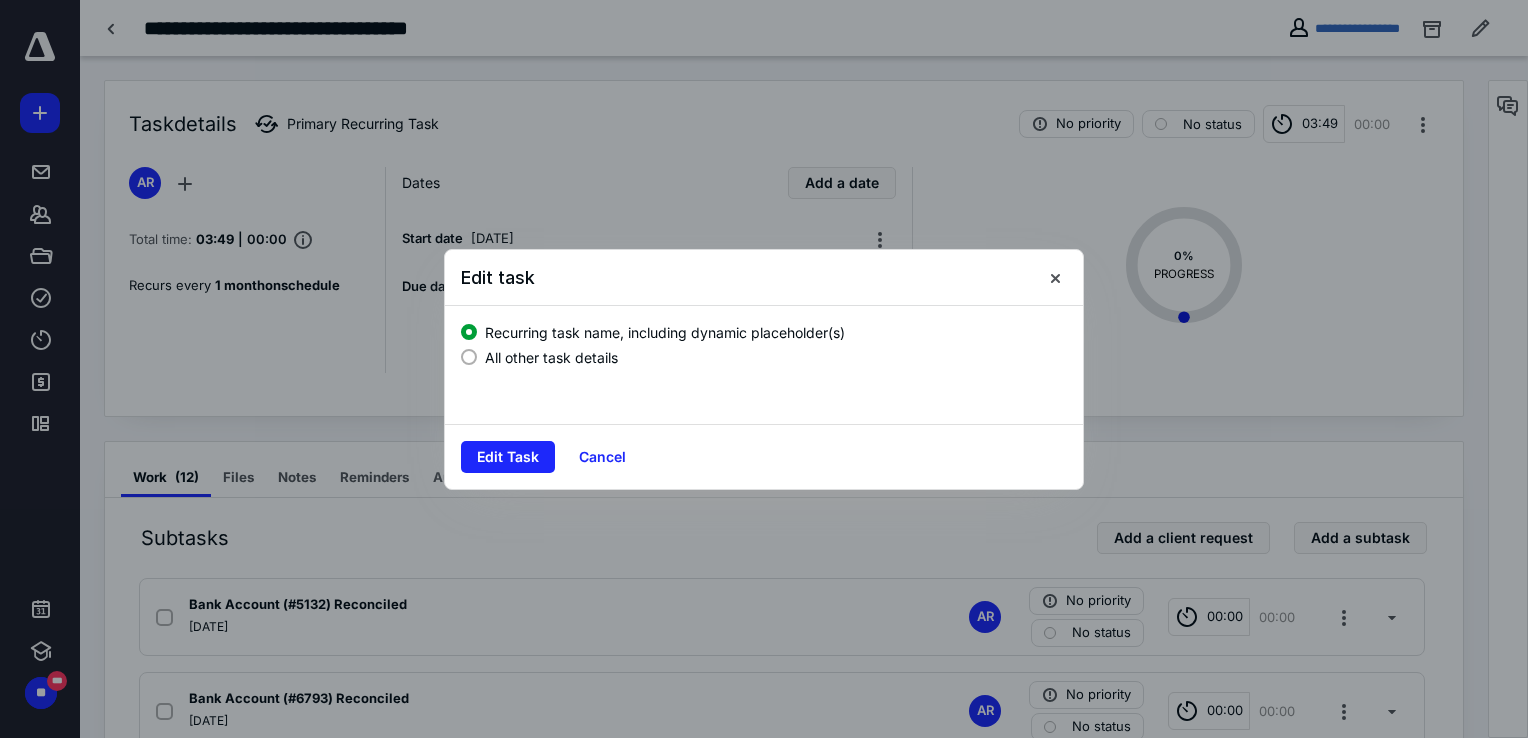 click on "All other task details" at bounding box center [764, 355] 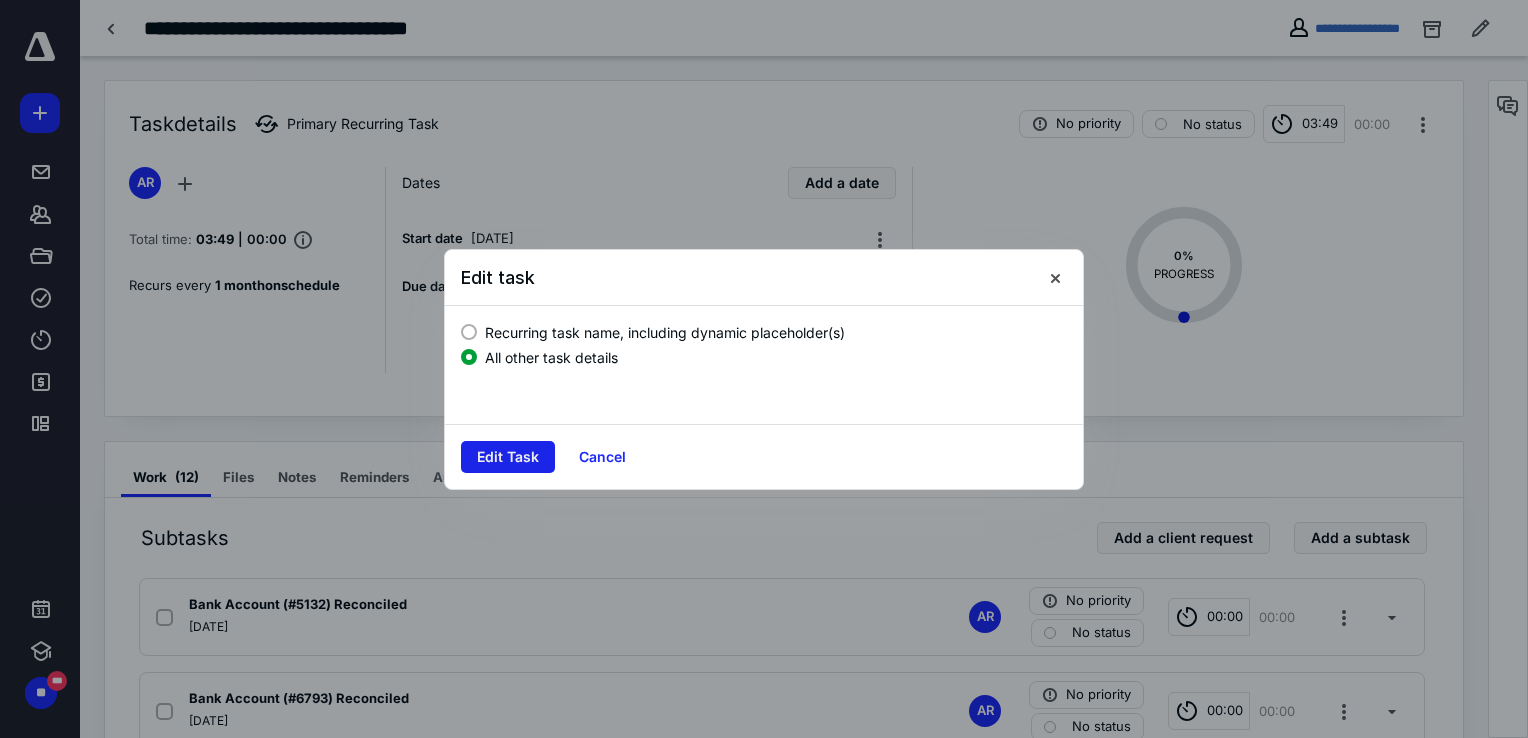 click on "Edit Task" at bounding box center (508, 457) 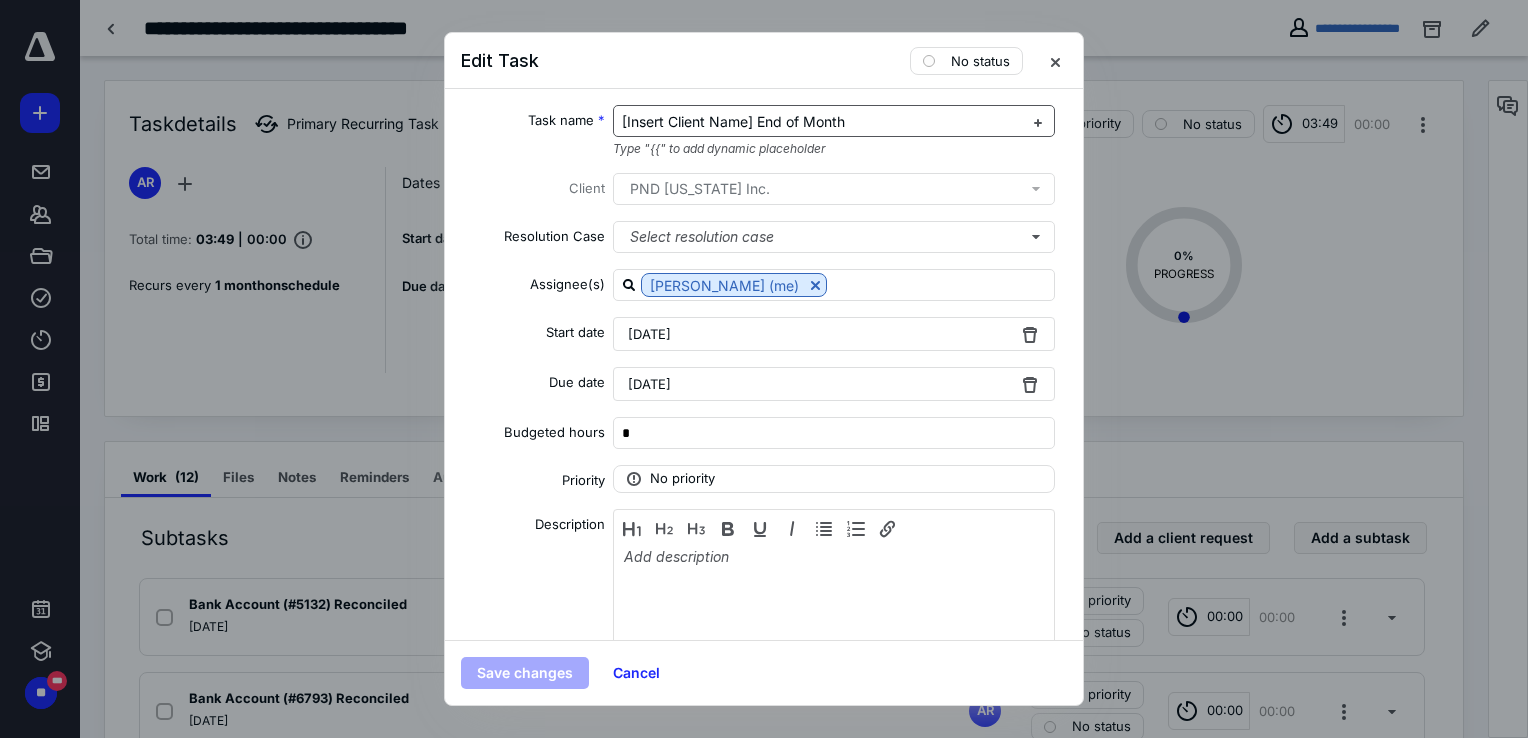 click on "[Insert Client Name] End of Month" at bounding box center [733, 121] 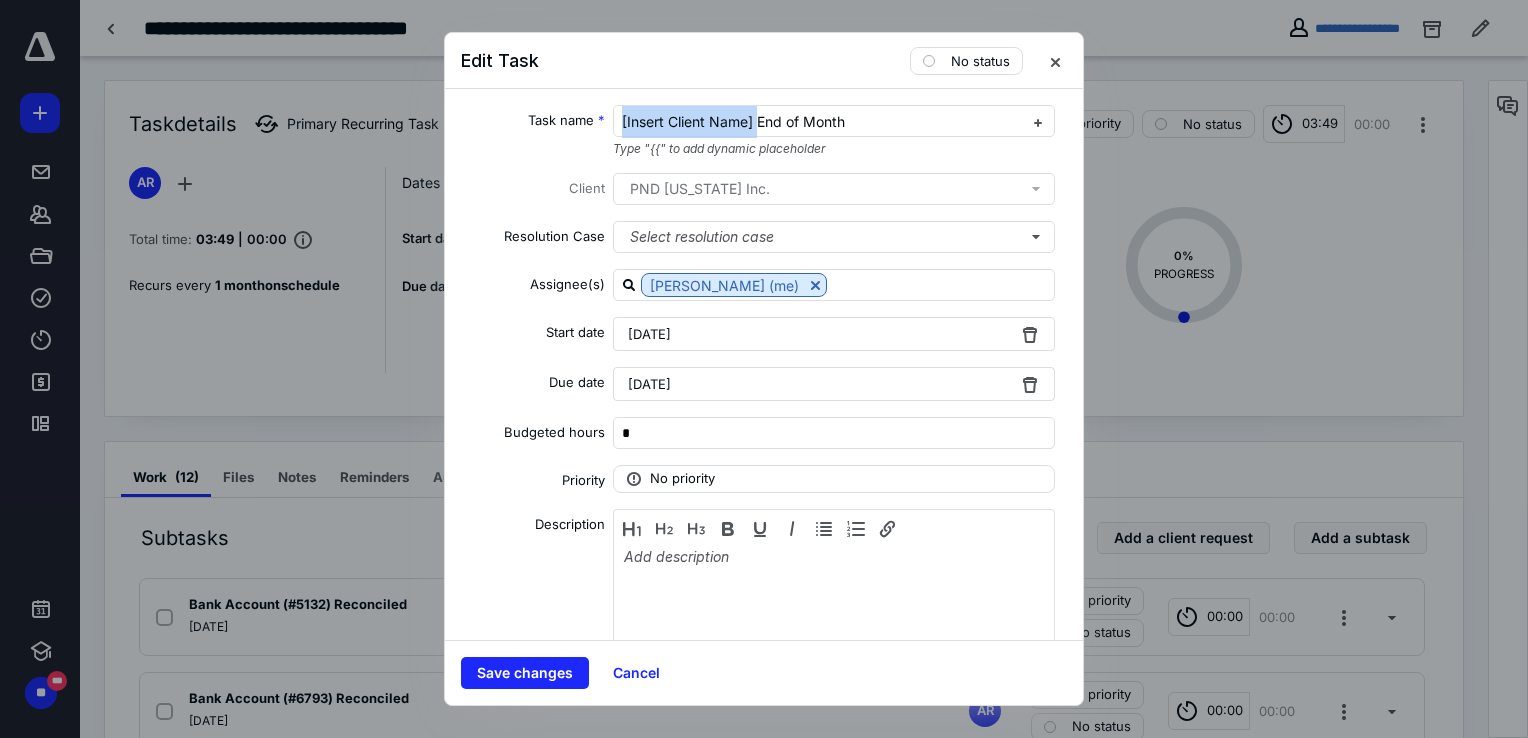 drag, startPoint x: 752, startPoint y: 125, endPoint x: 575, endPoint y: 166, distance: 181.68654 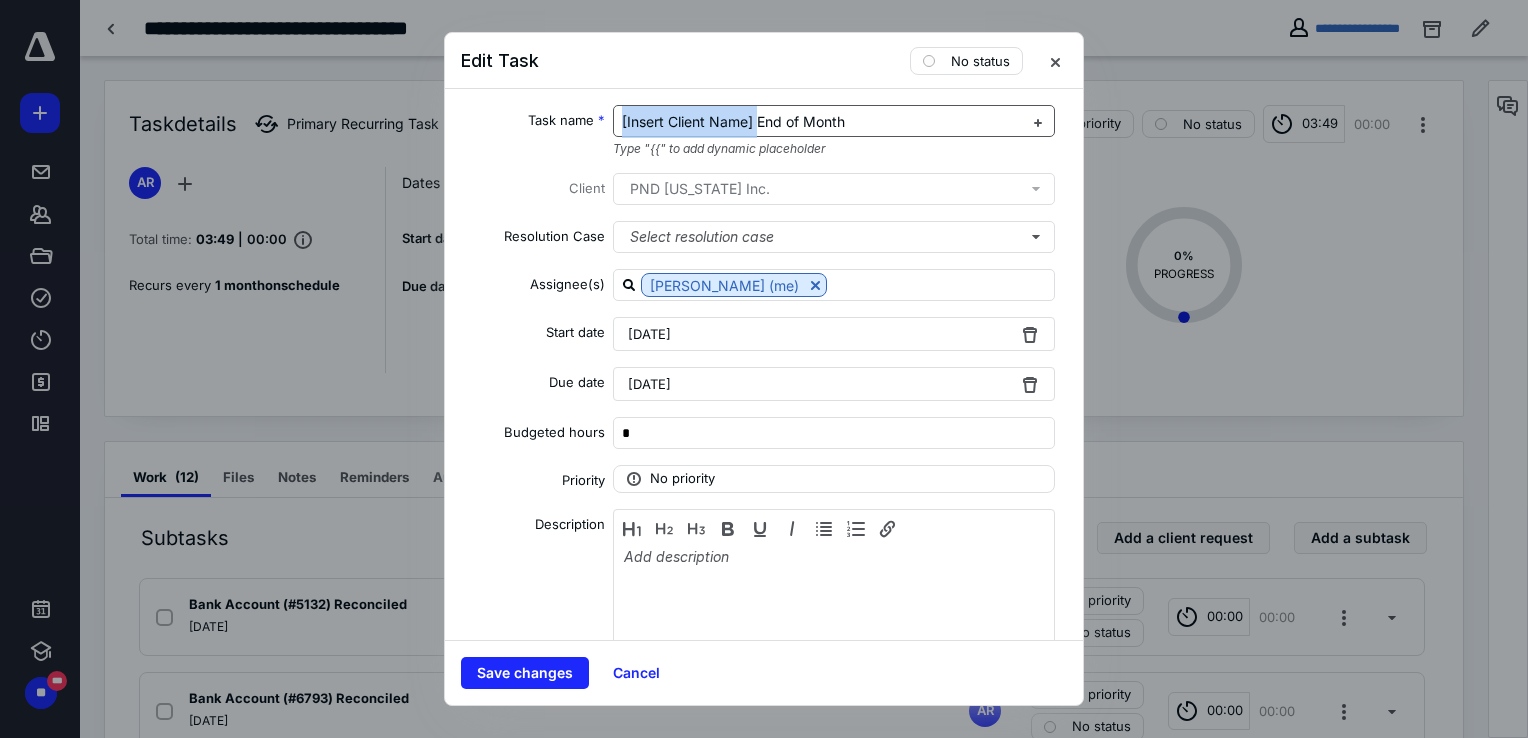 click on "[Insert Client Name] End of Month" at bounding box center [733, 121] 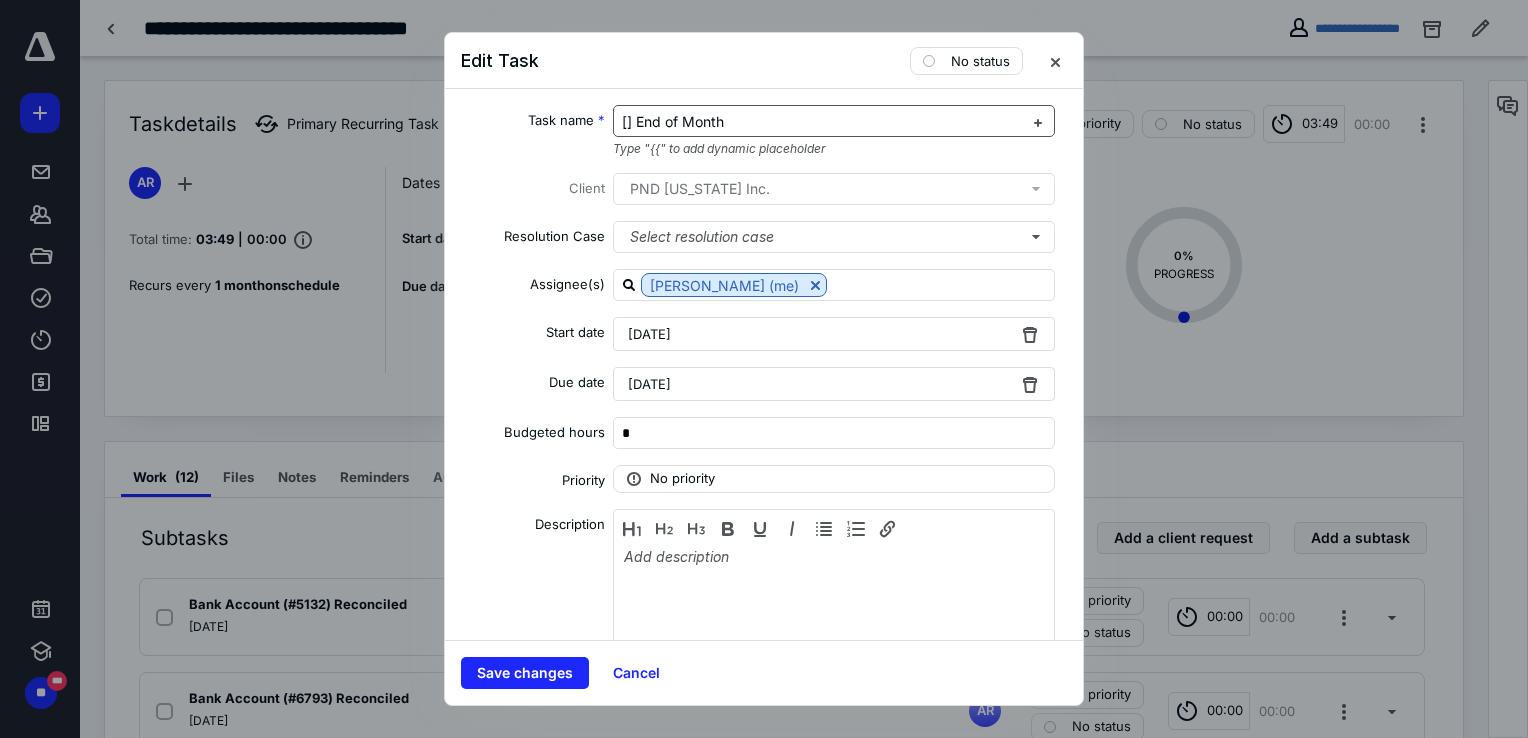 type 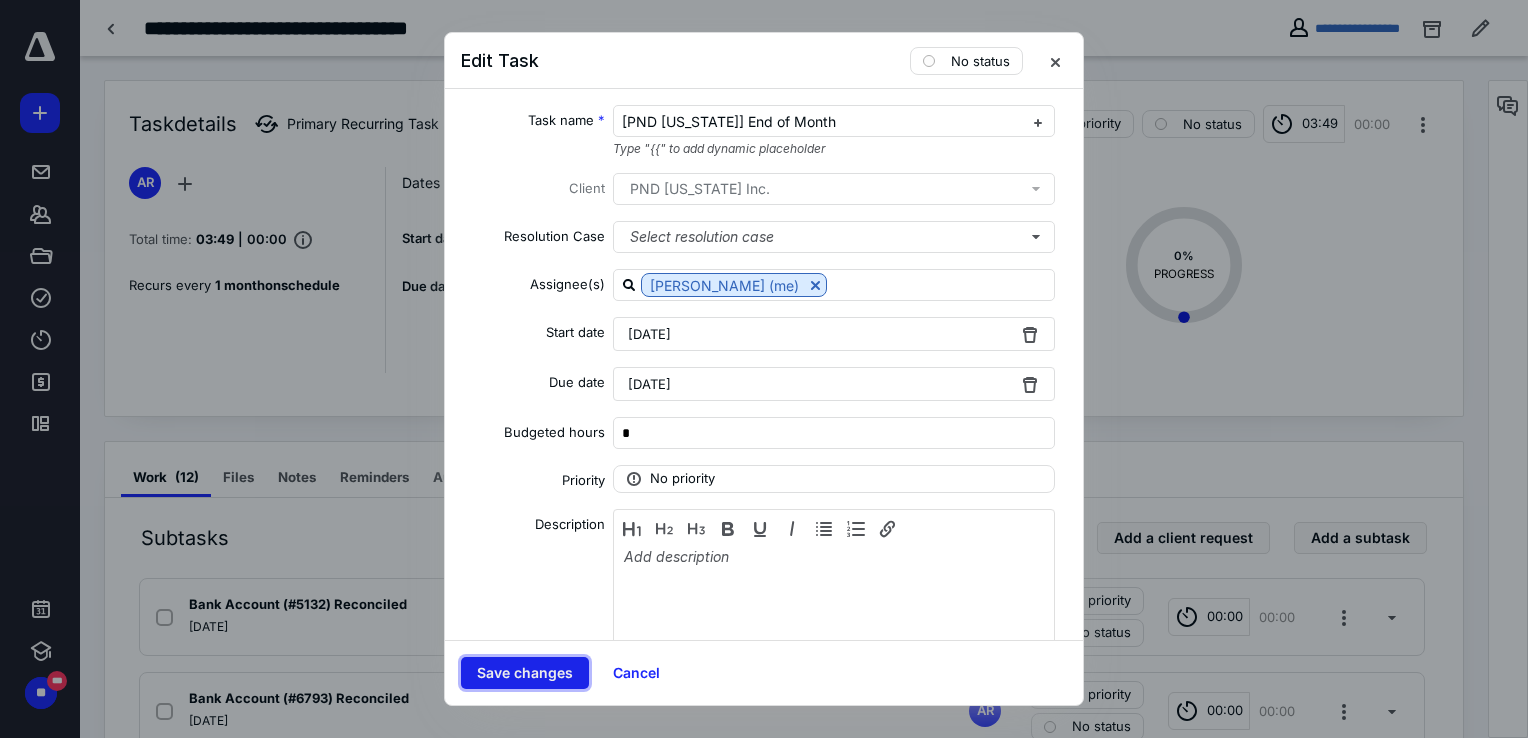 click on "Save changes" at bounding box center (525, 673) 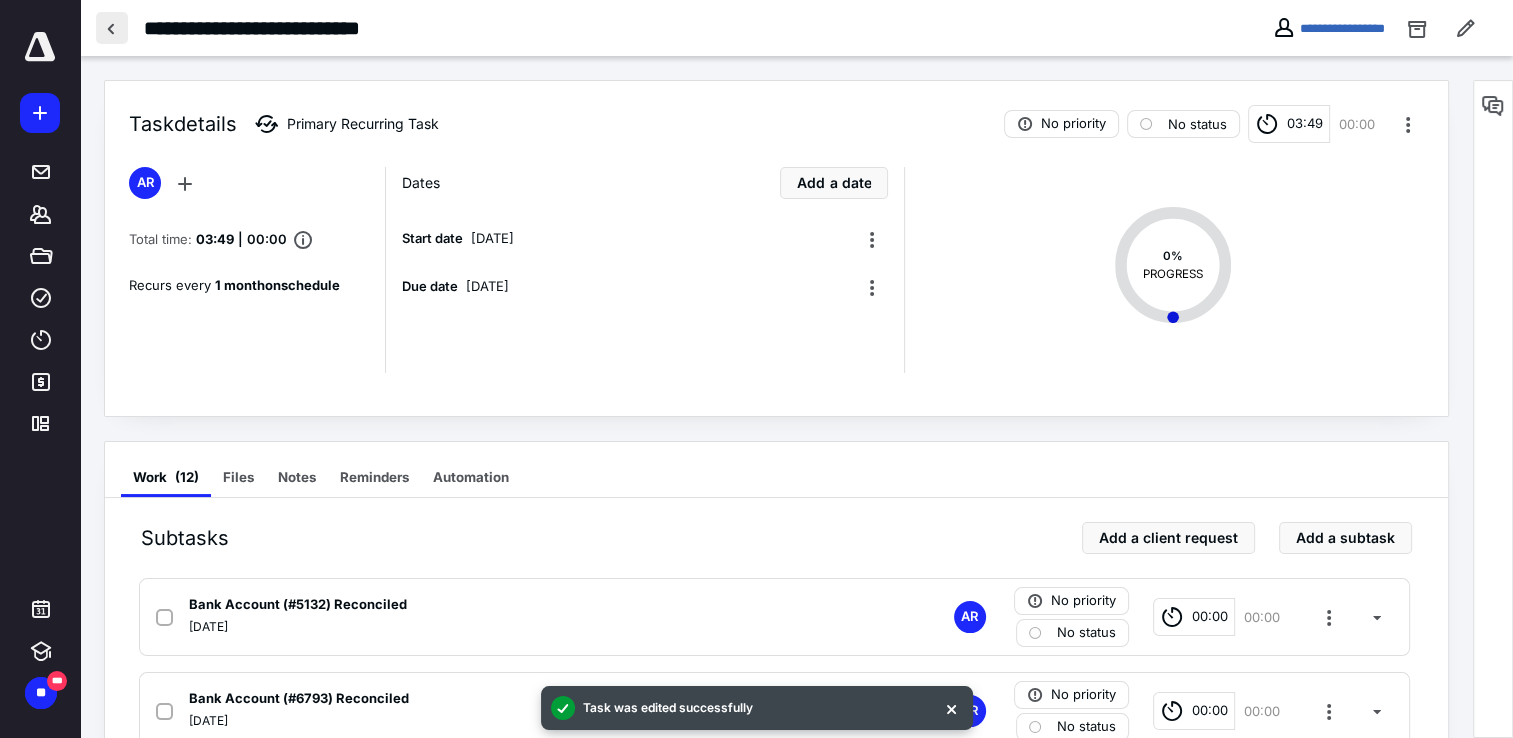 click at bounding box center [112, 28] 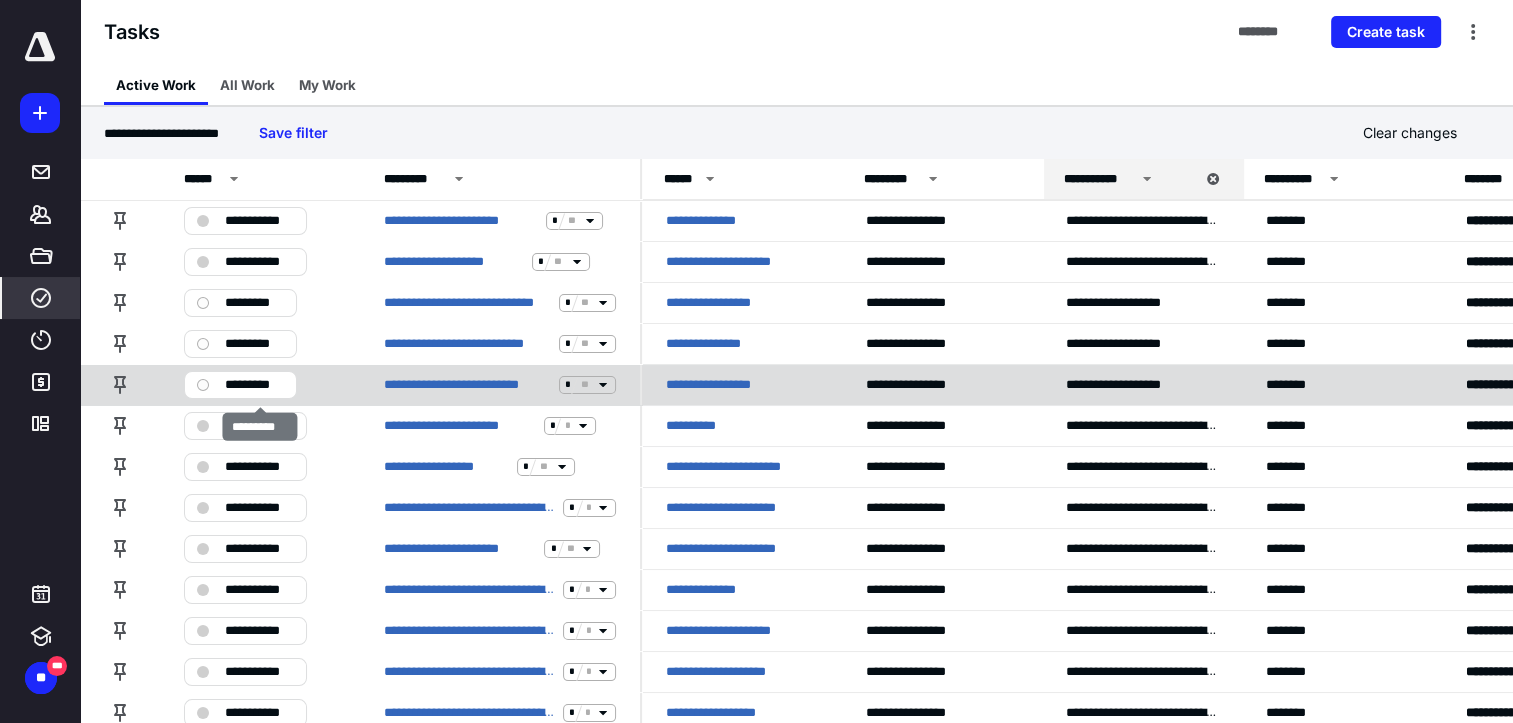 click on "*********" at bounding box center [254, 385] 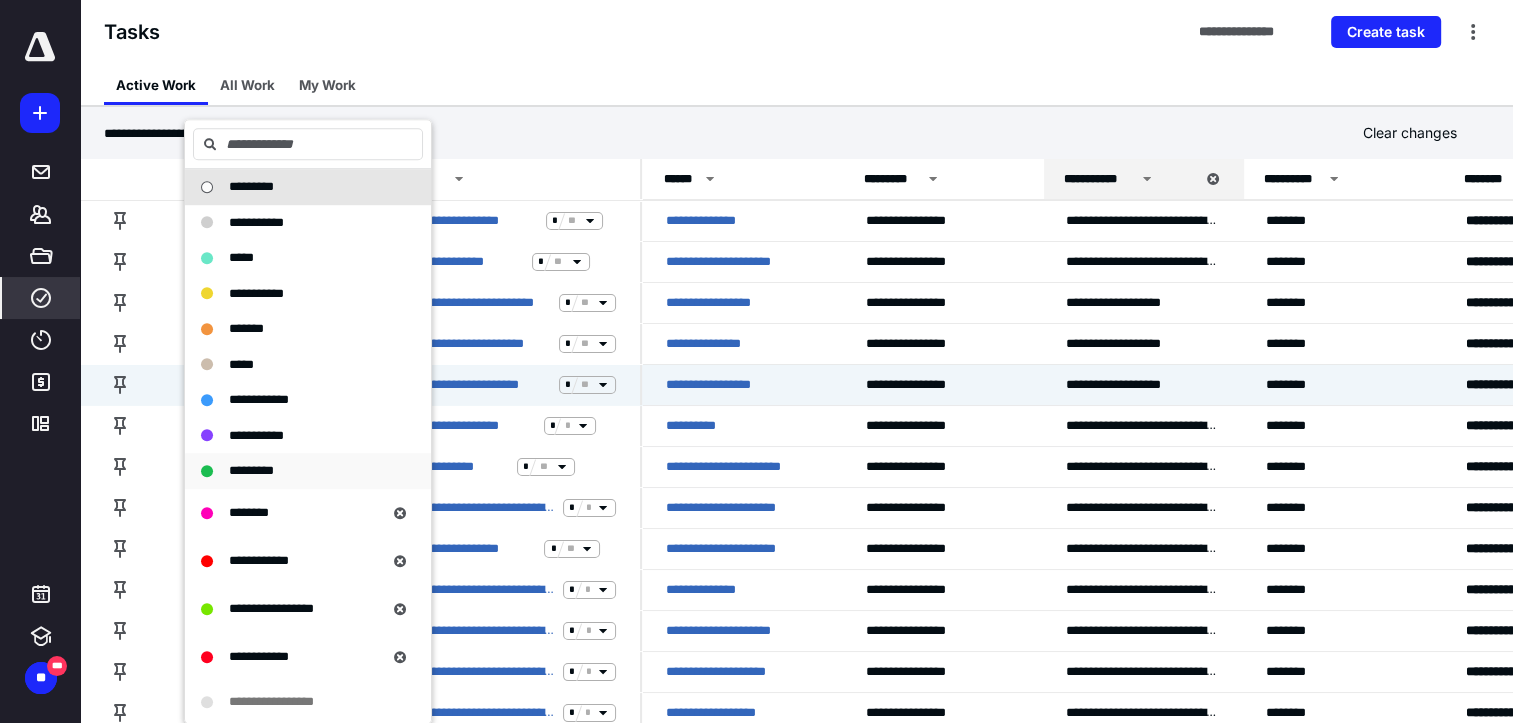 click on "*********" at bounding box center [251, 470] 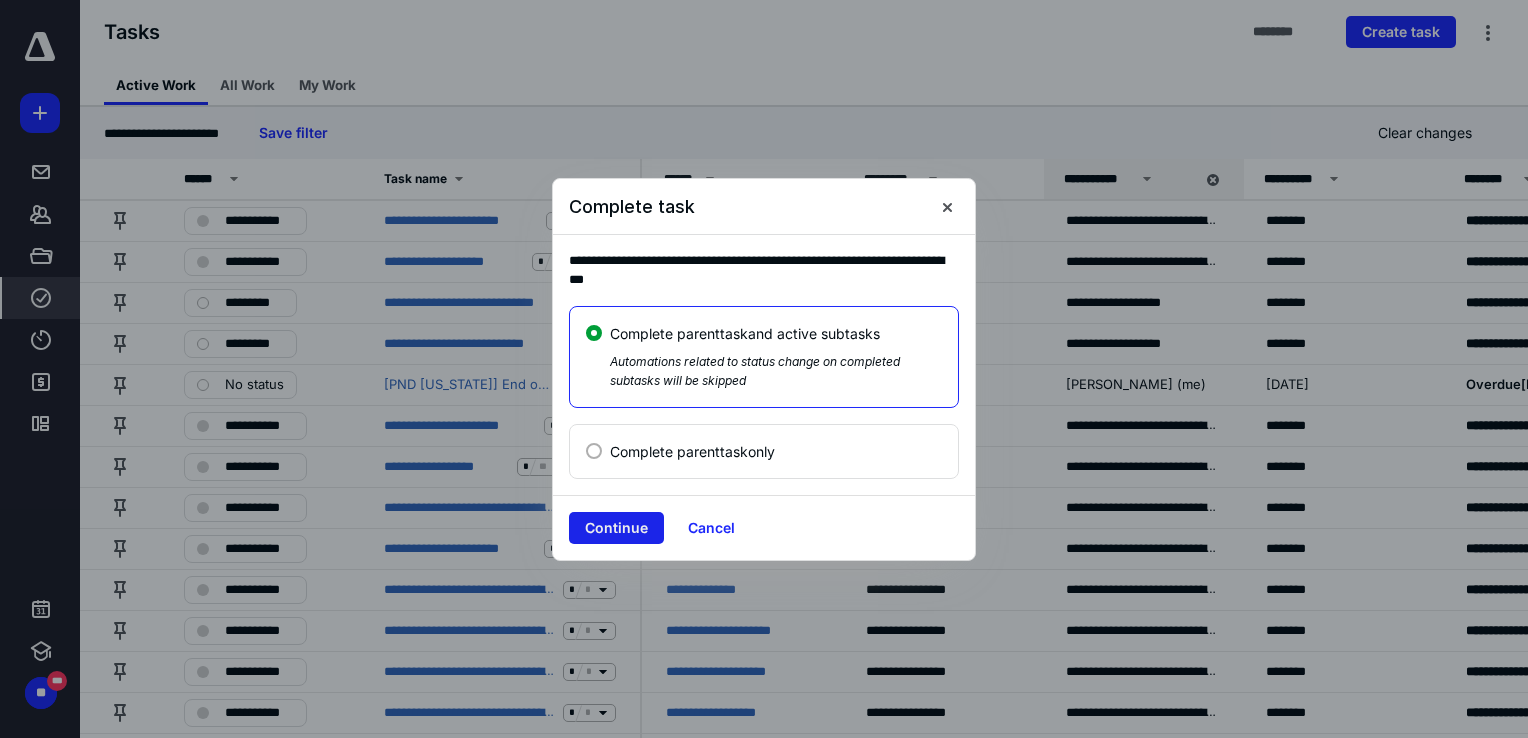 click on "Continue" at bounding box center [616, 528] 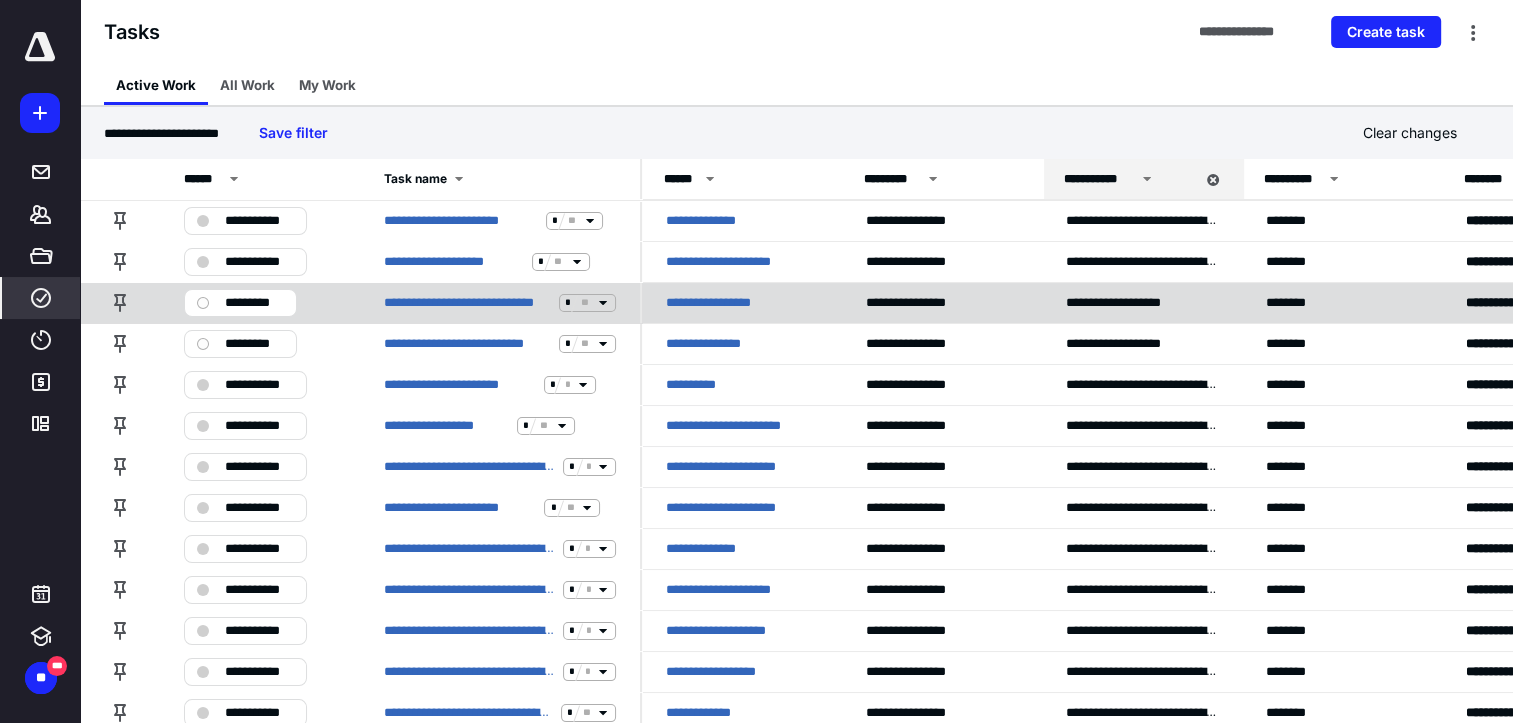 click on "*********" at bounding box center [254, 303] 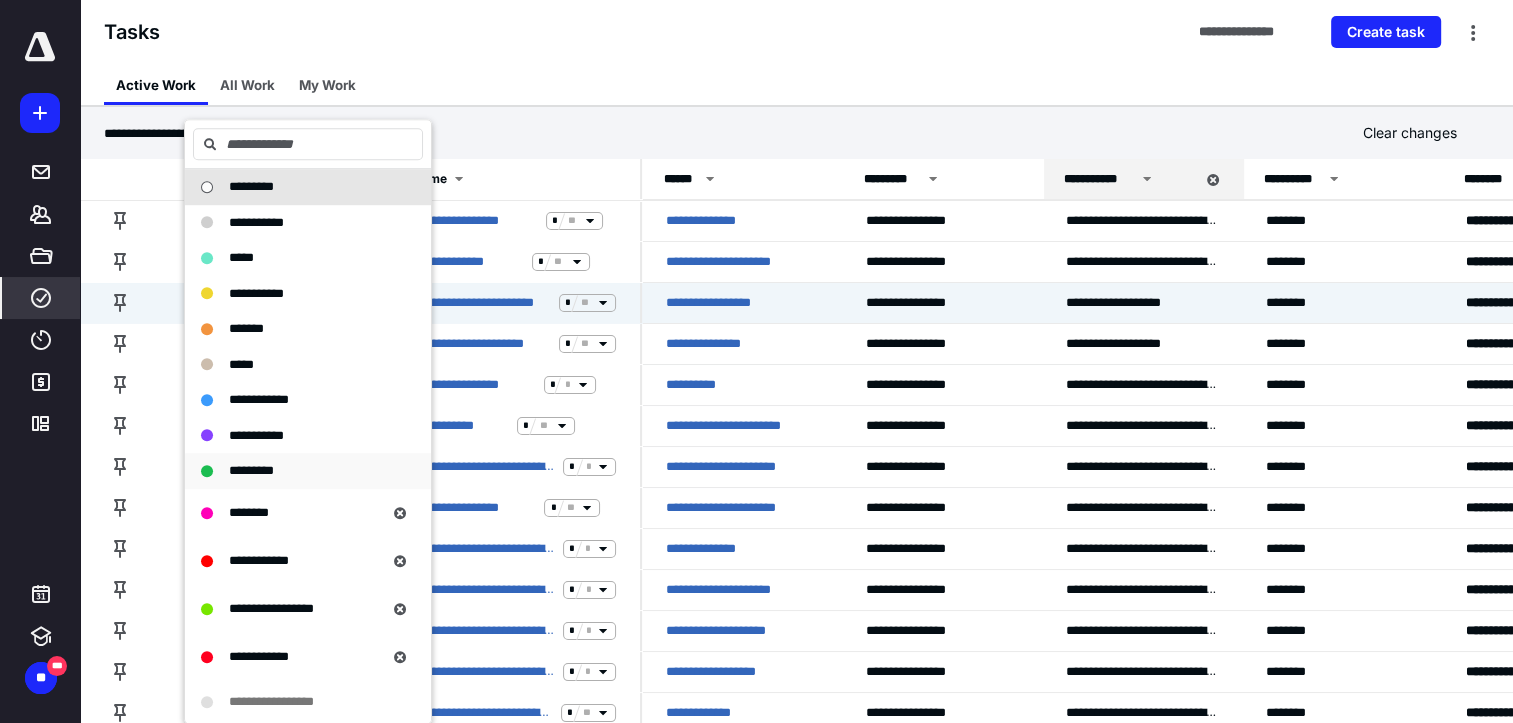 click on "*********" at bounding box center [296, 471] 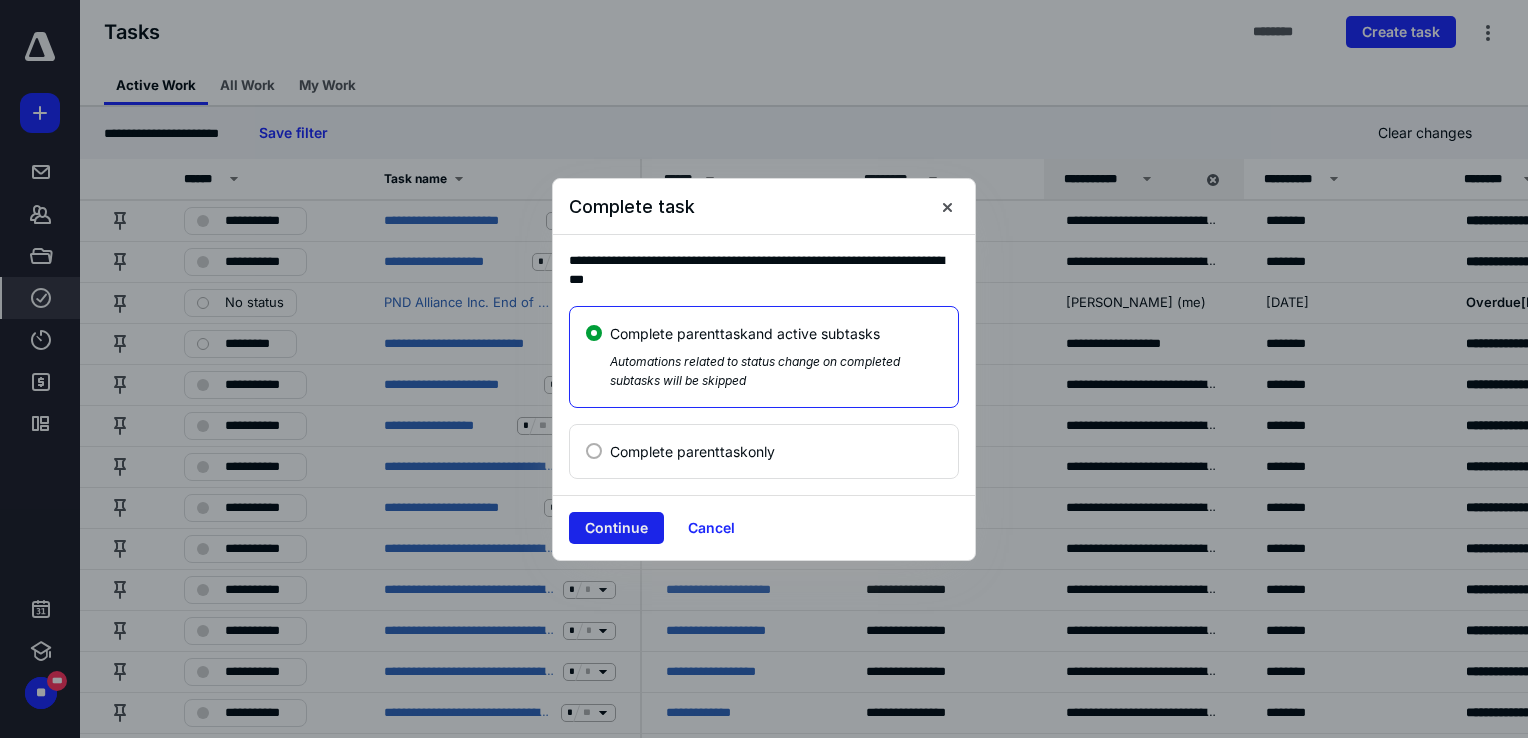 click on "Continue" at bounding box center [616, 528] 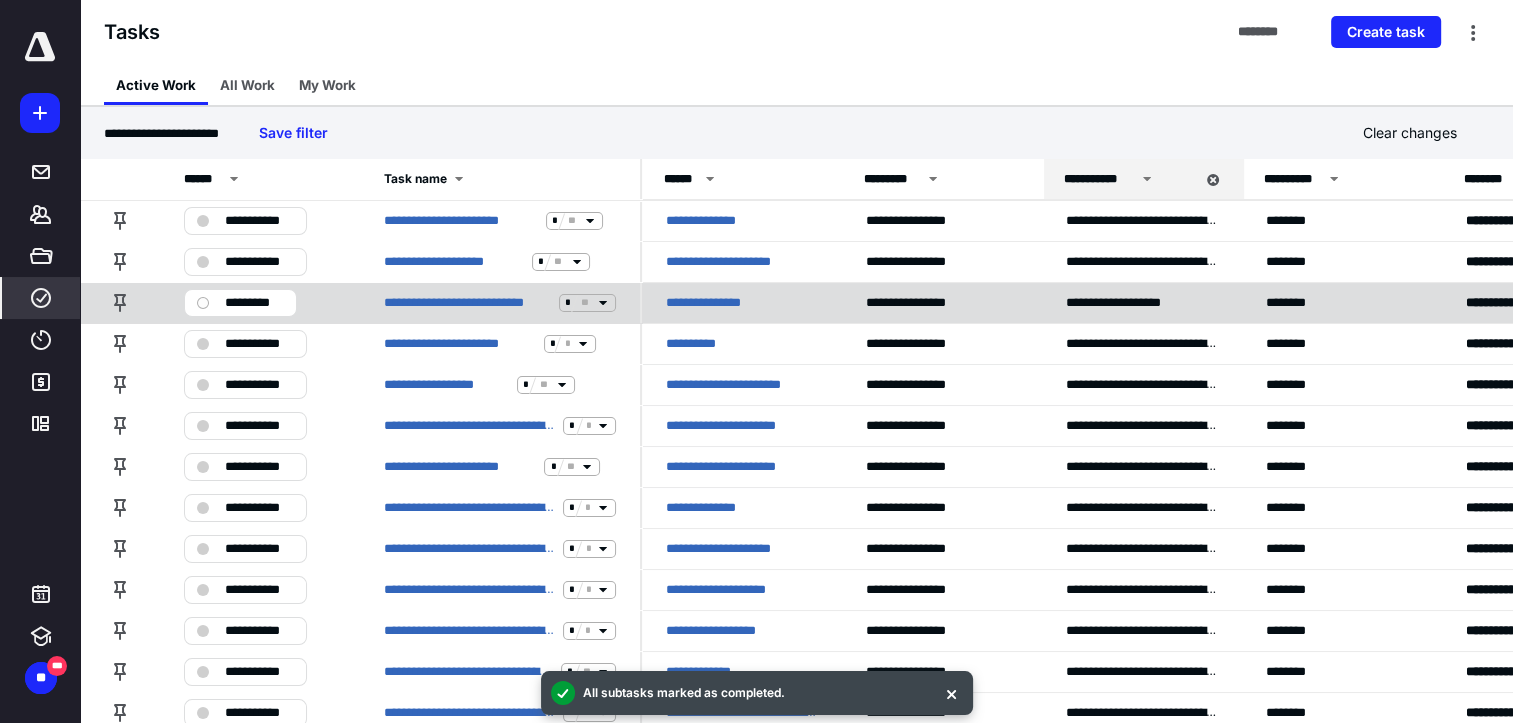 click on "*********" at bounding box center (254, 303) 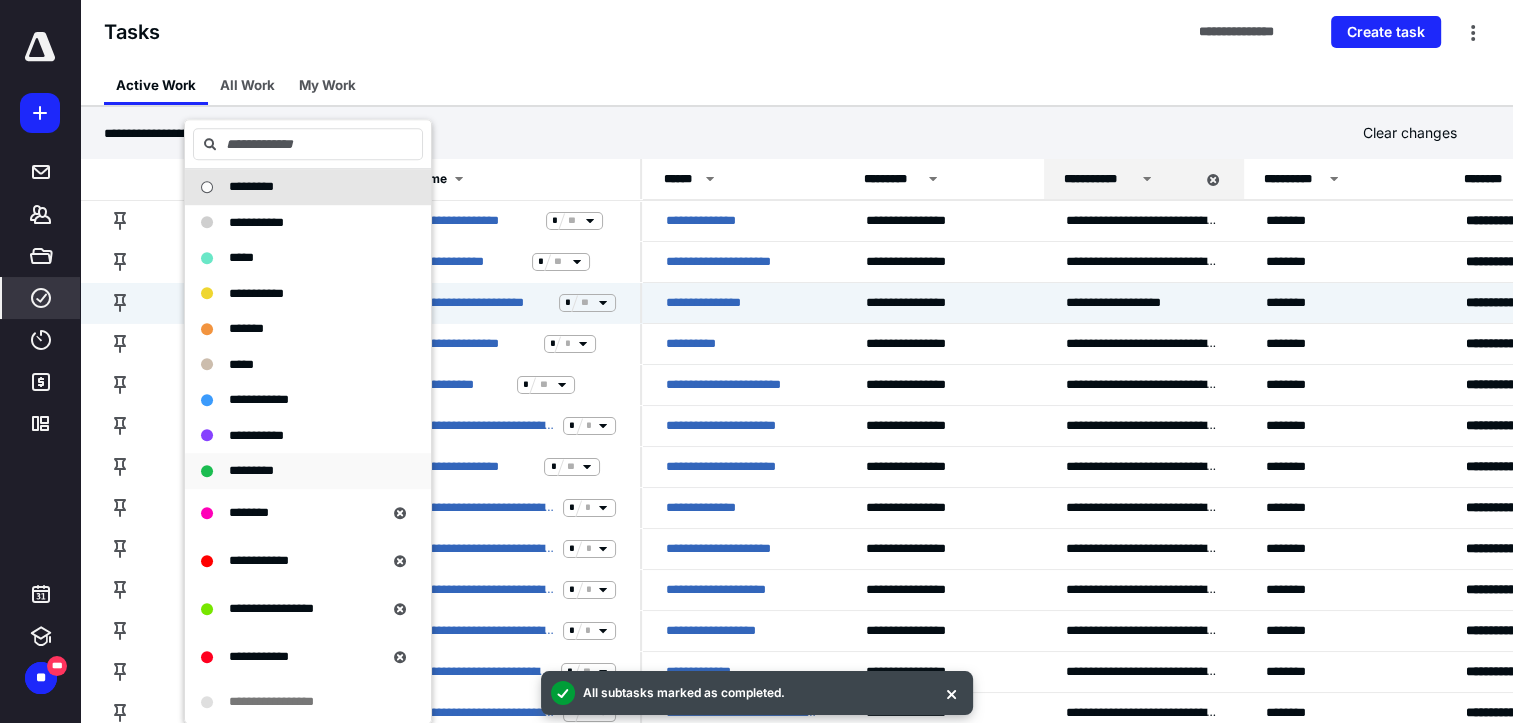 click on "*********" at bounding box center (251, 471) 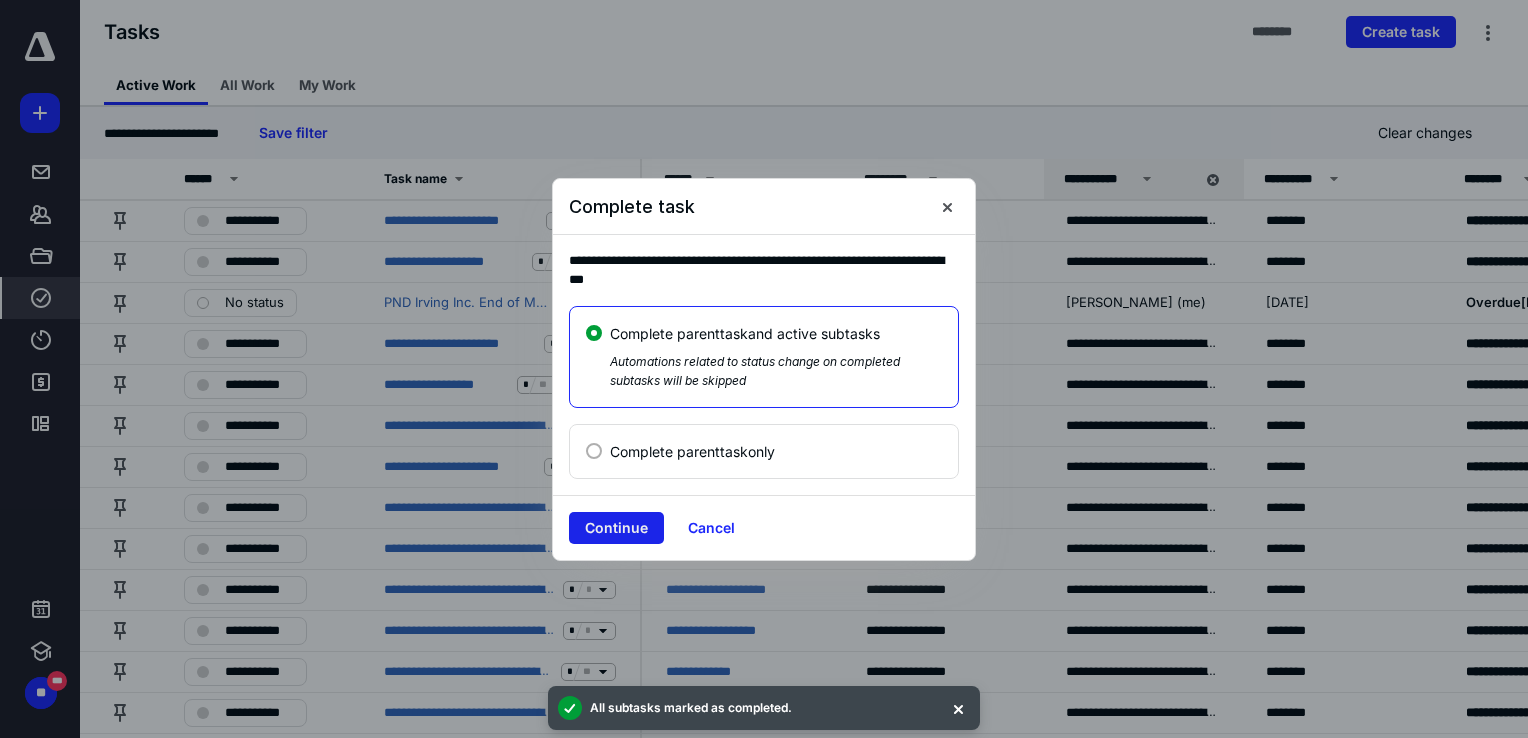 click on "Continue" at bounding box center [616, 528] 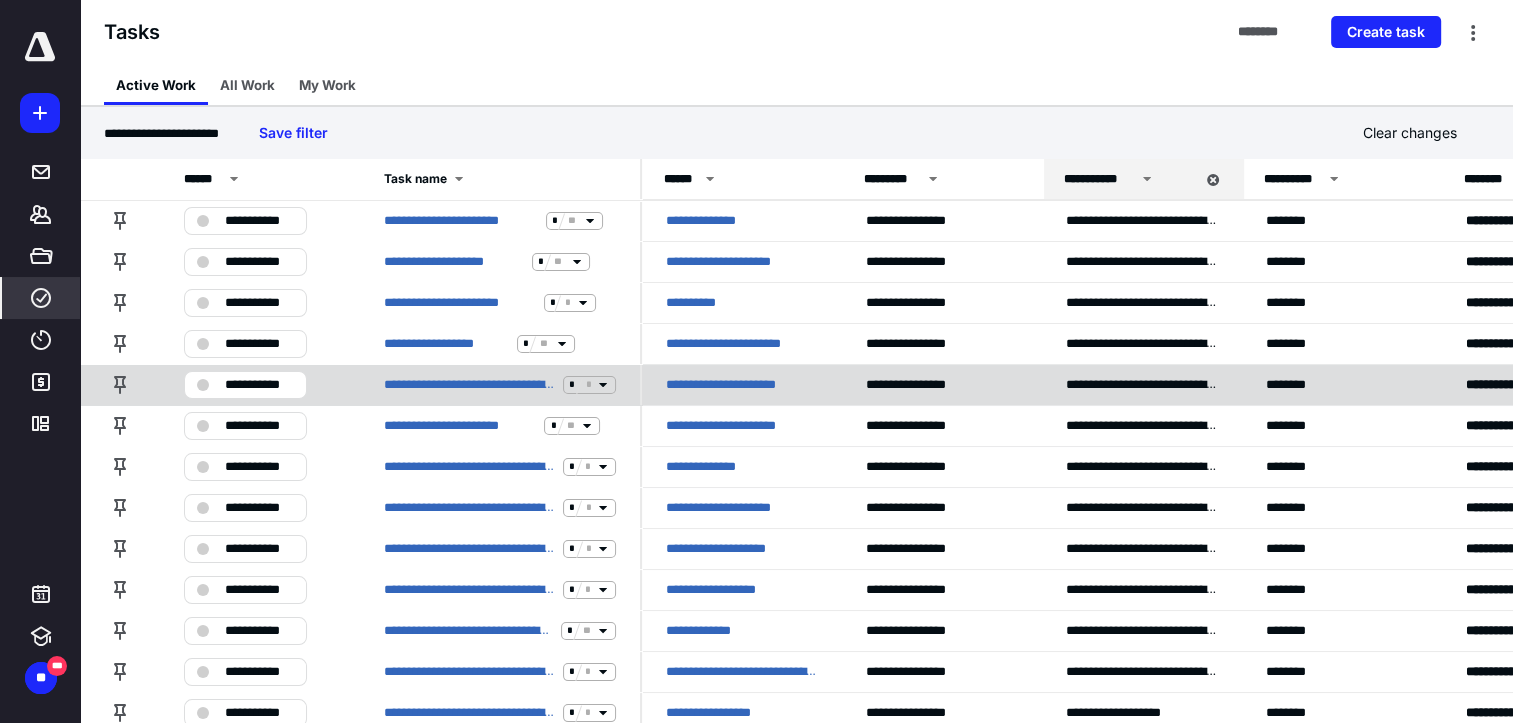 click on "* *" at bounding box center [589, 385] 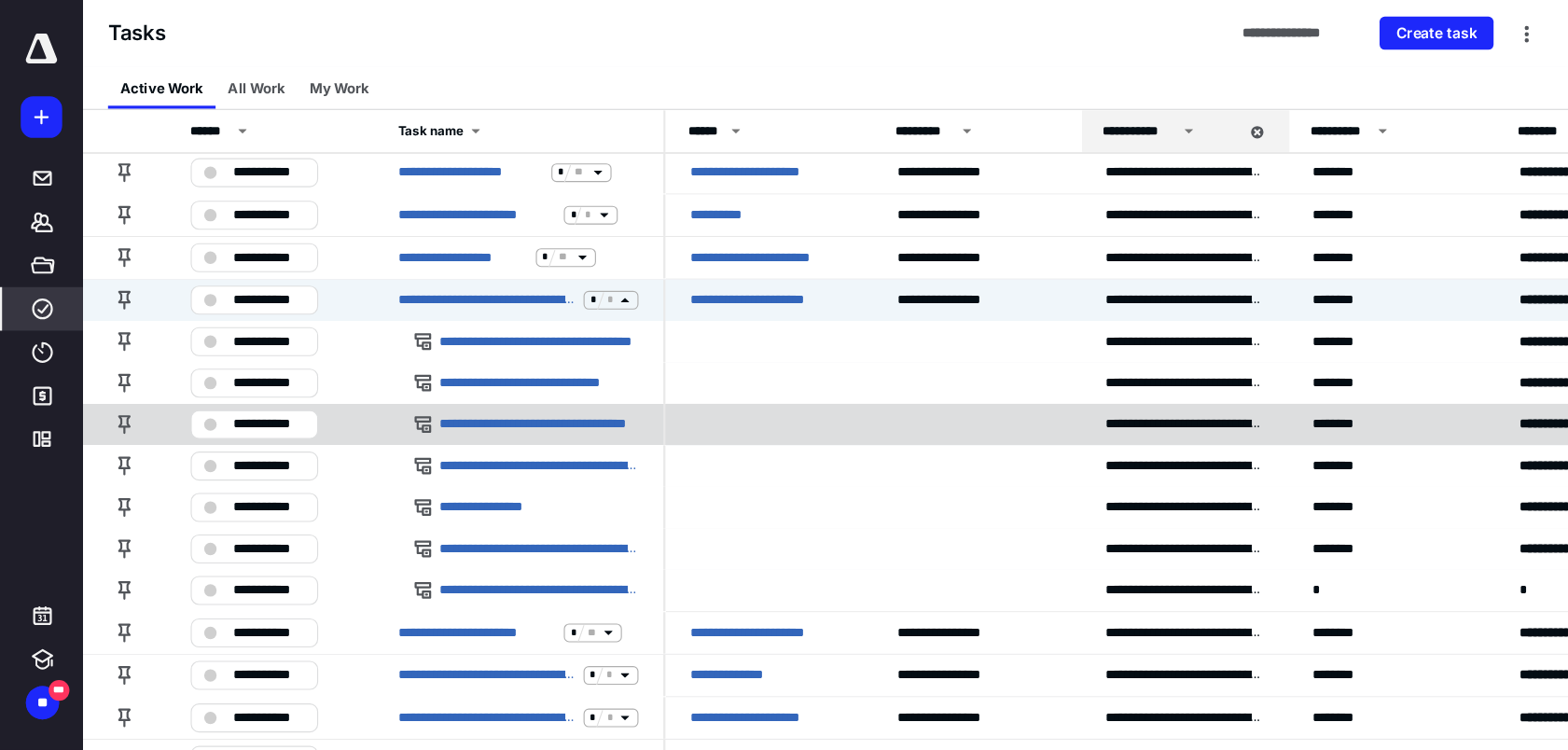 scroll, scrollTop: 90, scrollLeft: 0, axis: vertical 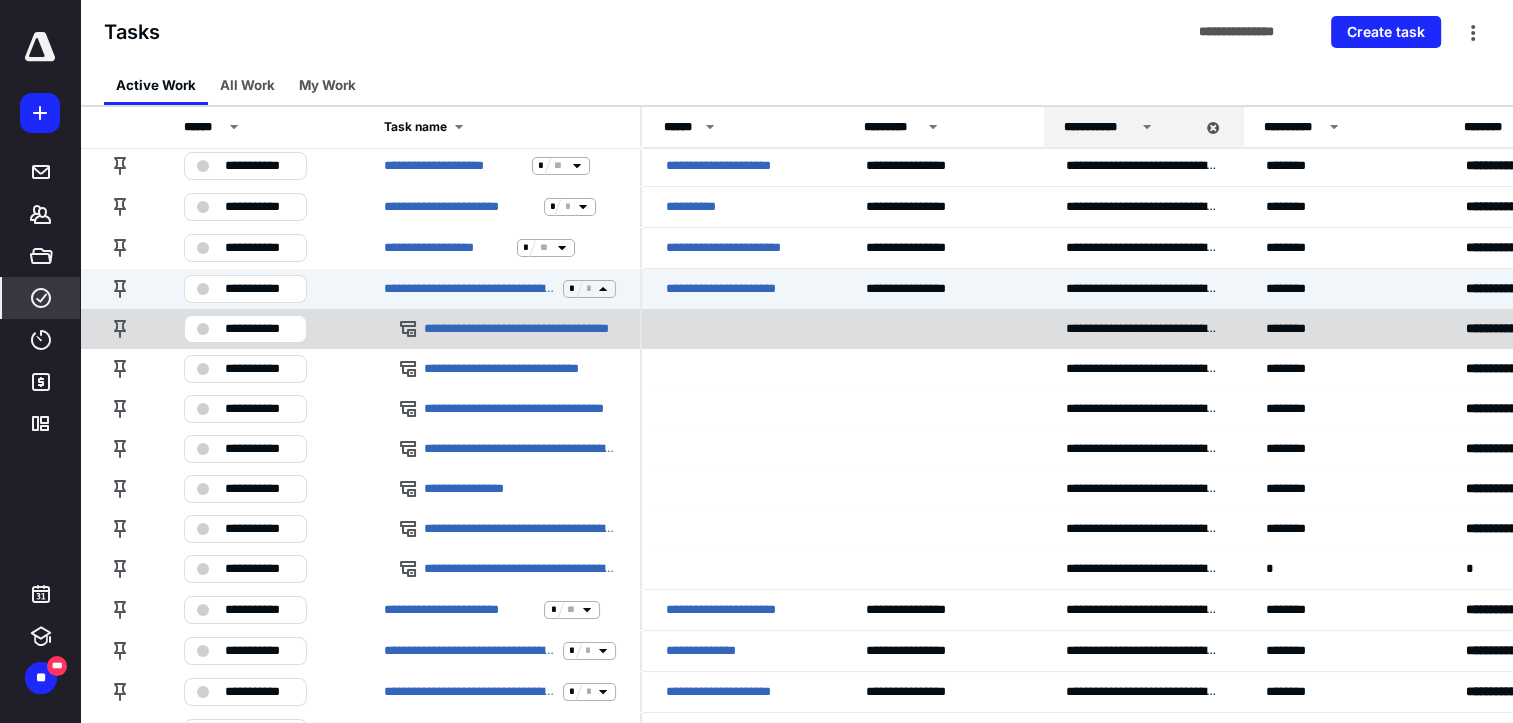 click on "**********" at bounding box center [259, 329] 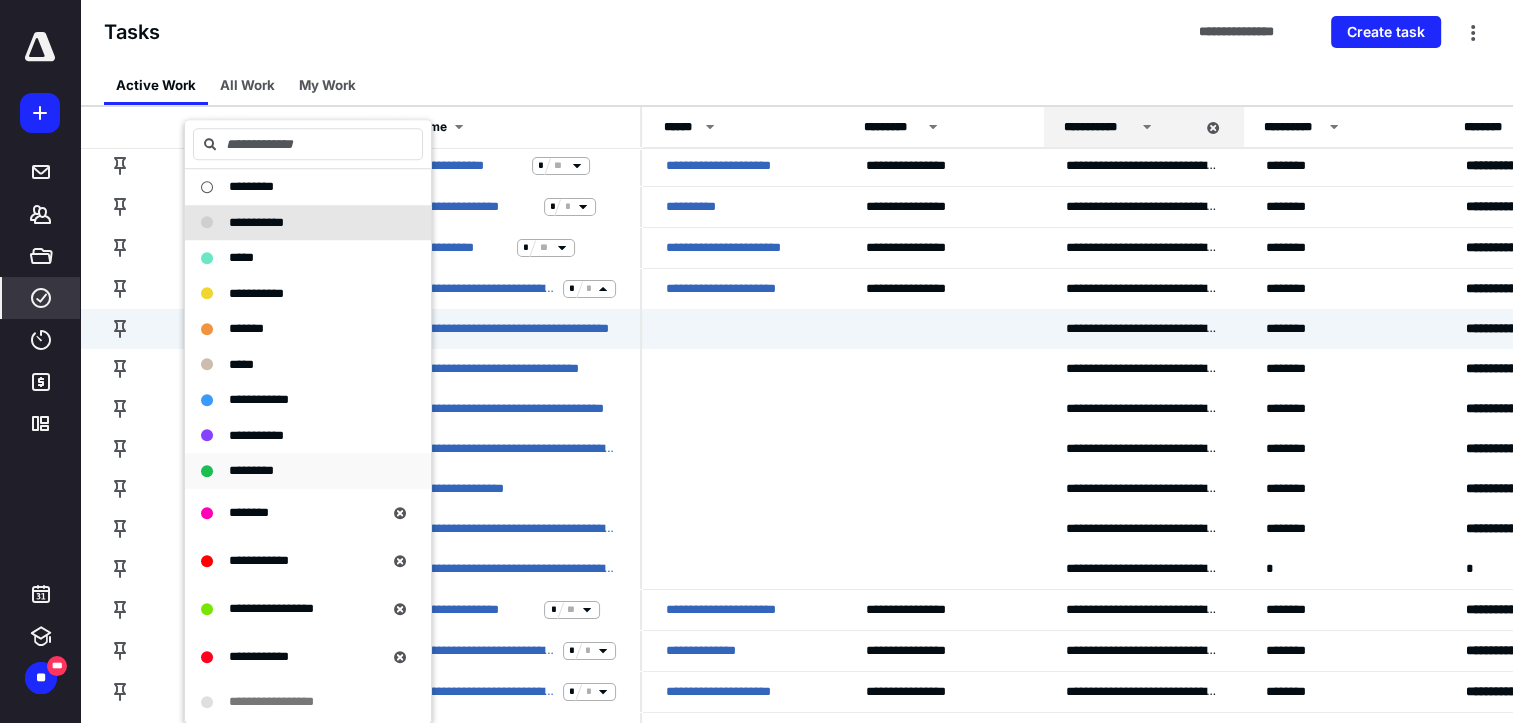 click on "*********" at bounding box center (296, 471) 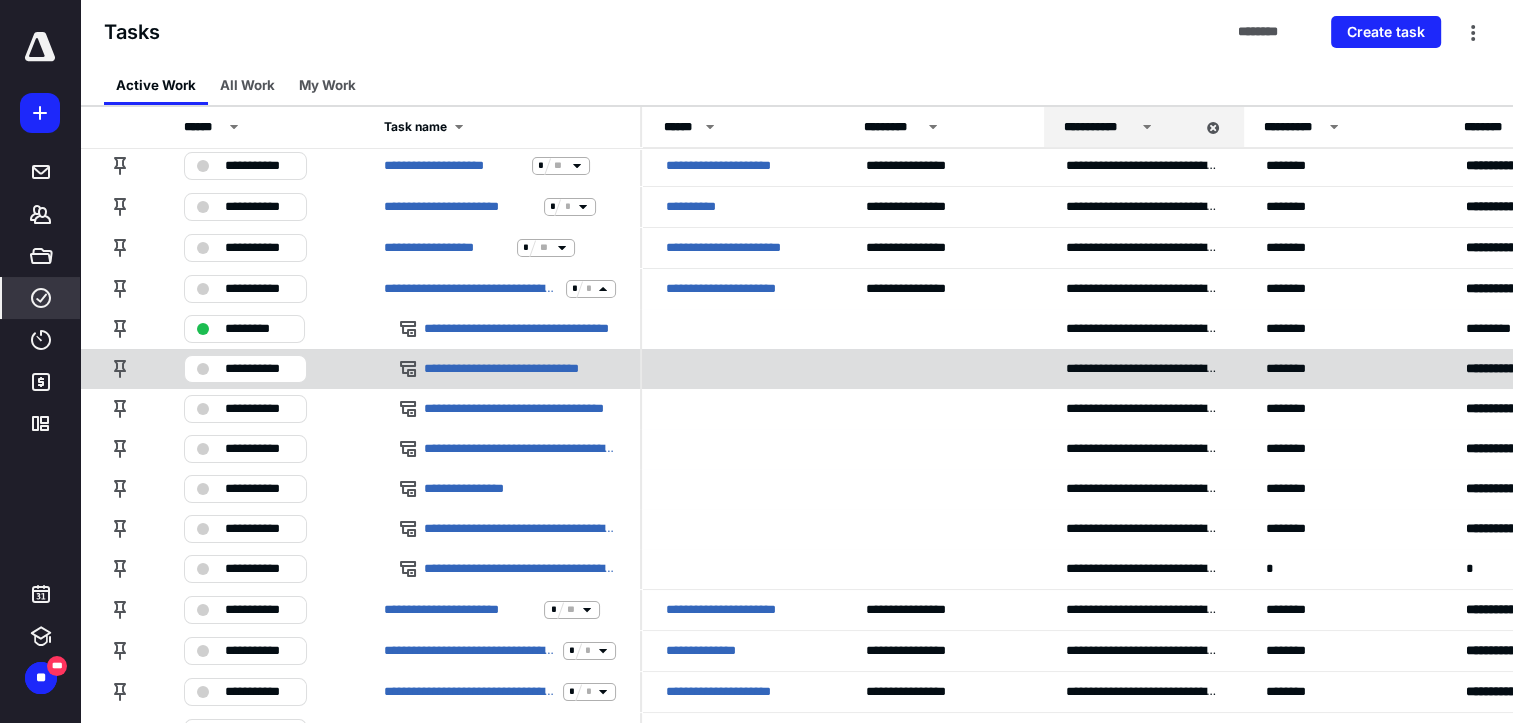 click on "**********" at bounding box center (259, 369) 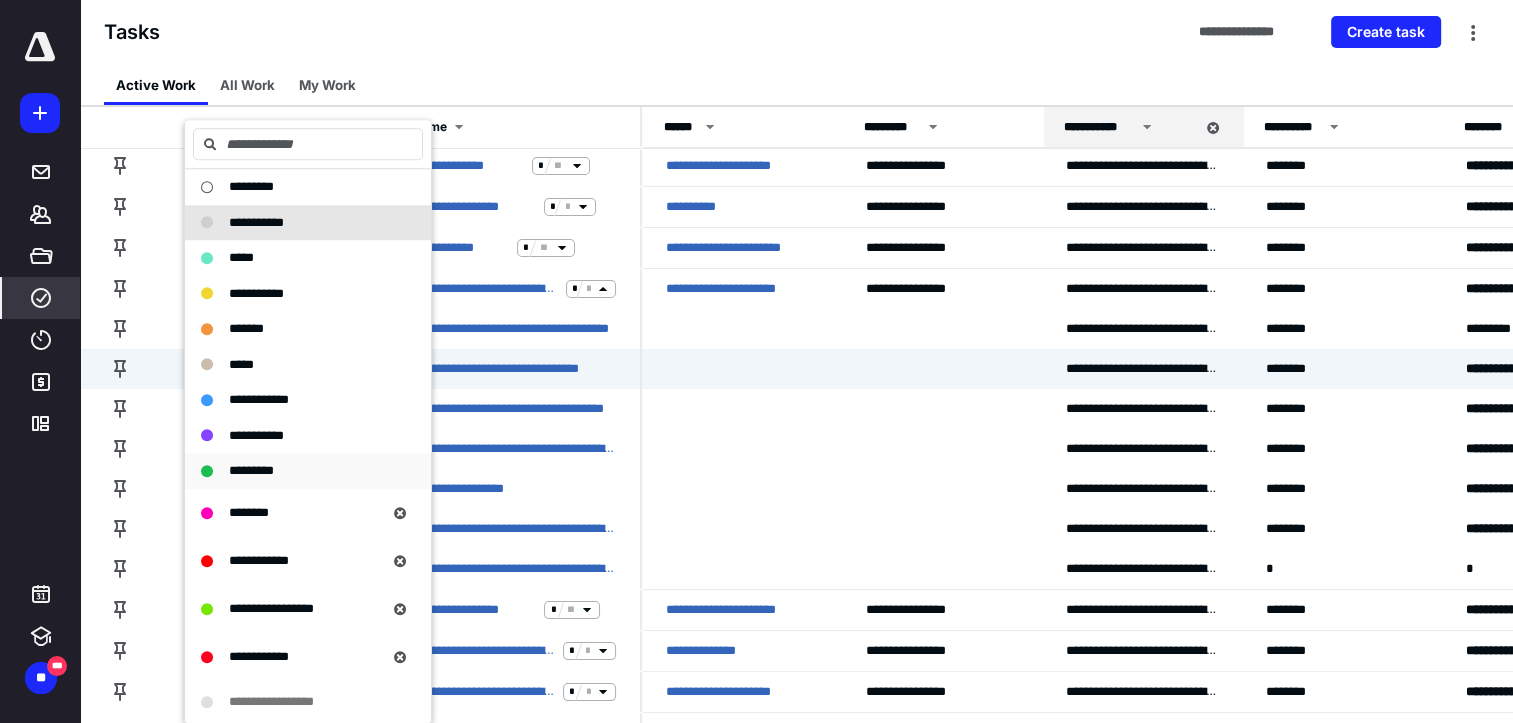 click on "*********" at bounding box center [251, 470] 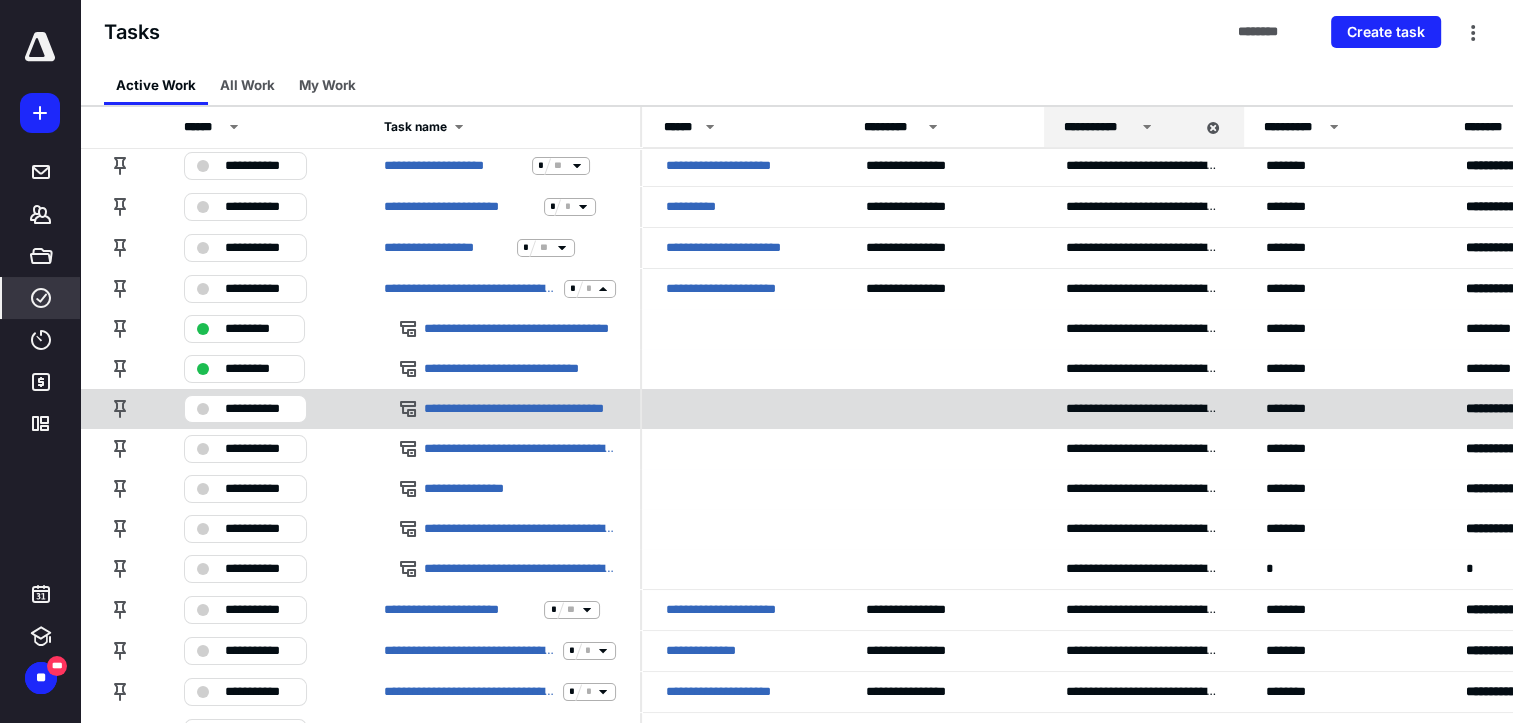 click on "**********" at bounding box center [245, 409] 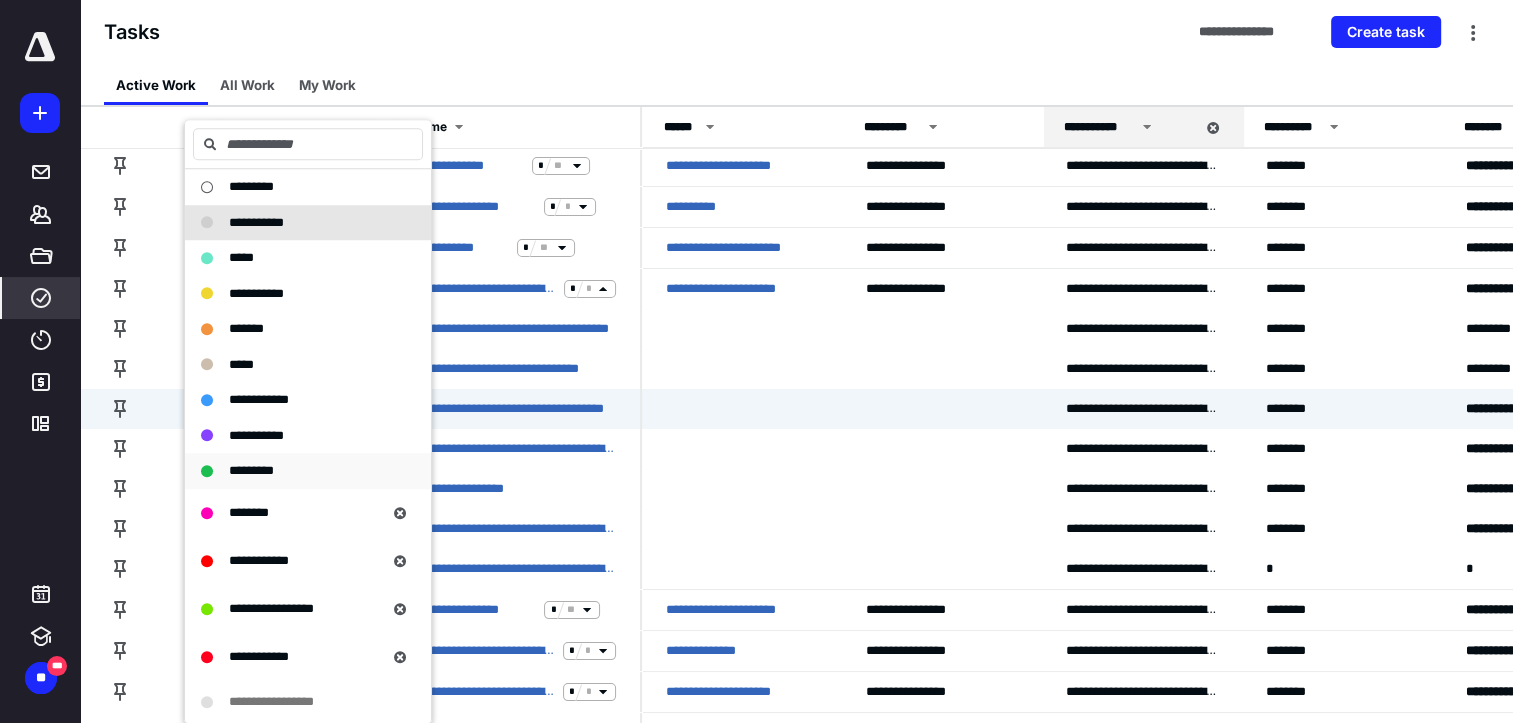 click on "*********" at bounding box center (251, 470) 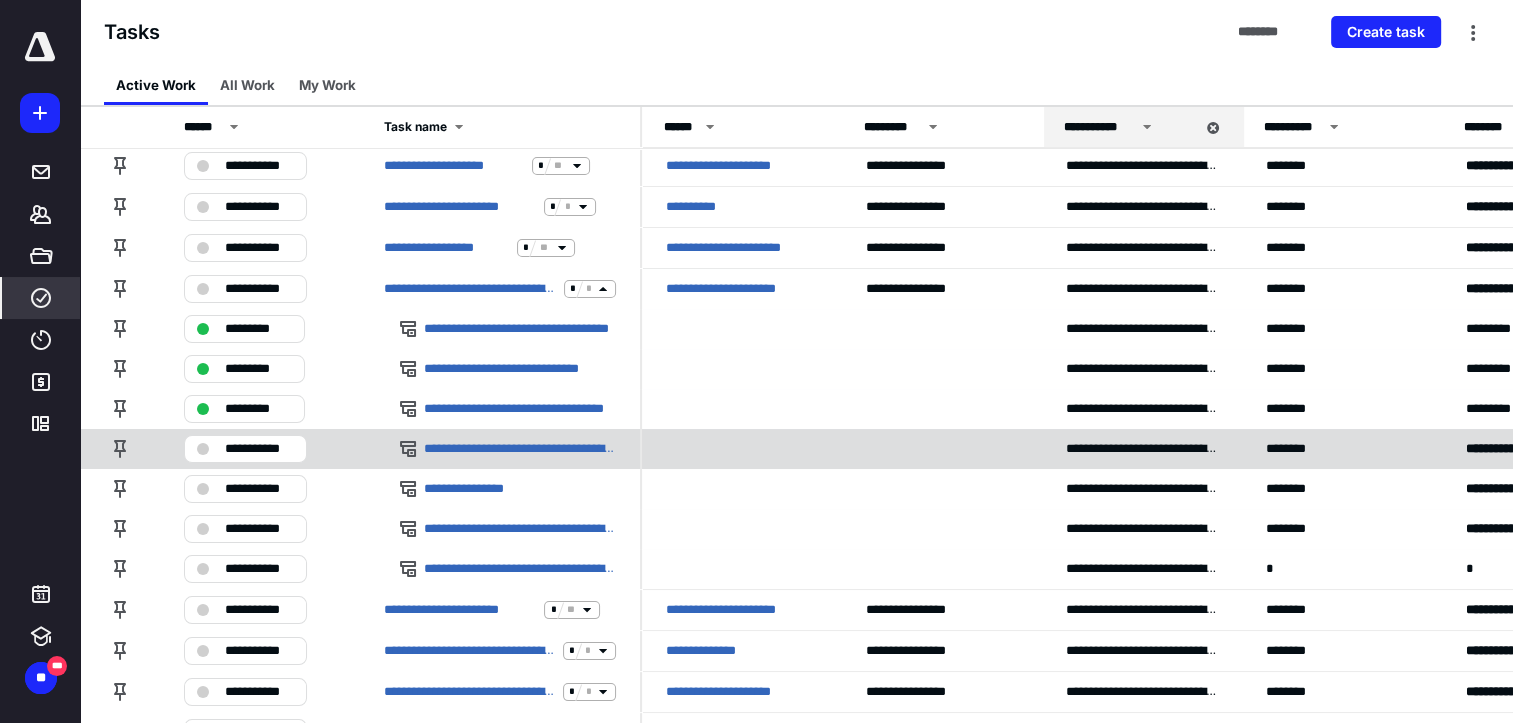 click on "**********" at bounding box center (259, 449) 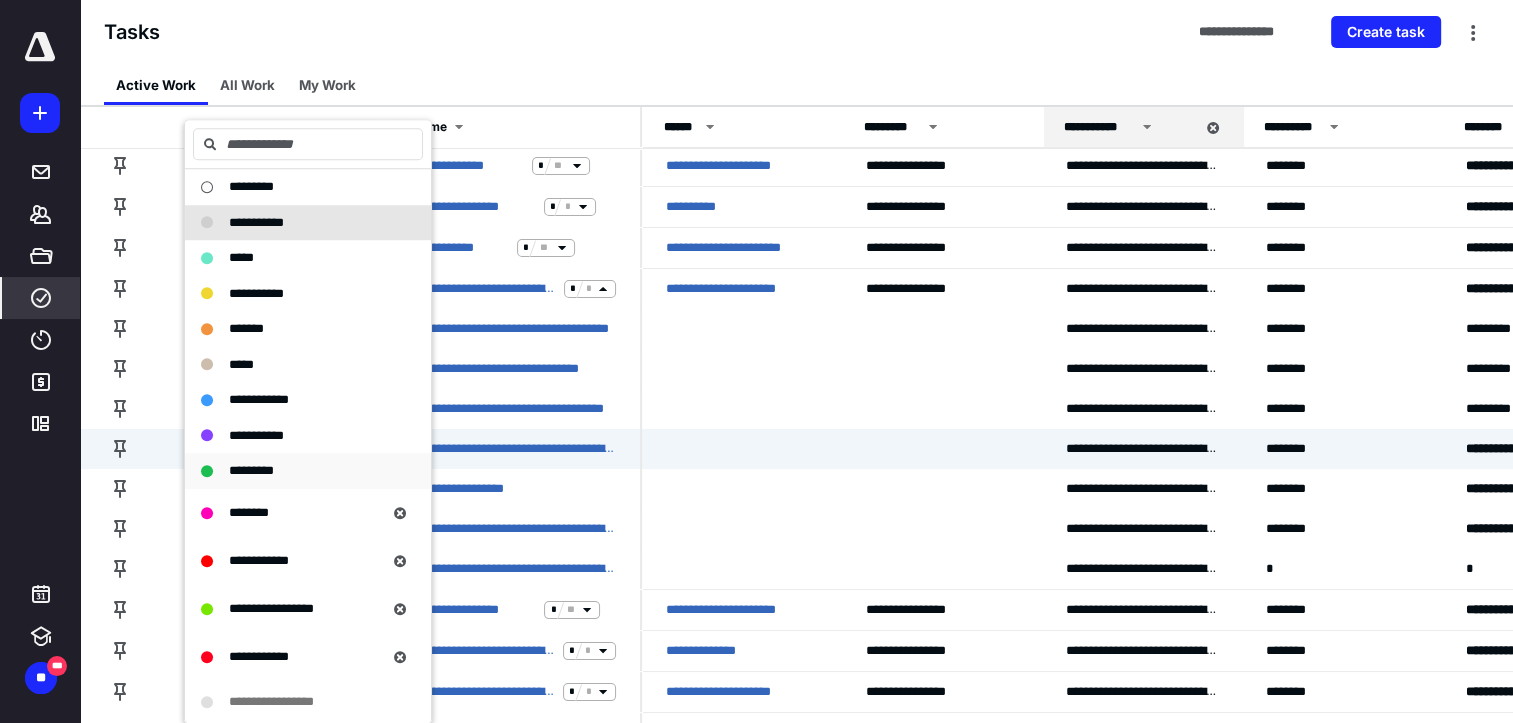 click on "*********" at bounding box center [251, 470] 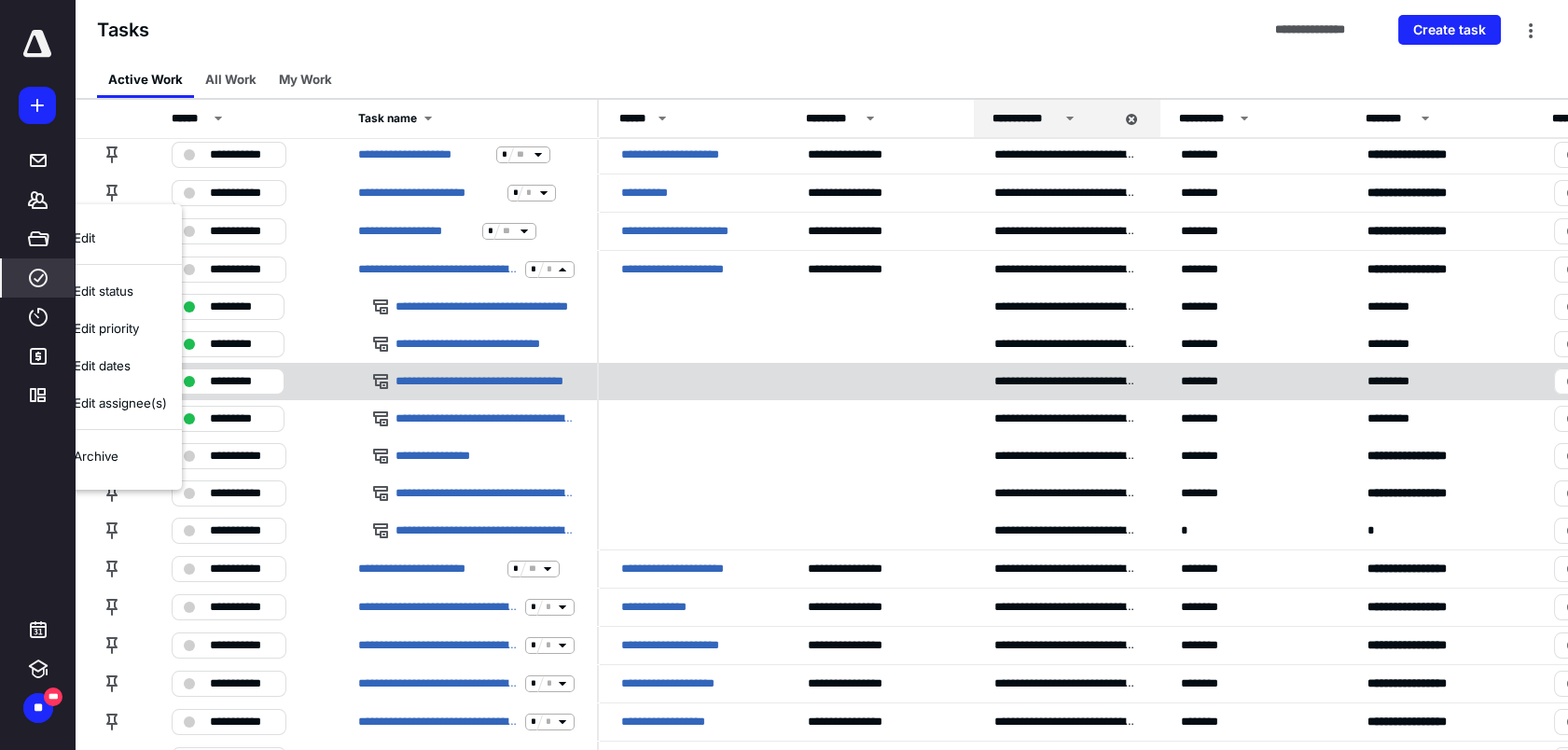 drag, startPoint x: 1003, startPoint y: 15, endPoint x: 781, endPoint y: 385, distance: 431.49044 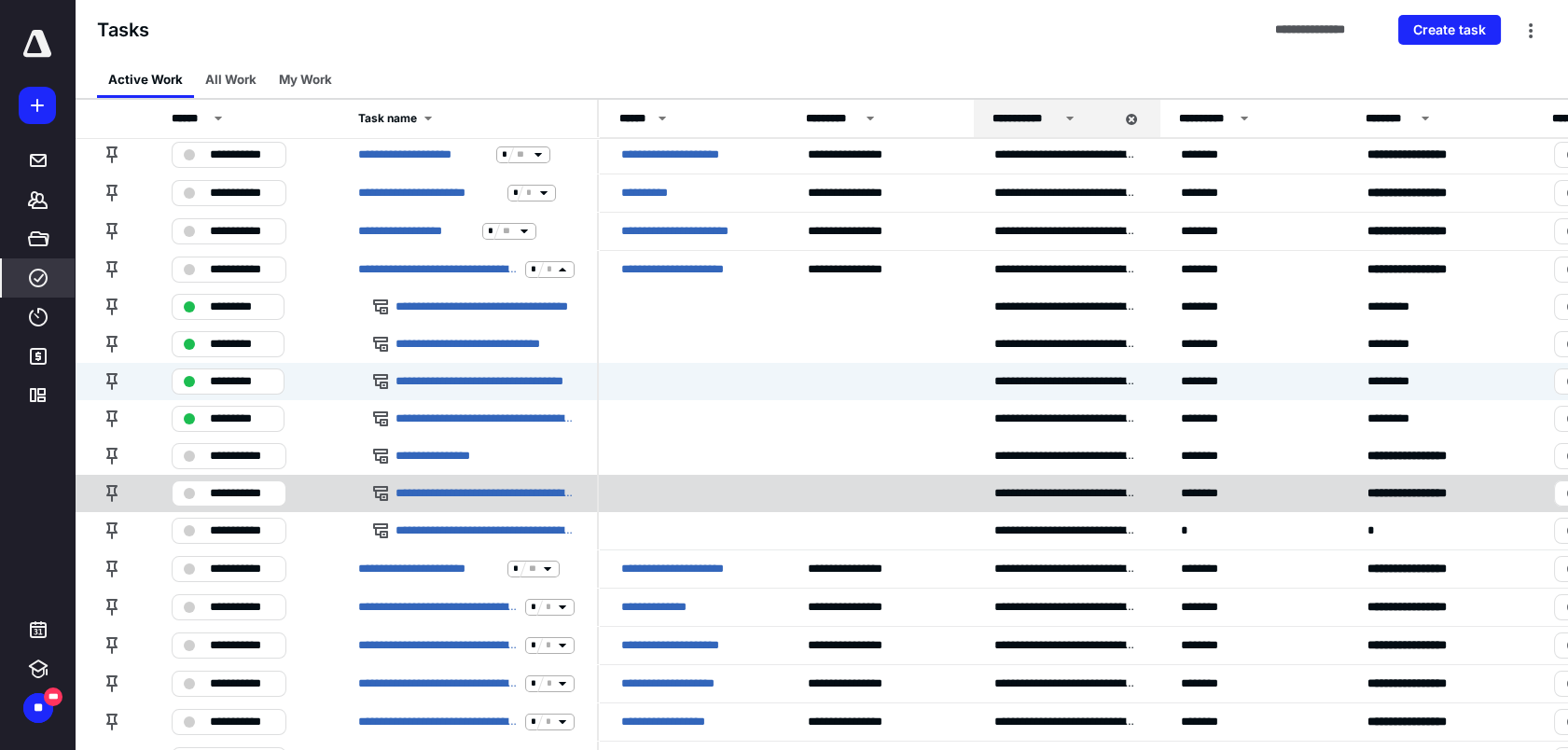 click on "**********" at bounding box center (242, 493) 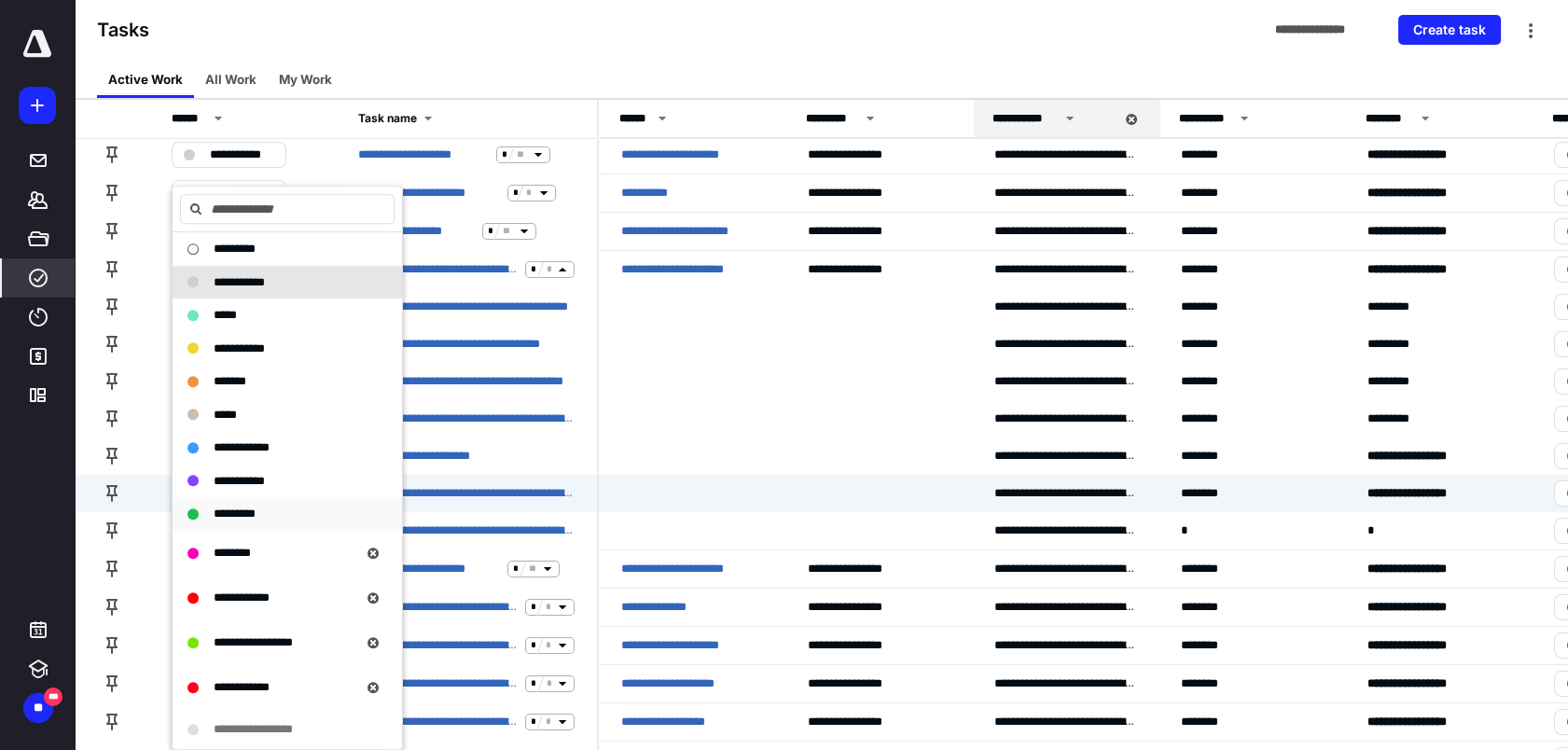 click on "*********" at bounding box center [234, 513] 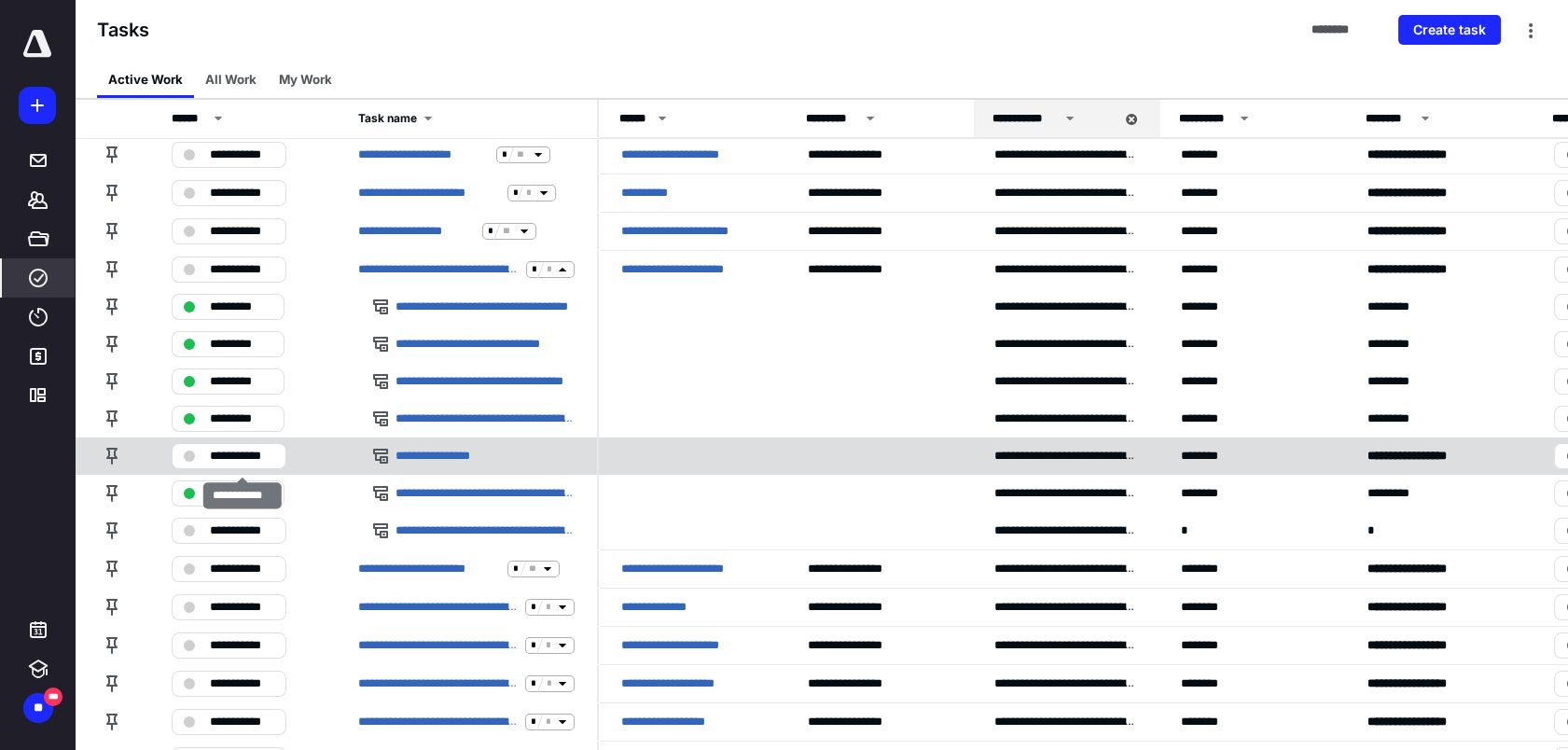 click on "**********" at bounding box center [242, 456] 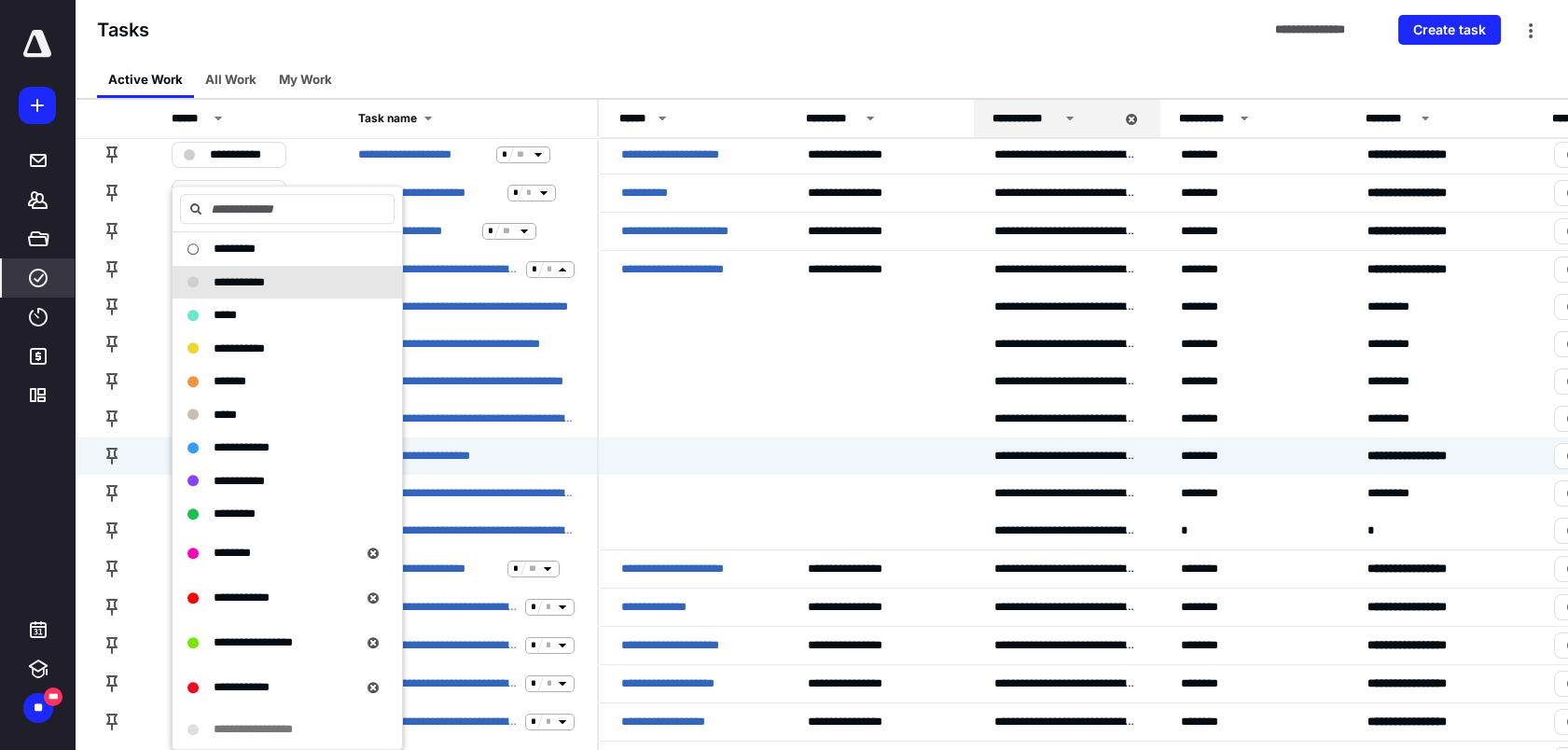 click on "**********" at bounding box center (821, 30) 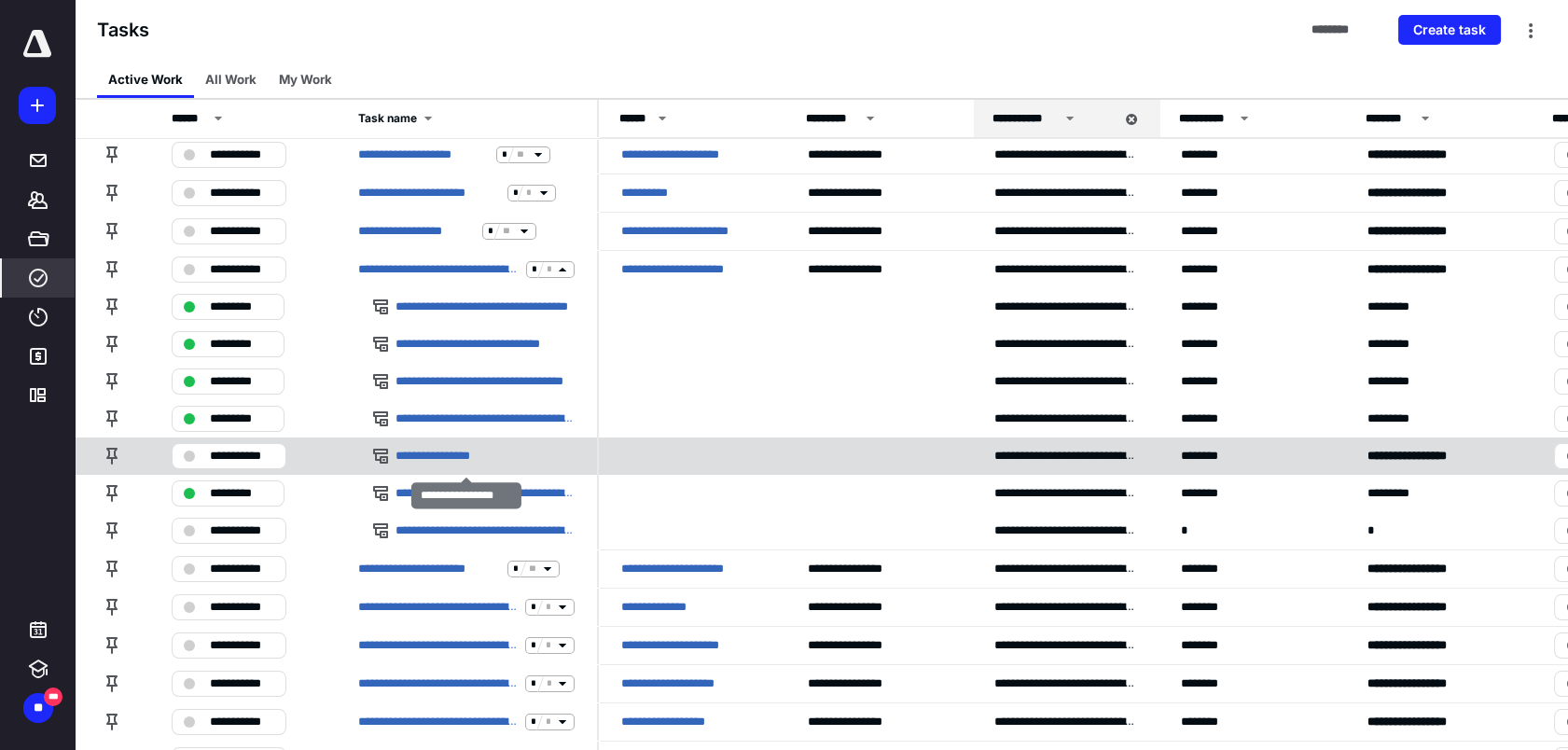 scroll, scrollTop: 163, scrollLeft: 0, axis: vertical 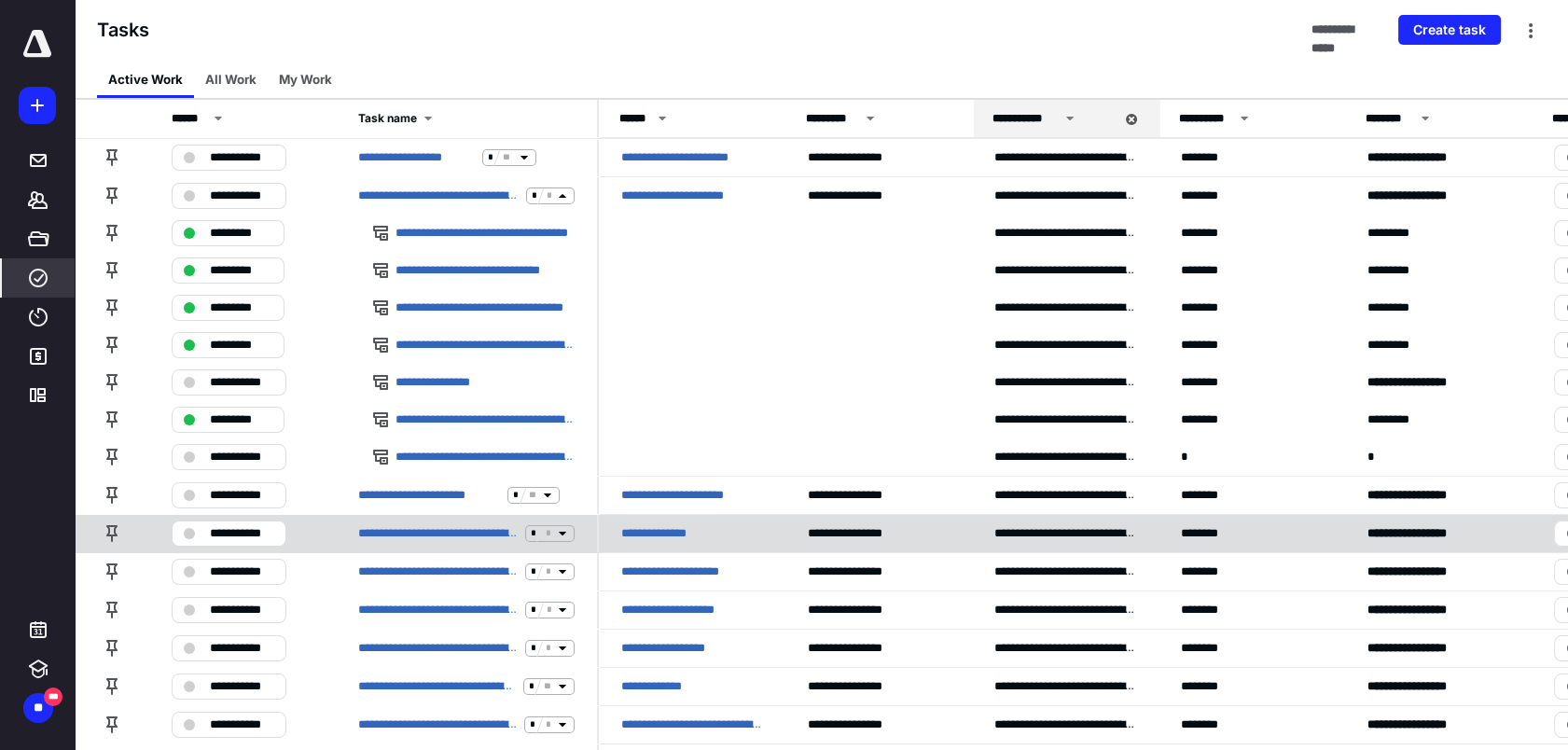 click on "**********" at bounding box center [466, 533] 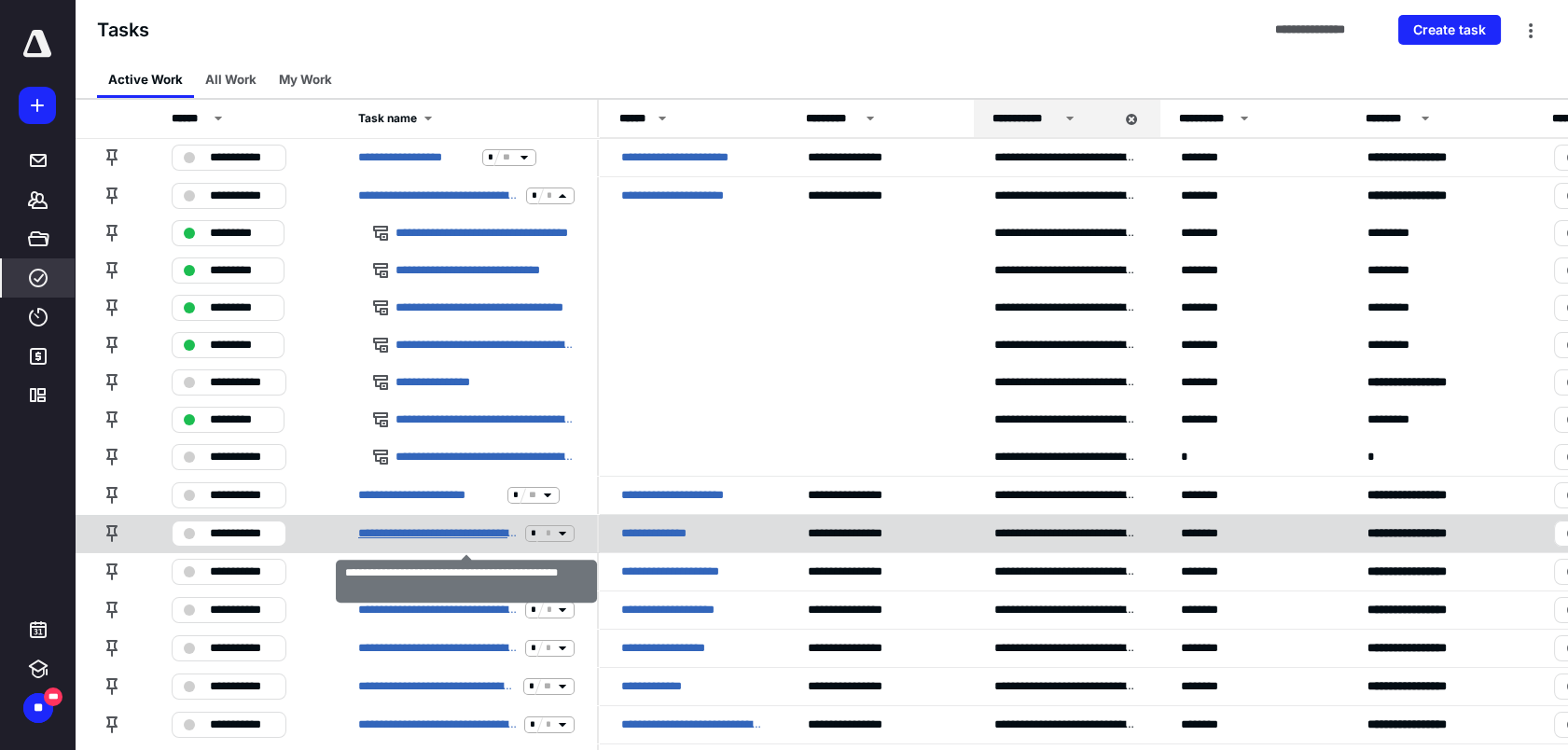 click on "**********" at bounding box center (437, 534) 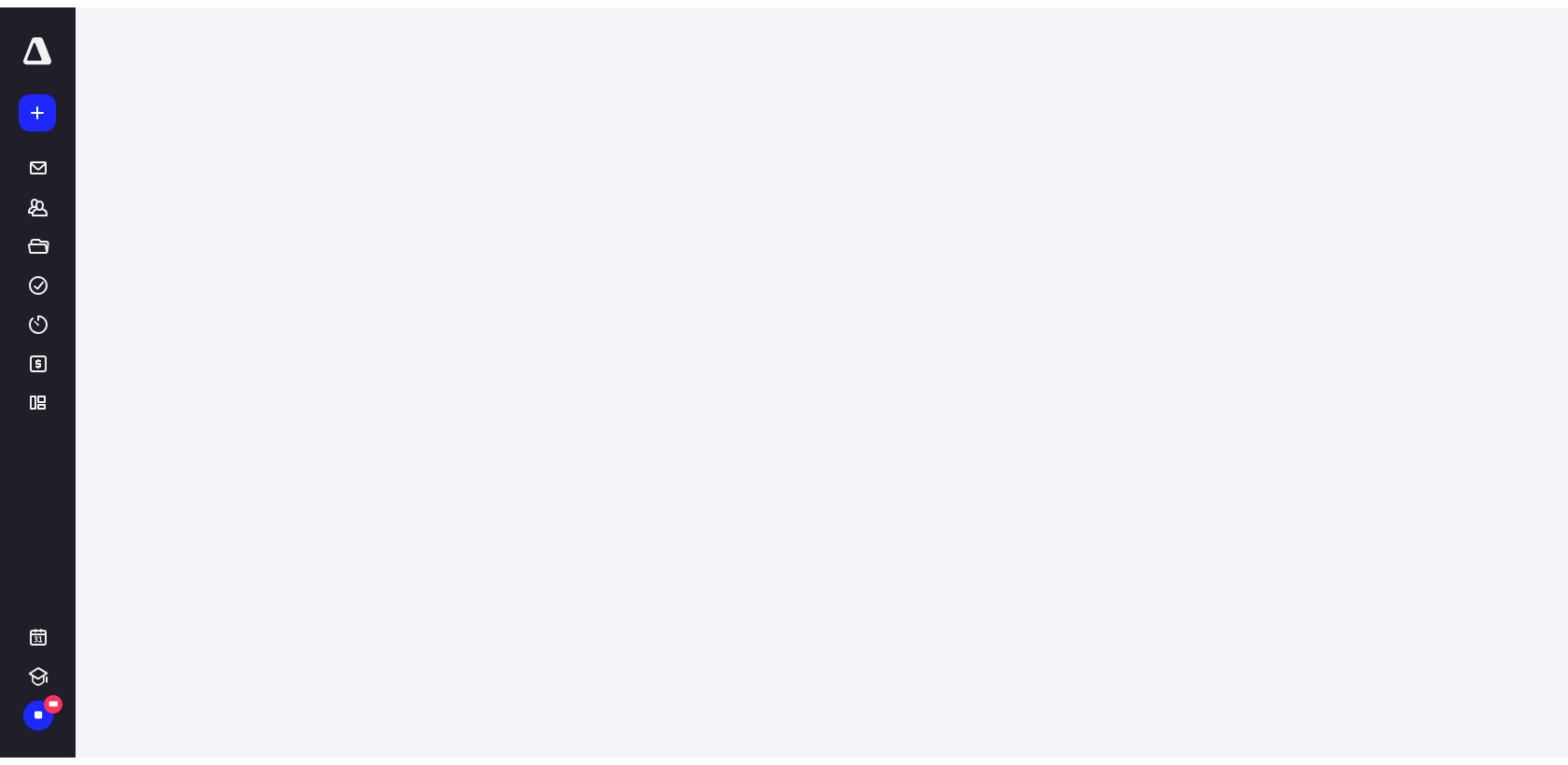 scroll, scrollTop: 0, scrollLeft: 0, axis: both 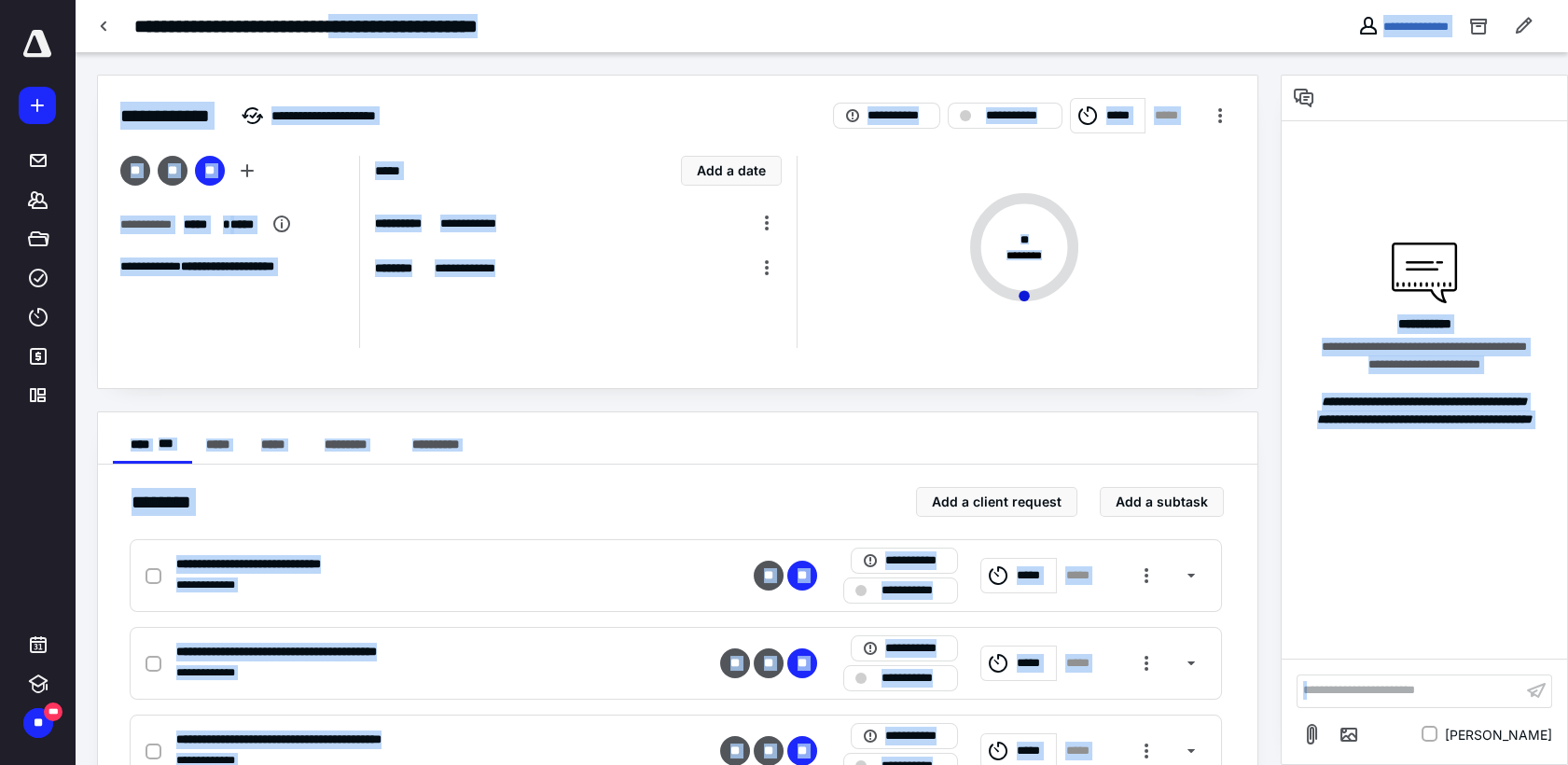 drag, startPoint x: 382, startPoint y: 23, endPoint x: 34, endPoint y: 55, distance: 349.46817 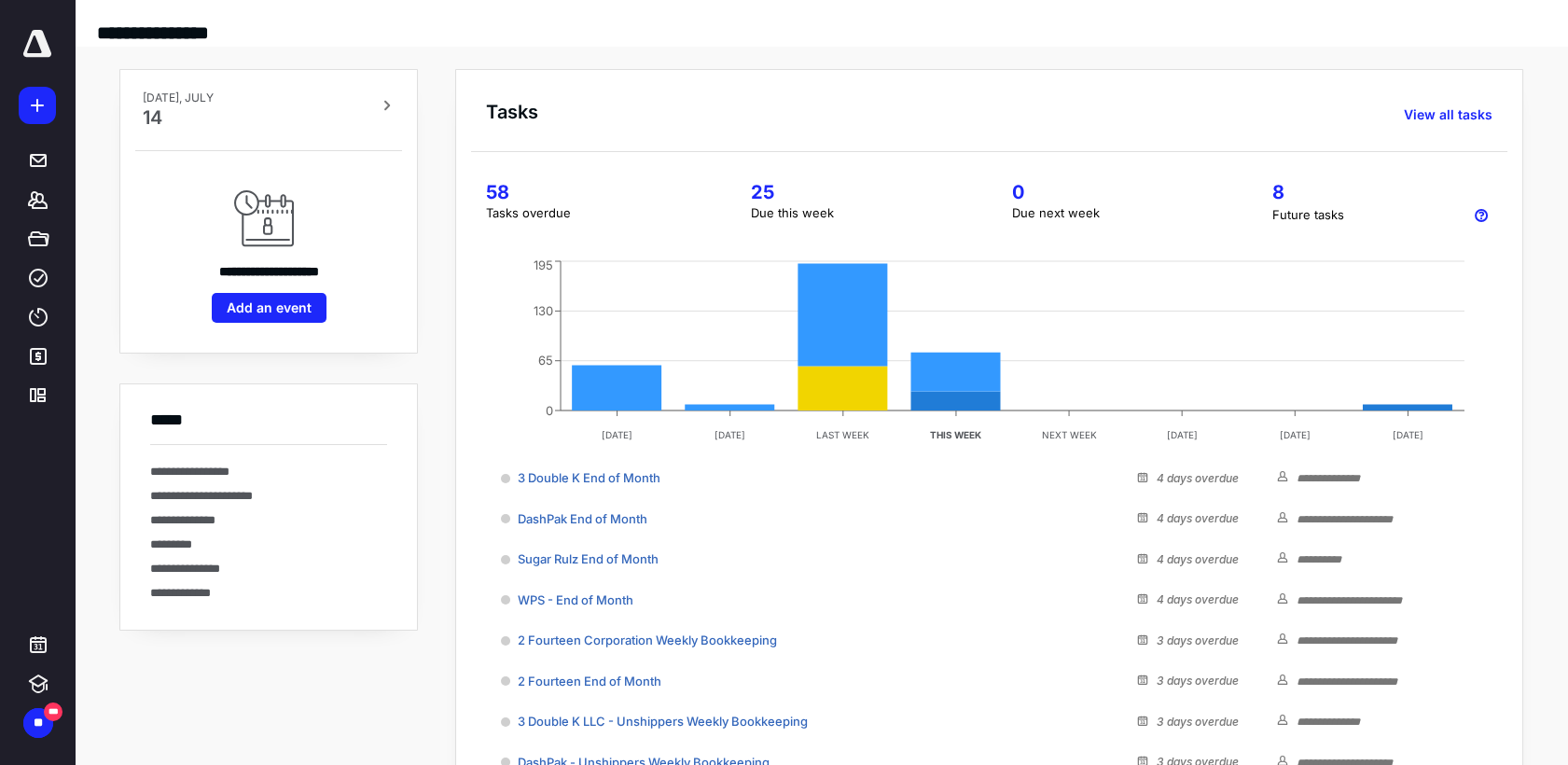 scroll, scrollTop: 39, scrollLeft: 0, axis: vertical 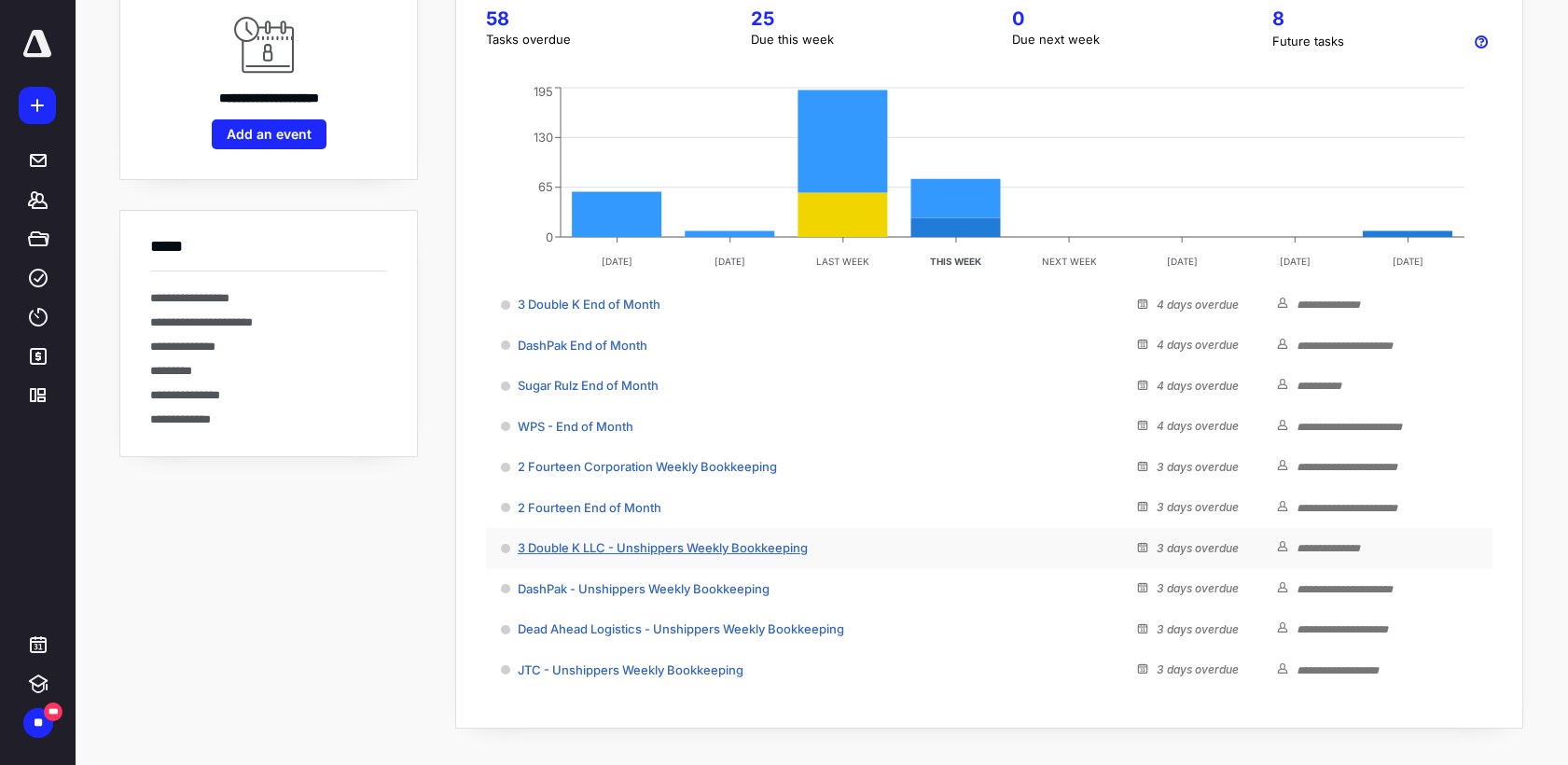 click on "3 Double K LLC - Unshippers Weekly Bookkeeping" at bounding box center (662, 548) 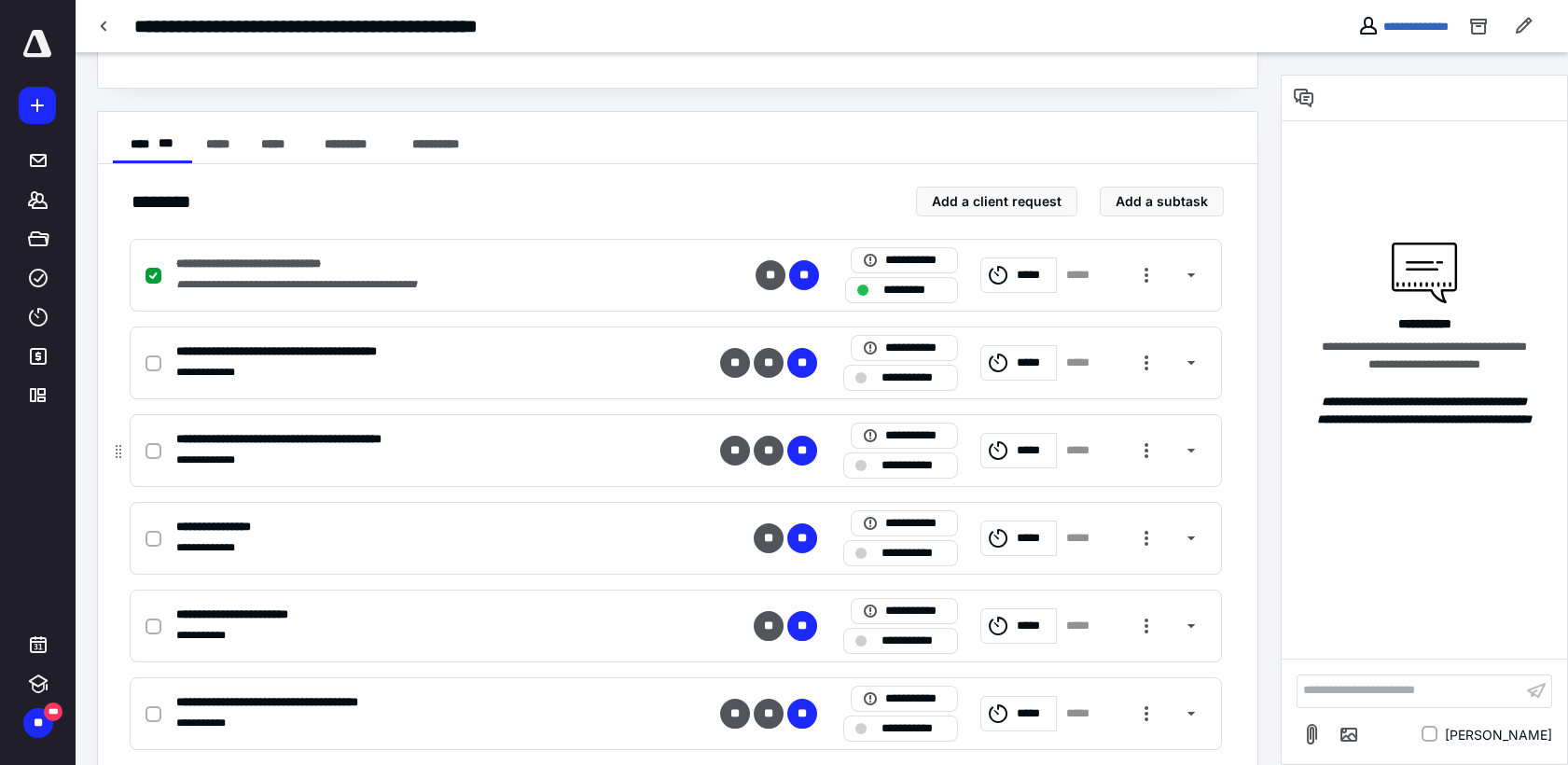 scroll, scrollTop: 311, scrollLeft: 0, axis: vertical 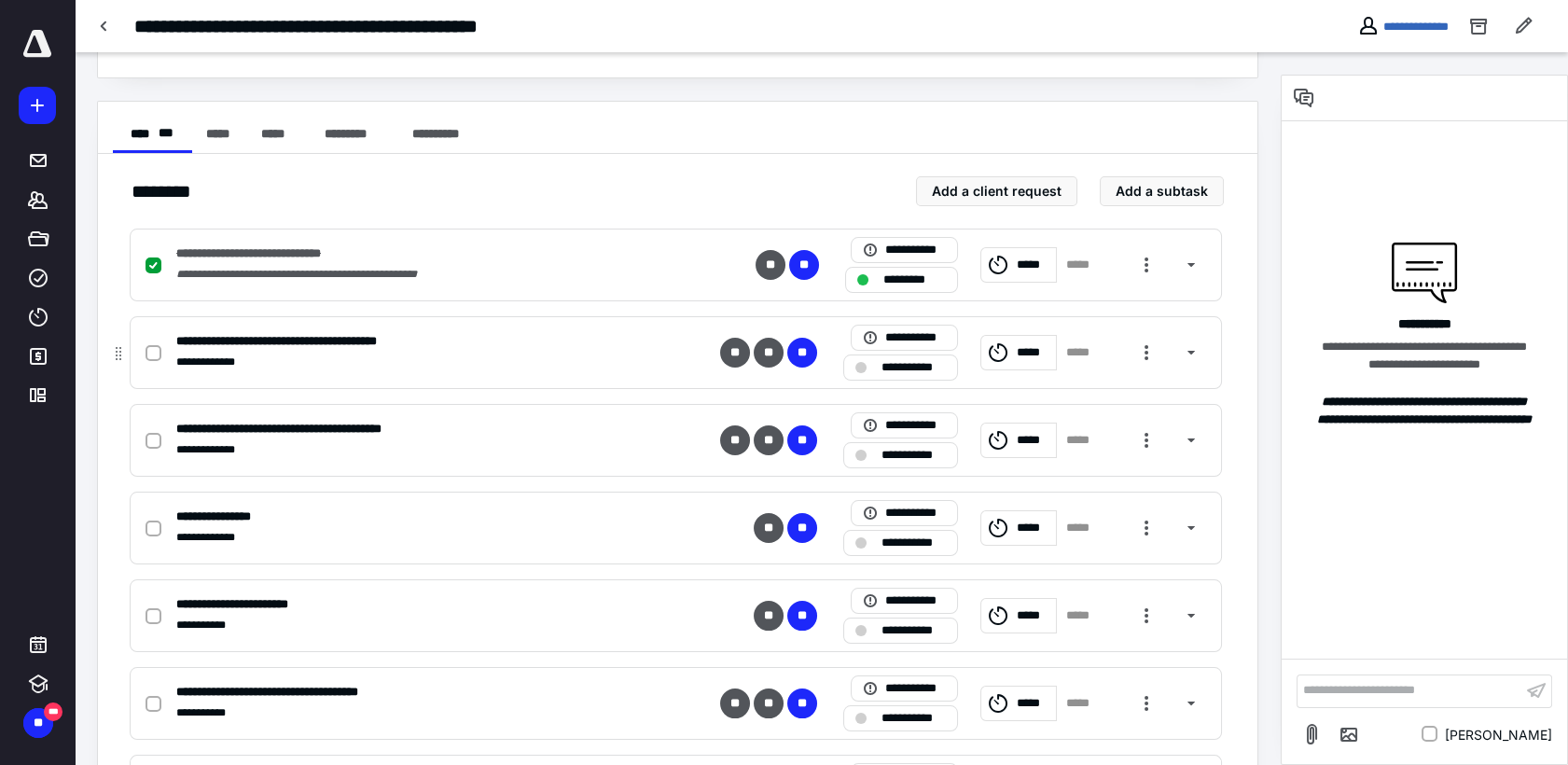 click on "**********" at bounding box center (313, 341) 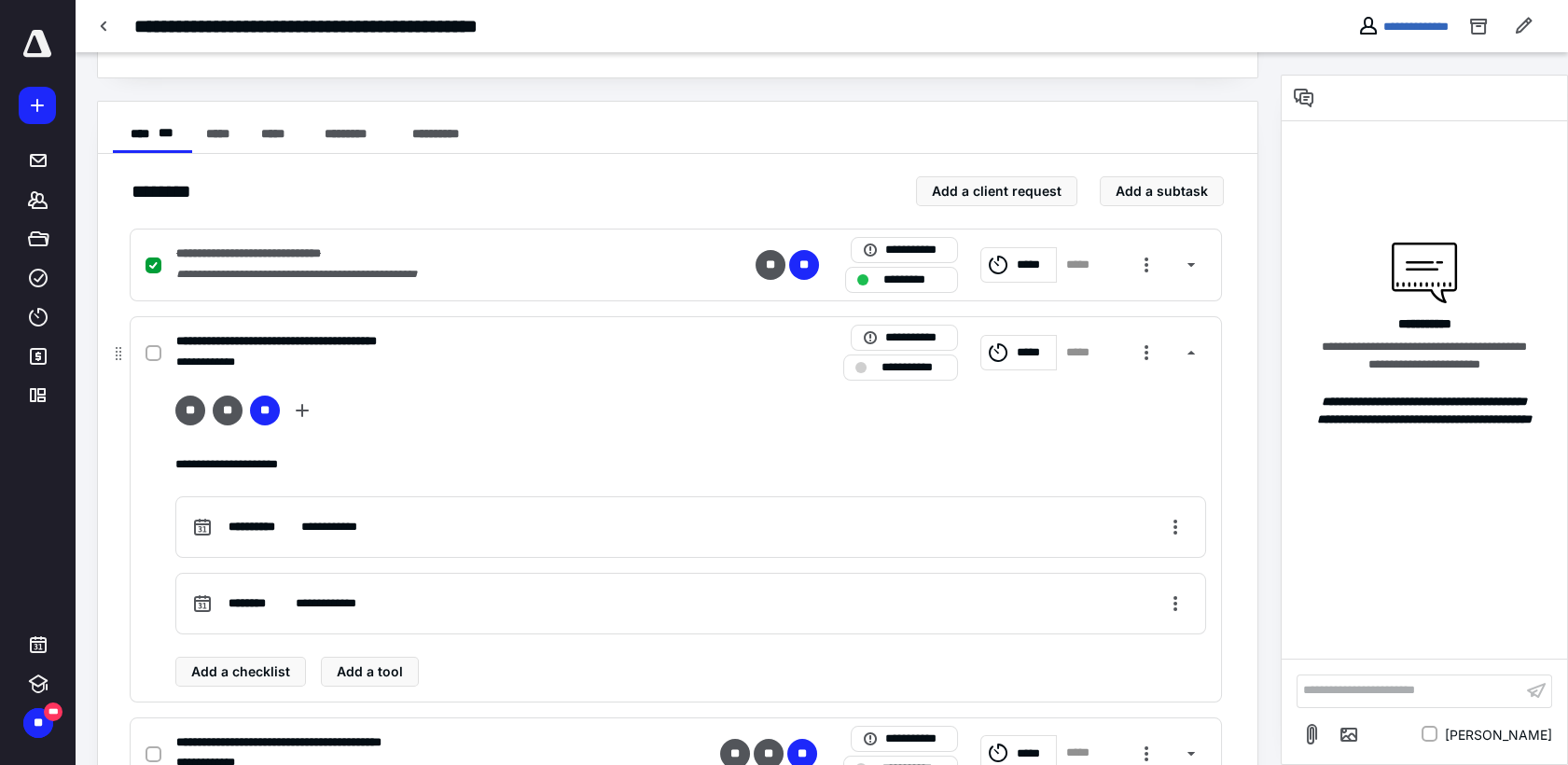 click on "**********" at bounding box center [313, 341] 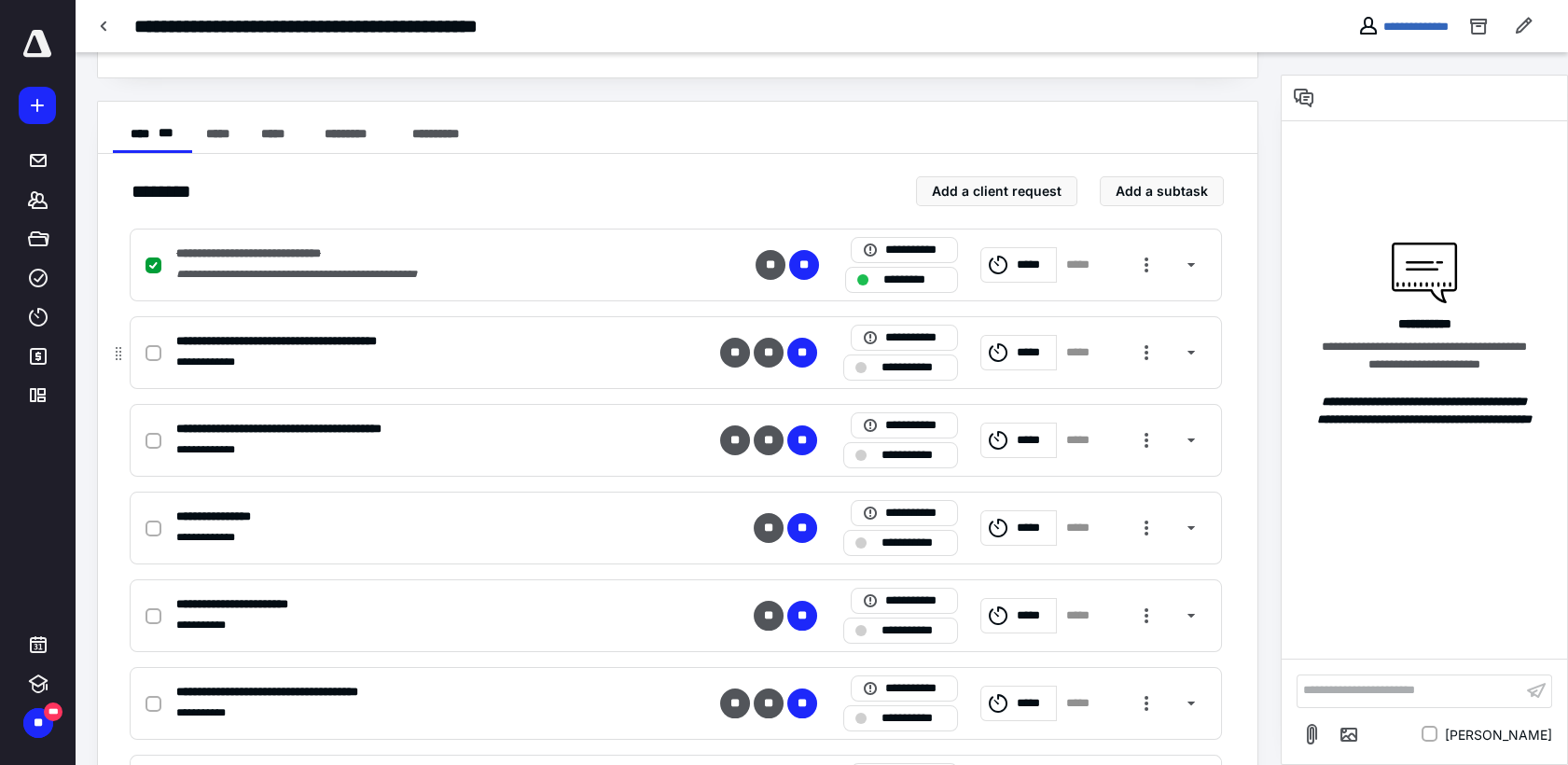 click at bounding box center [153, 354] 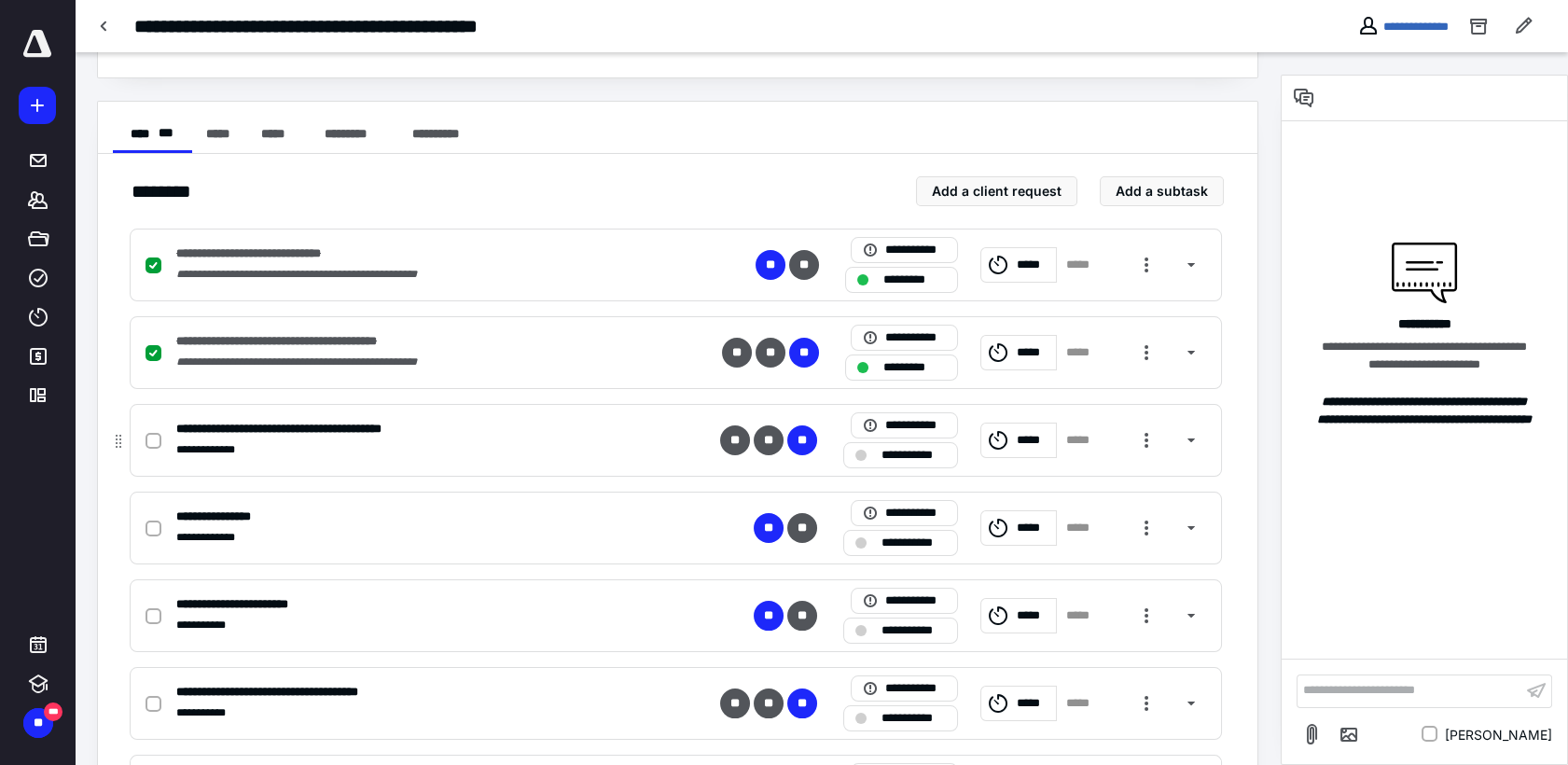 click at bounding box center (153, 441) 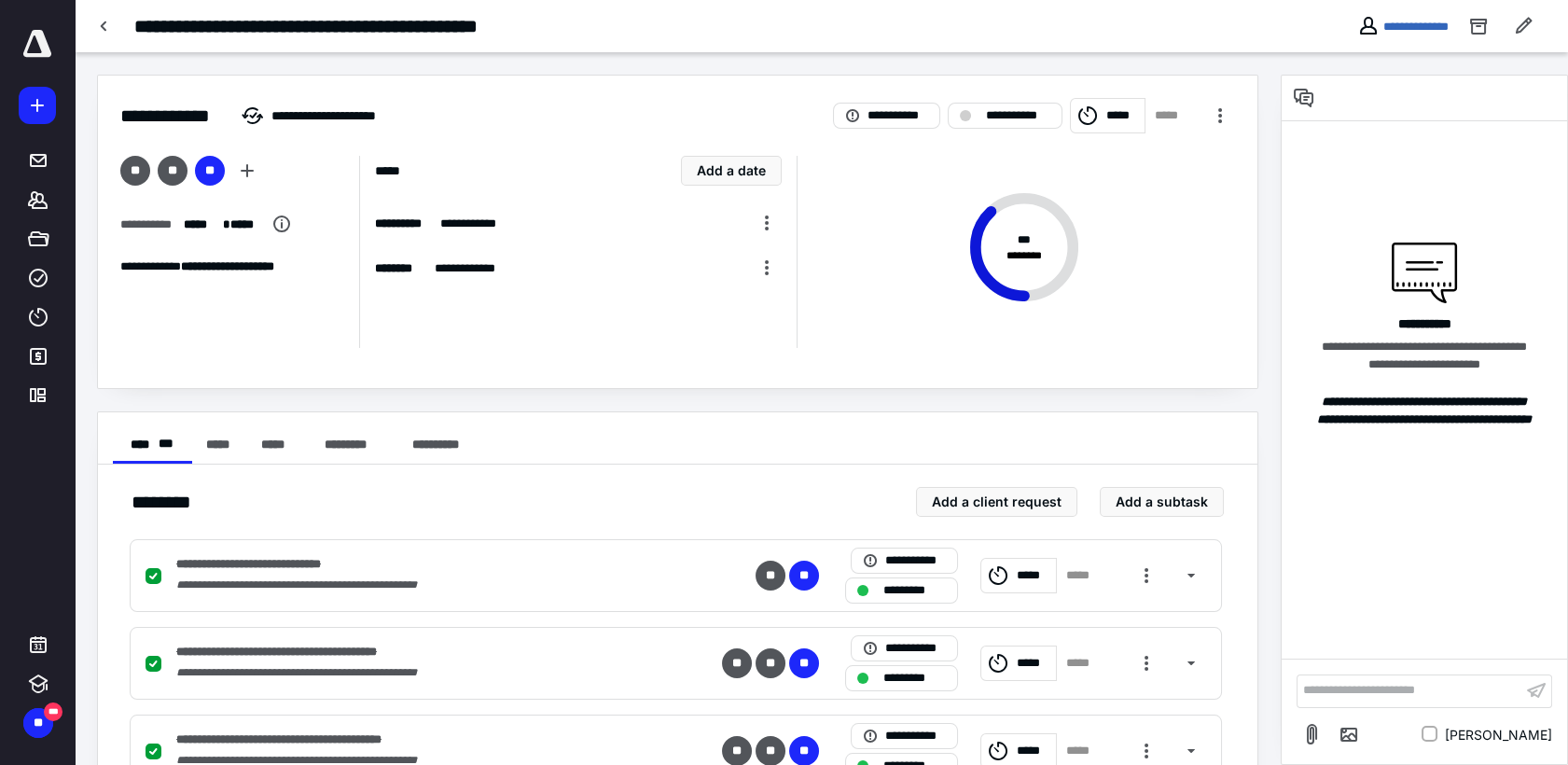 scroll, scrollTop: 0, scrollLeft: 0, axis: both 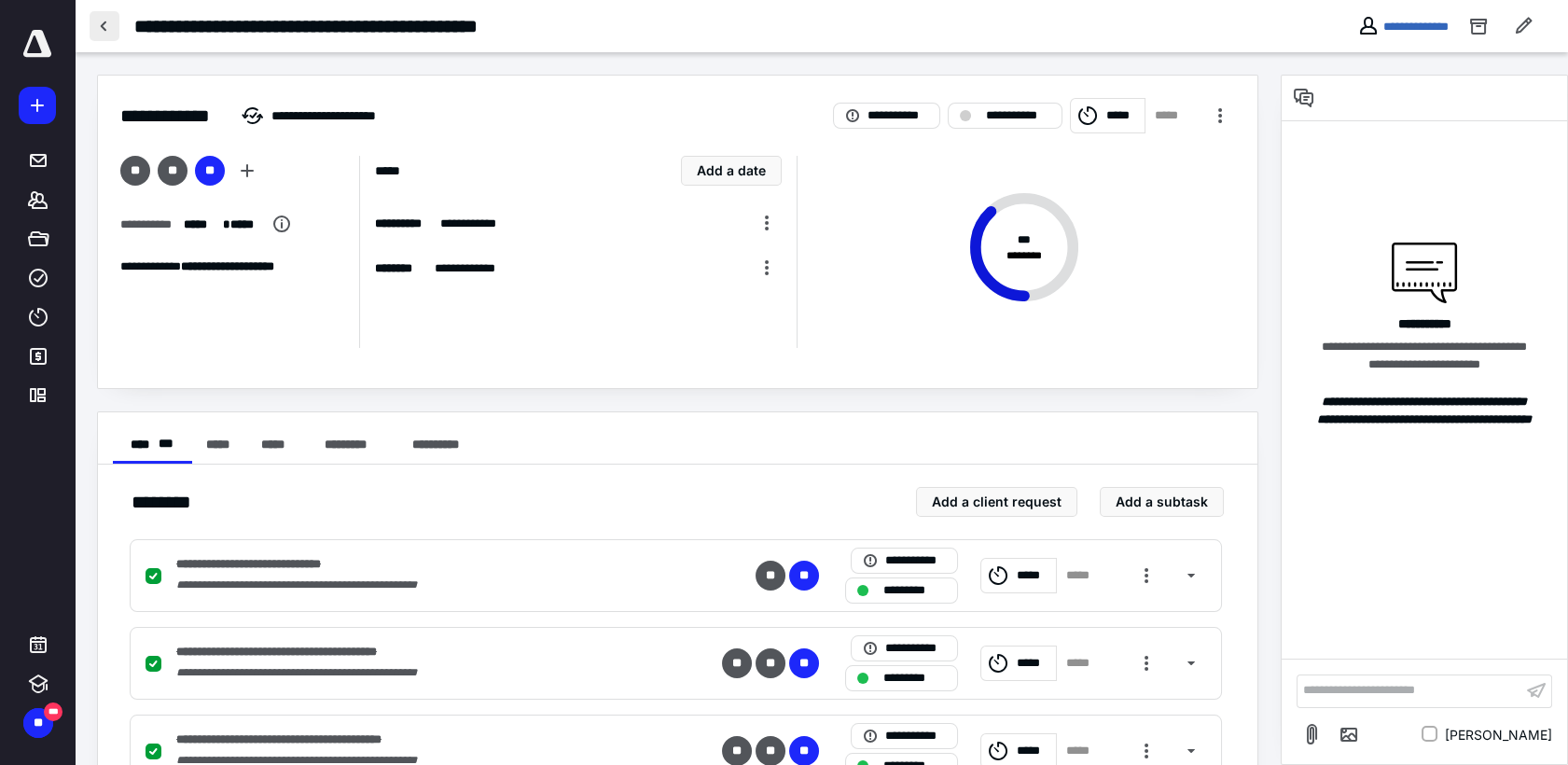 click at bounding box center (104, 26) 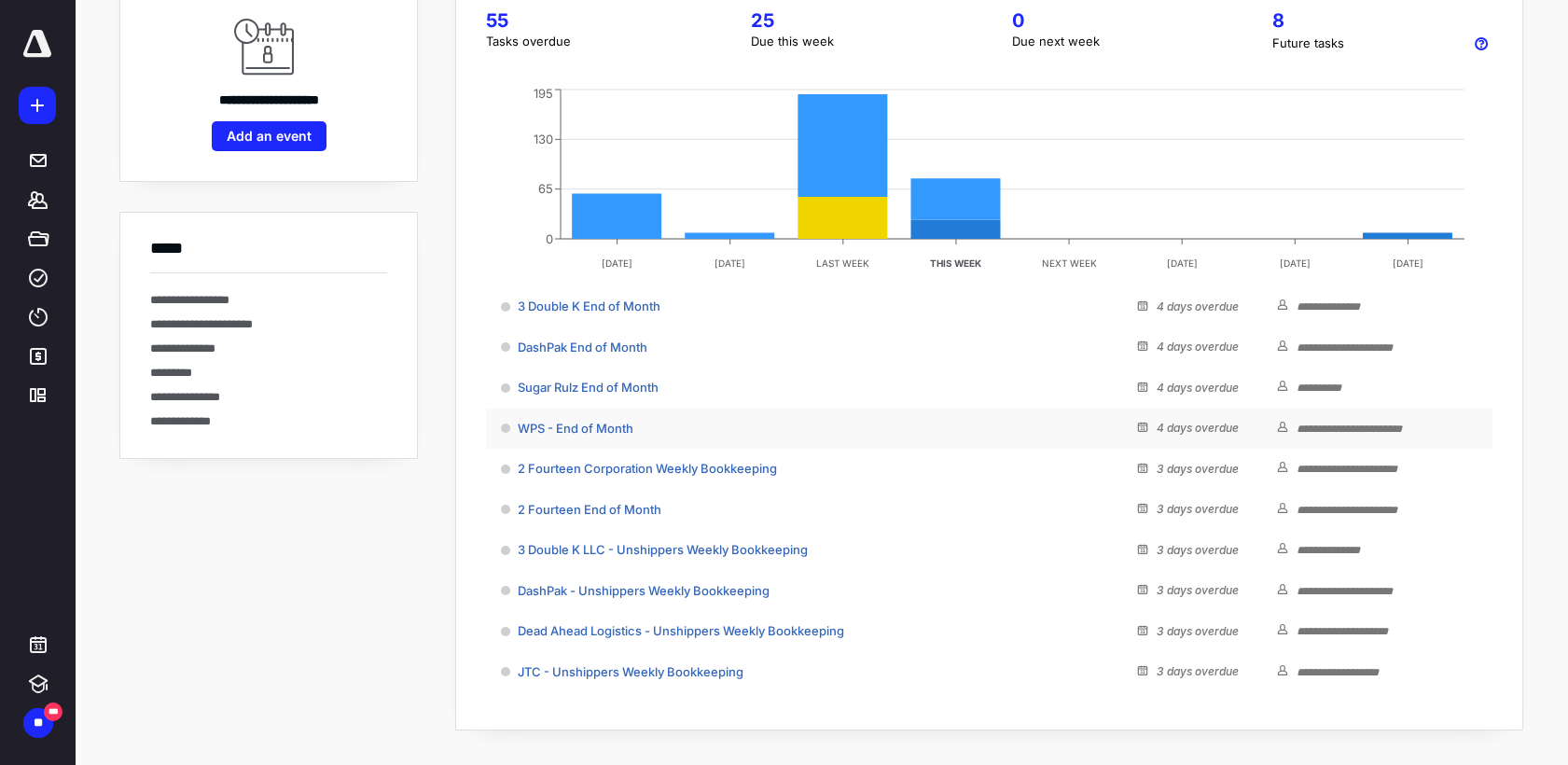 scroll, scrollTop: 174, scrollLeft: 0, axis: vertical 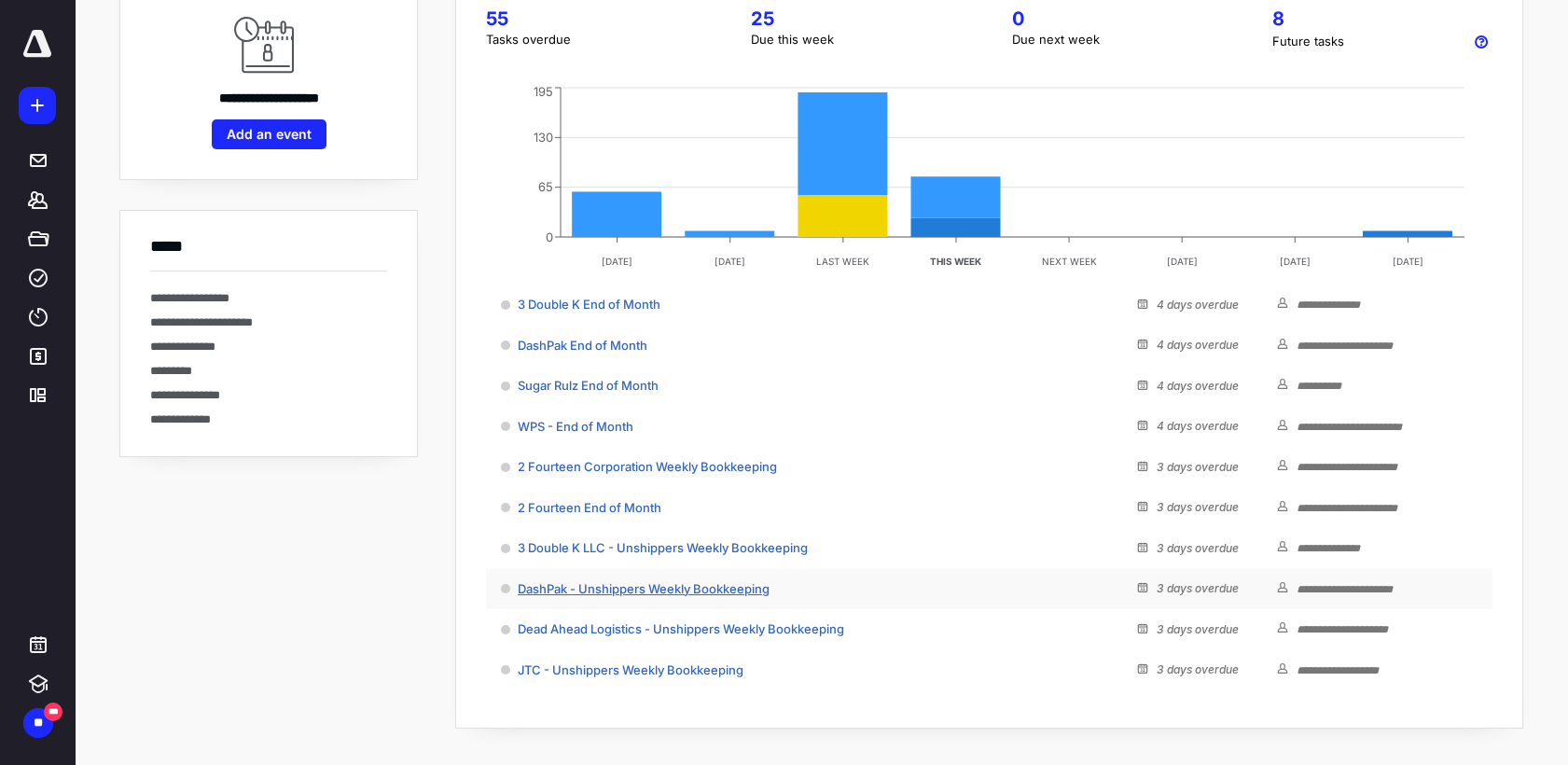 click on "DashPak - Unshippers Weekly Bookkeeping" at bounding box center [644, 589] 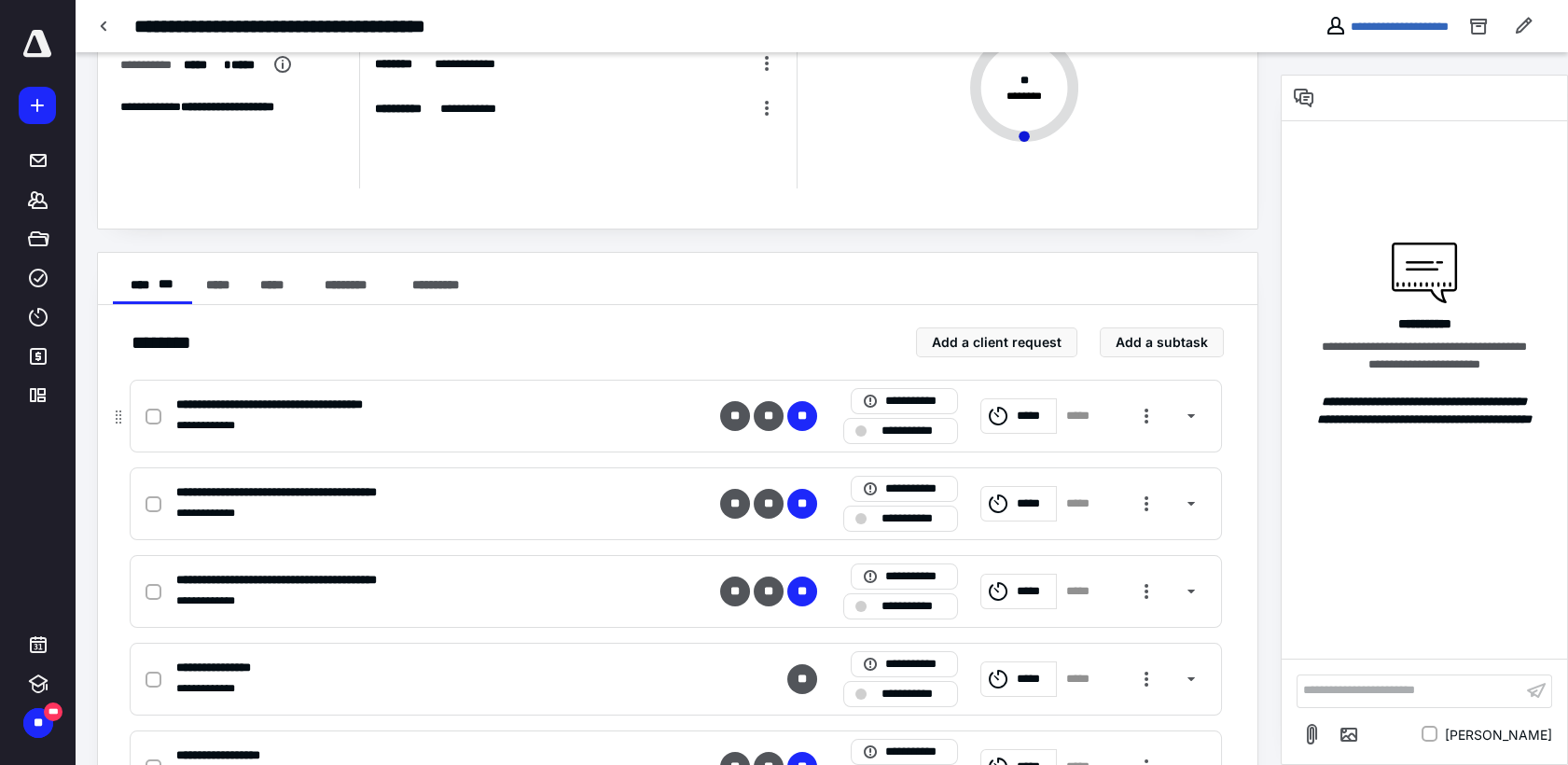 scroll, scrollTop: 243, scrollLeft: 0, axis: vertical 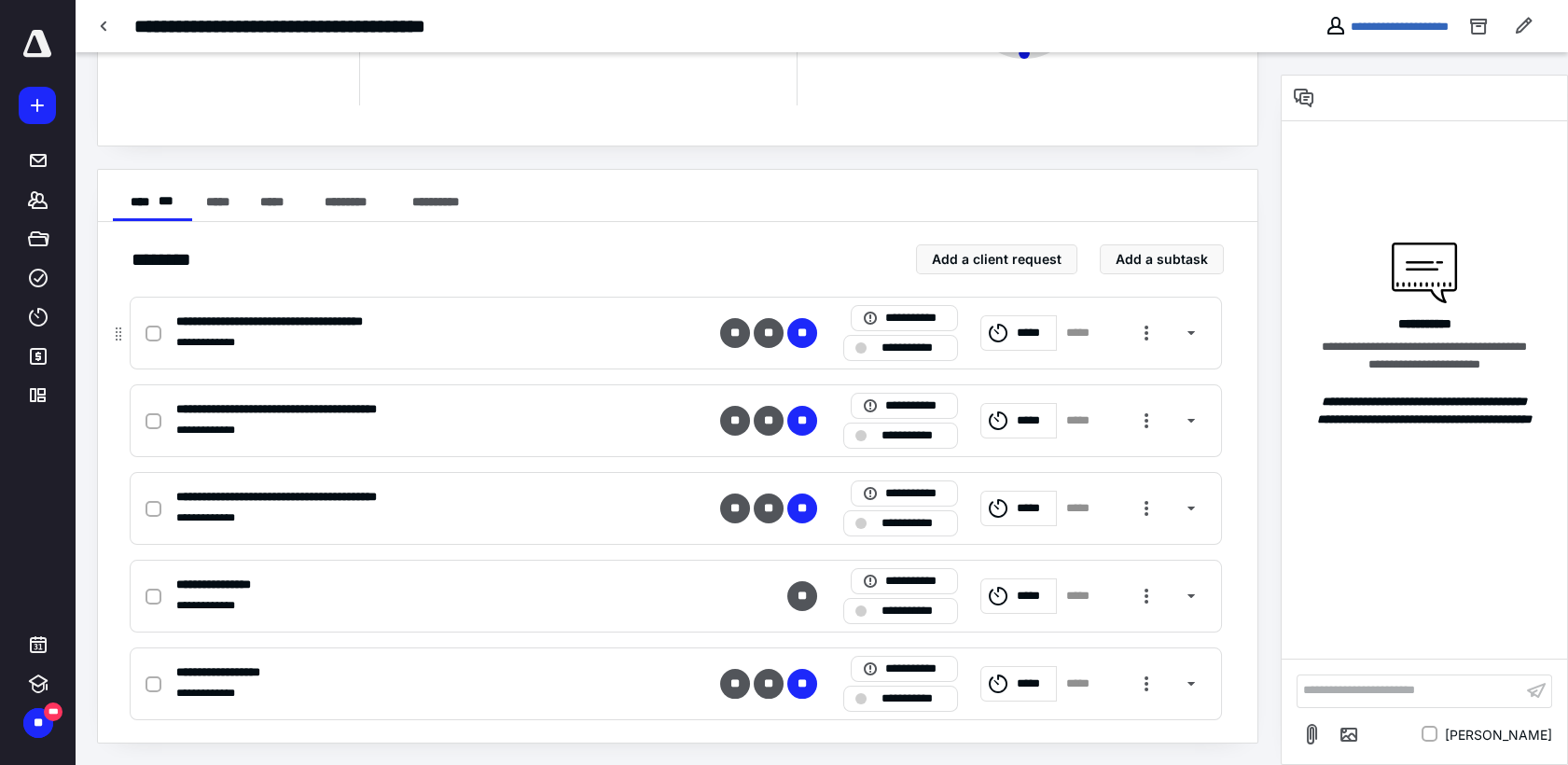 click at bounding box center (153, 334) 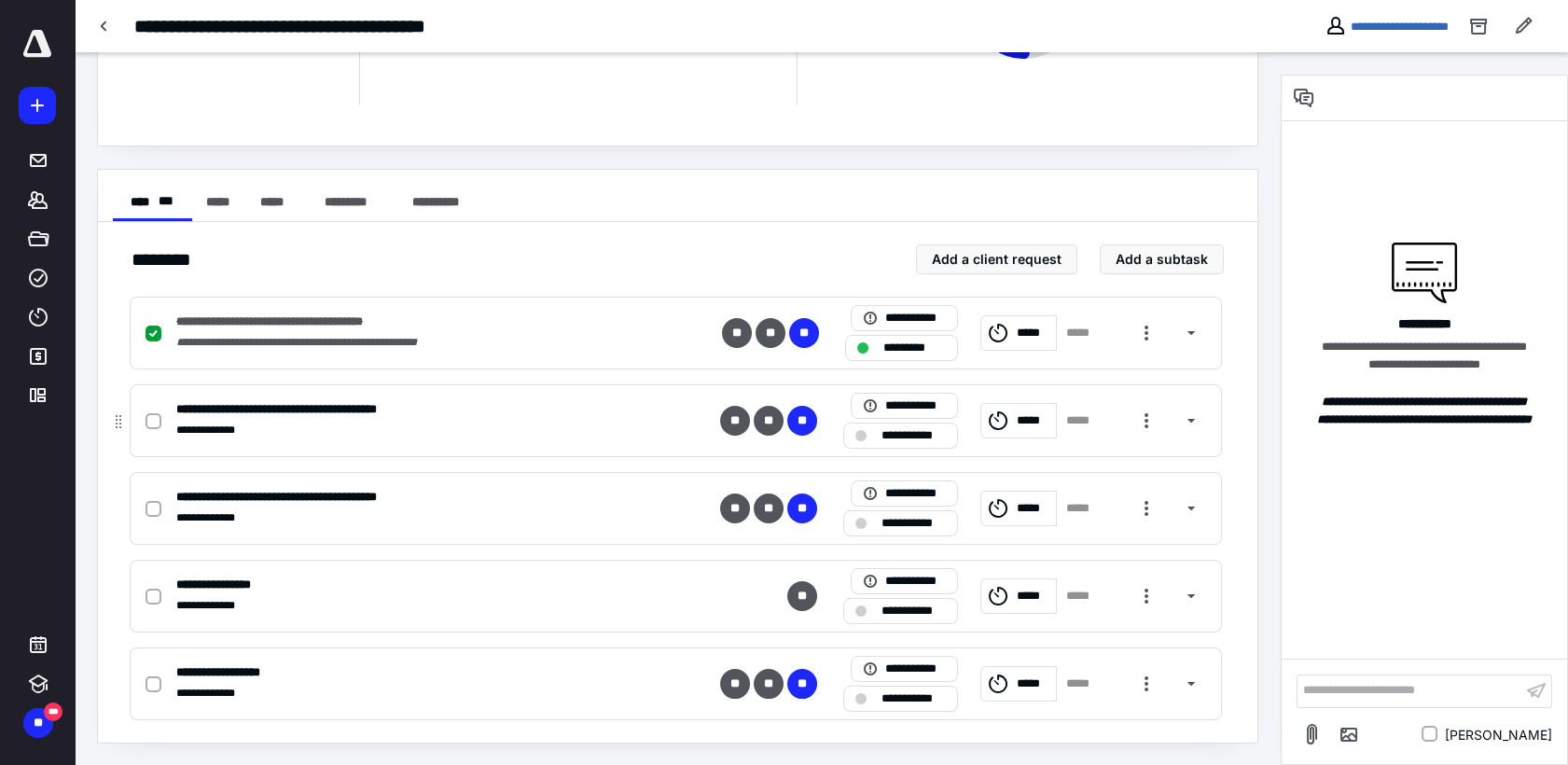 click at bounding box center [153, 422] 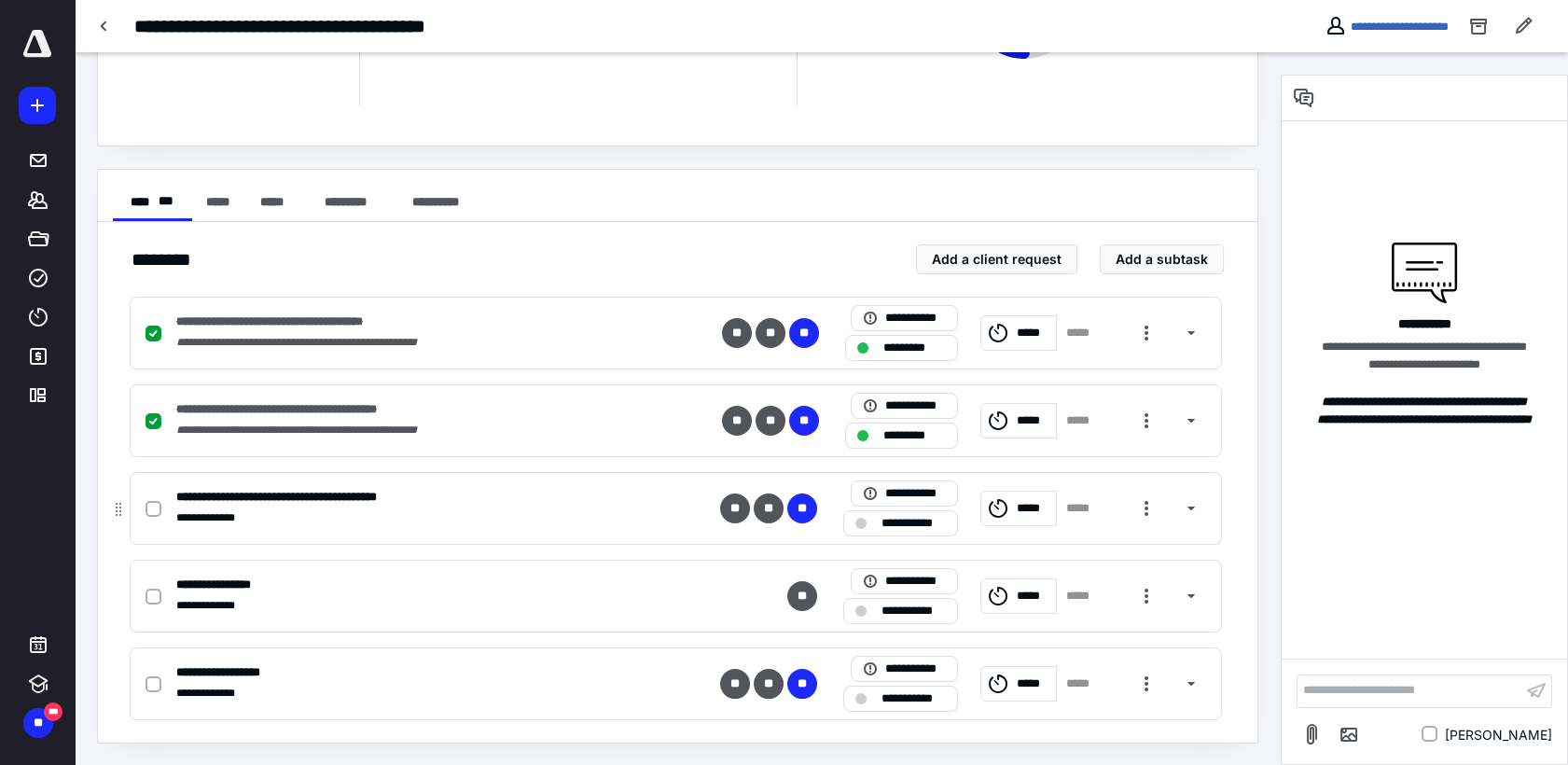 click 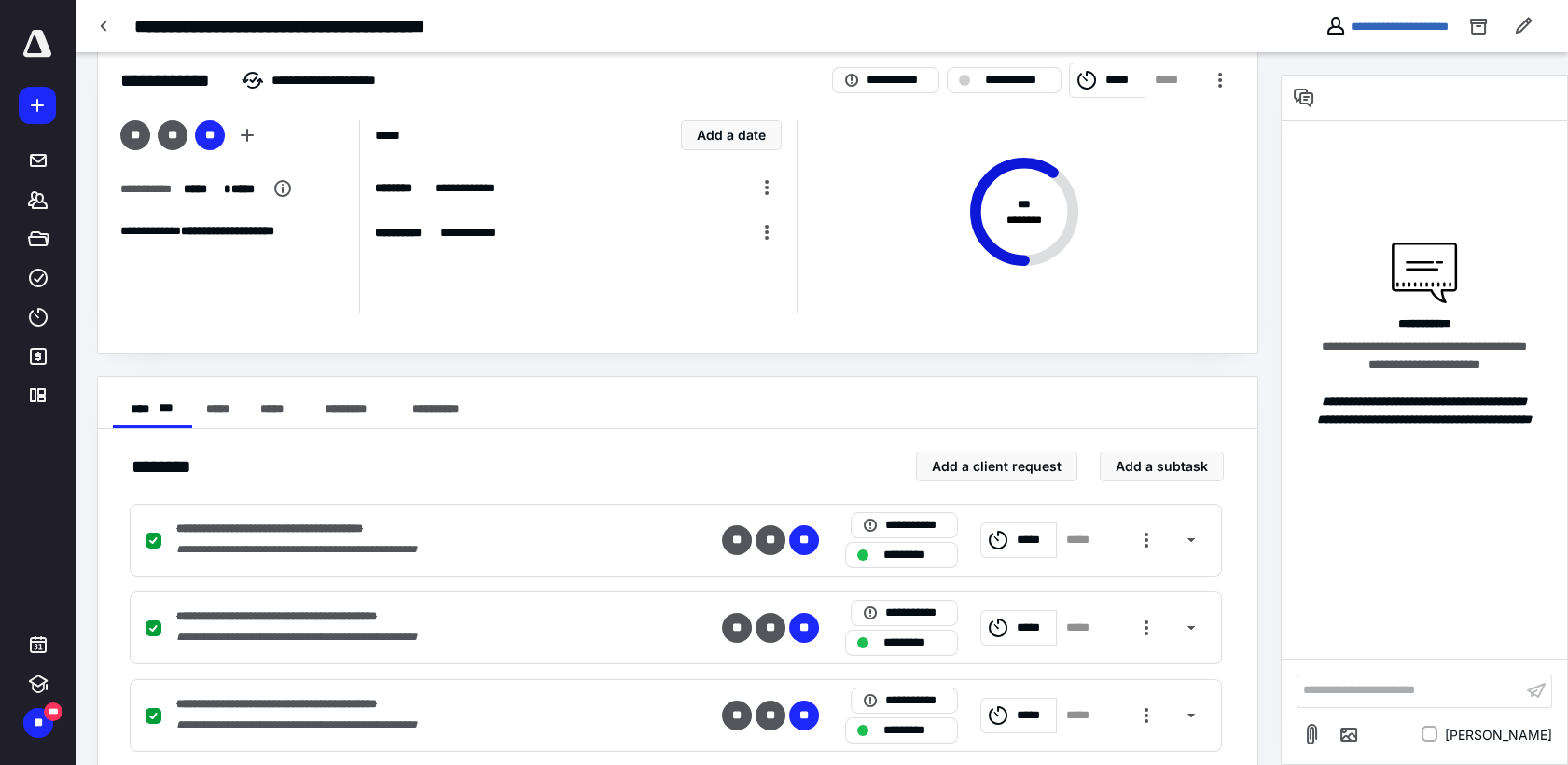 scroll, scrollTop: 0, scrollLeft: 0, axis: both 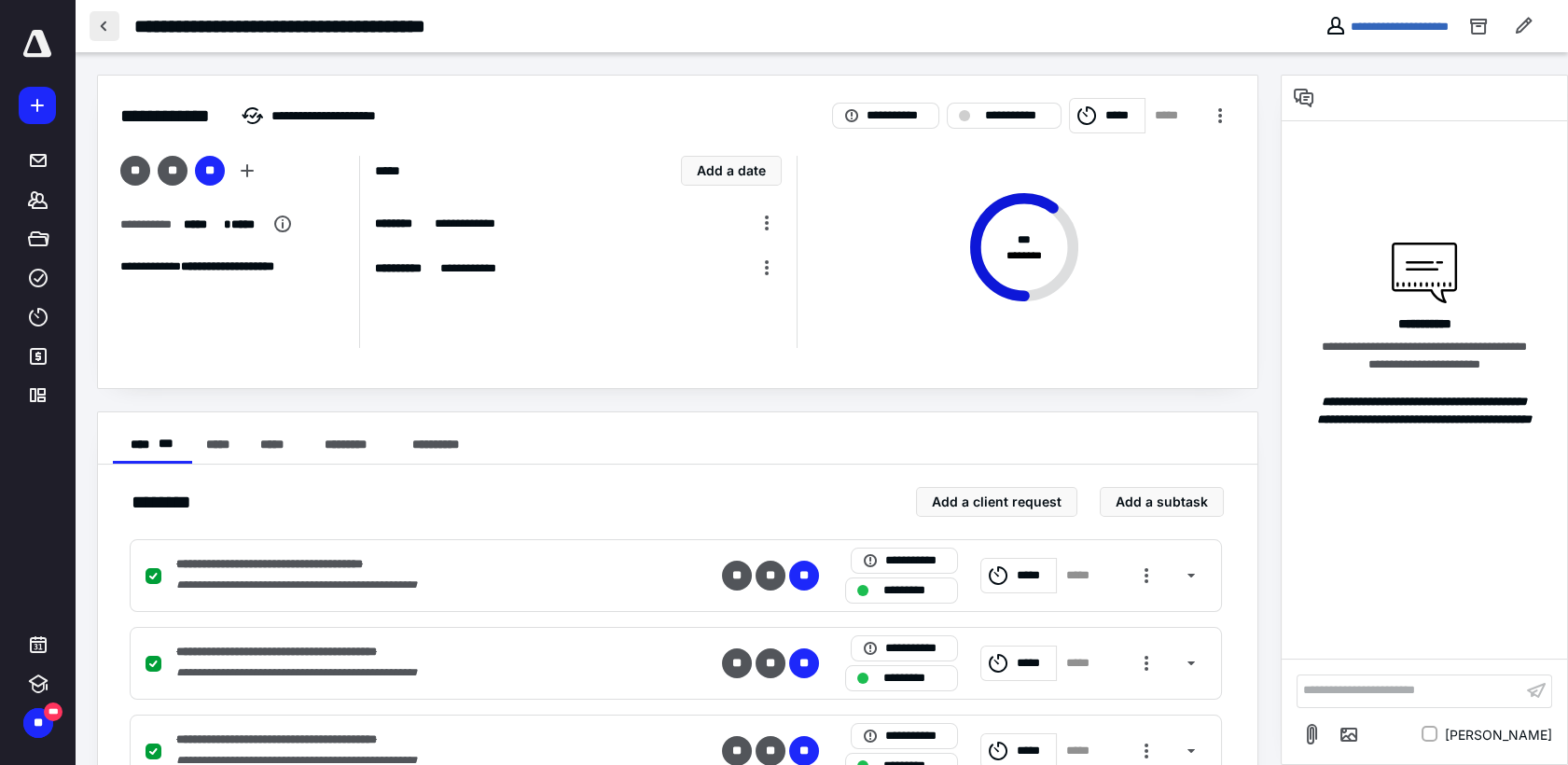 click at bounding box center [104, 26] 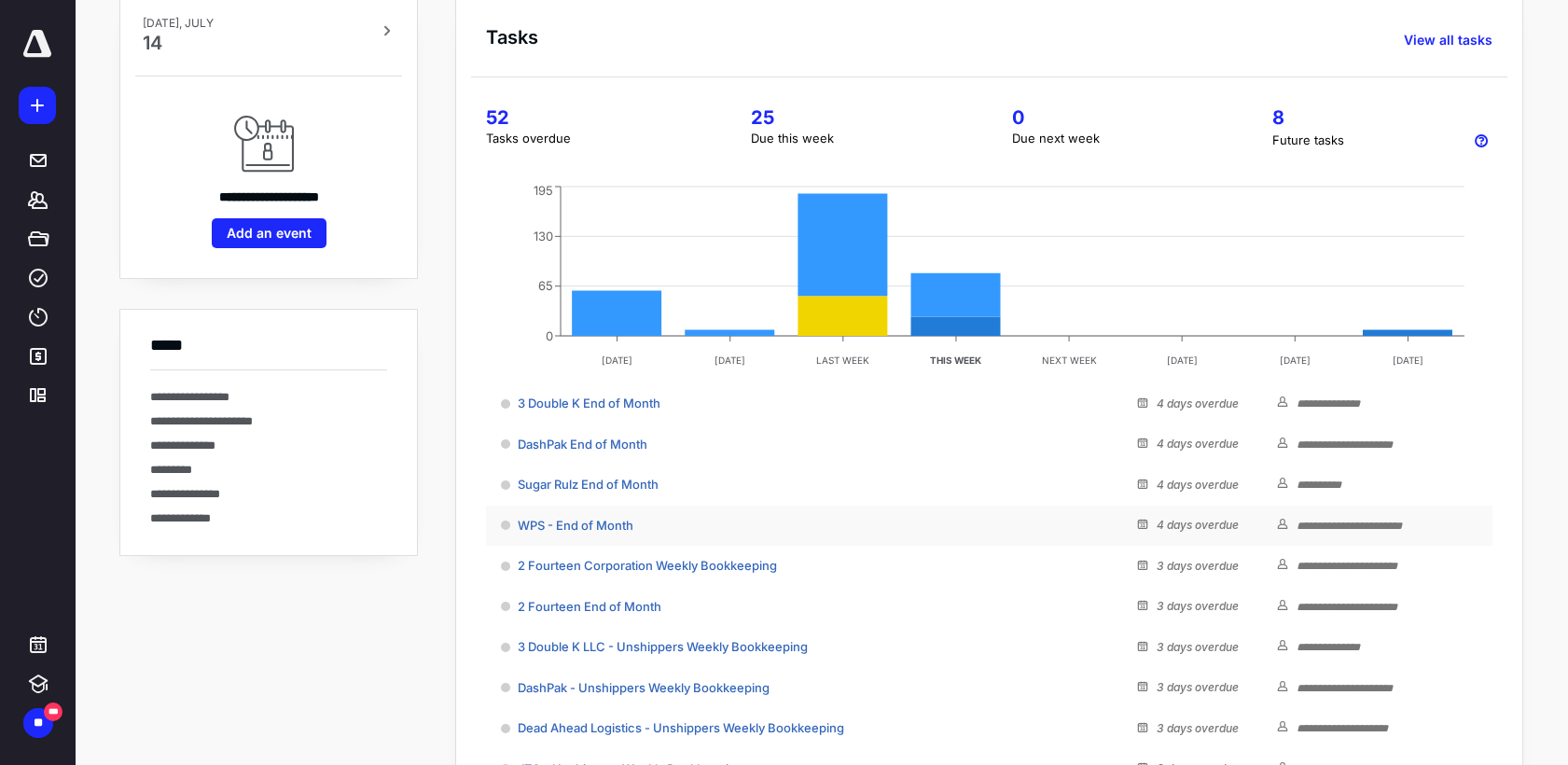 scroll, scrollTop: 174, scrollLeft: 0, axis: vertical 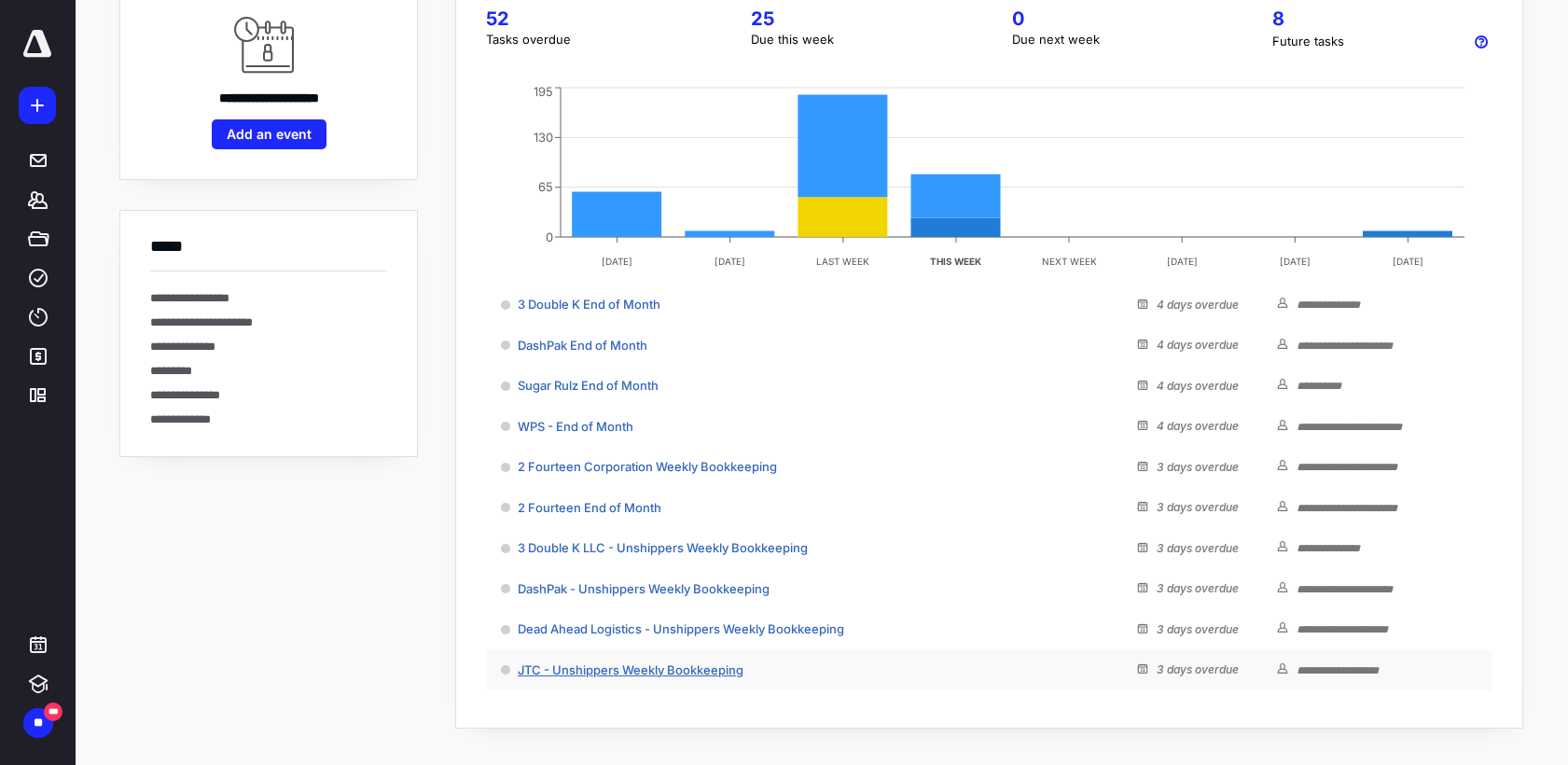 click on "JTC - Unshippers Weekly Bookkeeping" at bounding box center [631, 670] 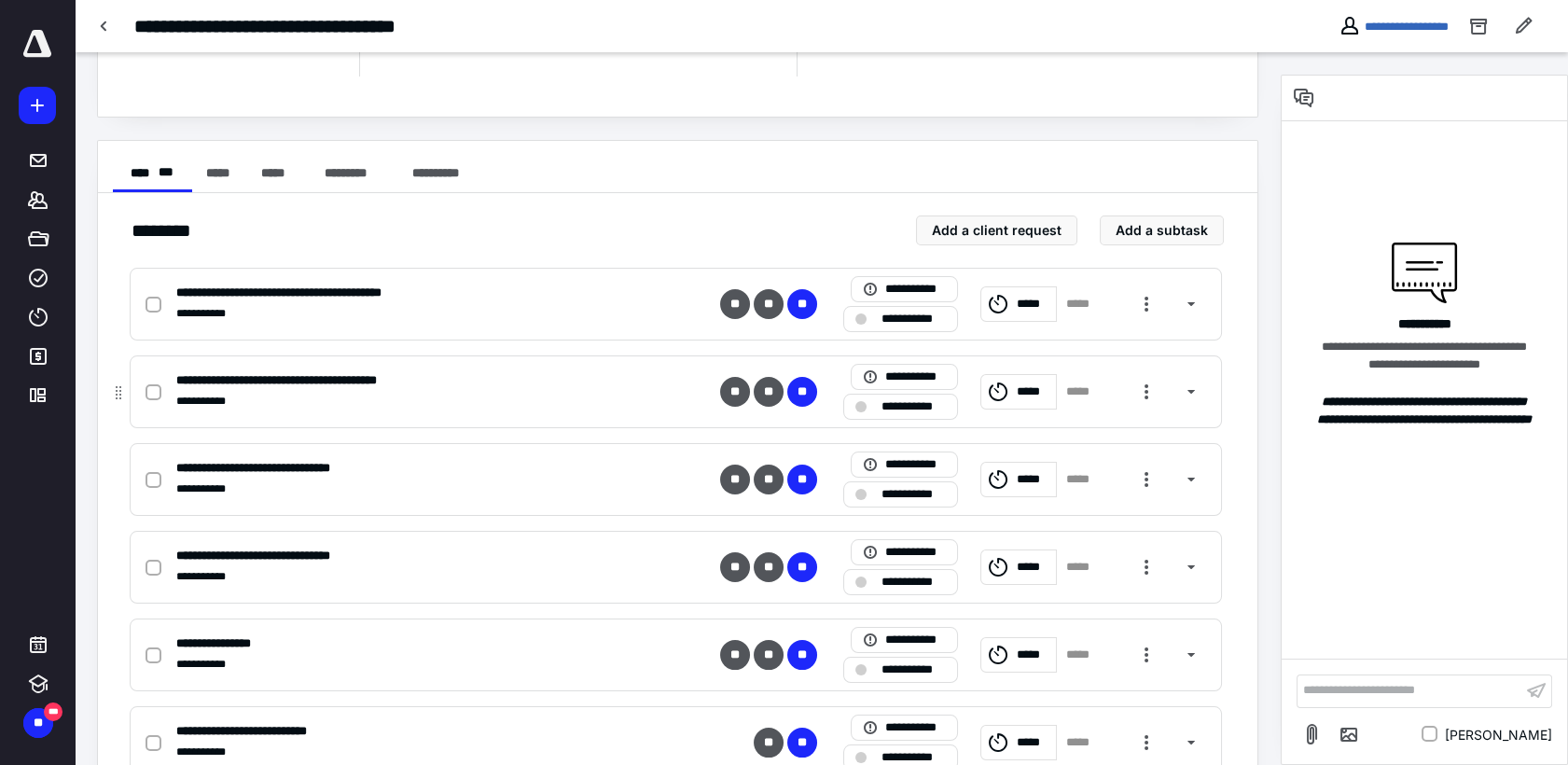 scroll, scrollTop: 330, scrollLeft: 0, axis: vertical 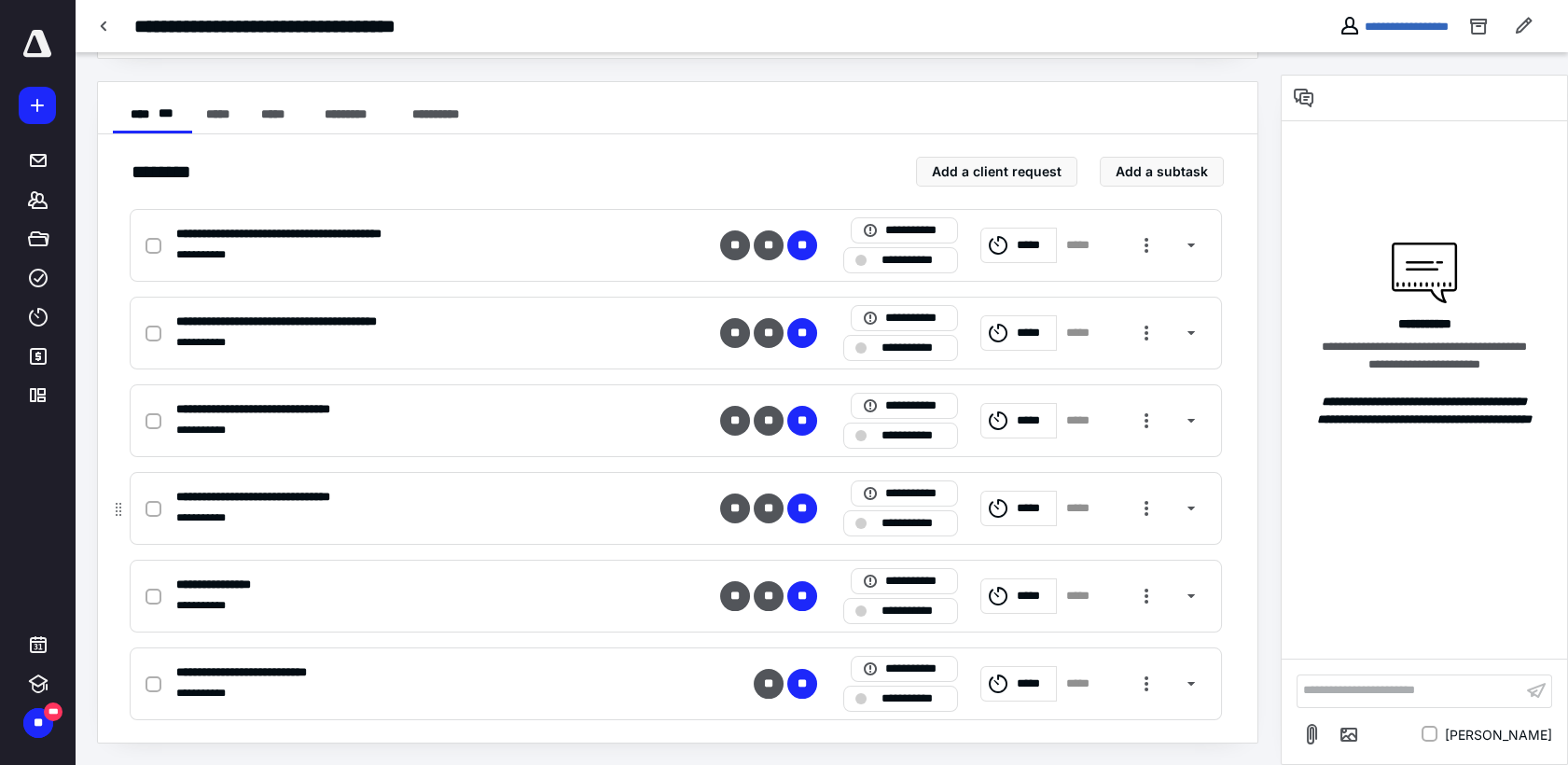 click 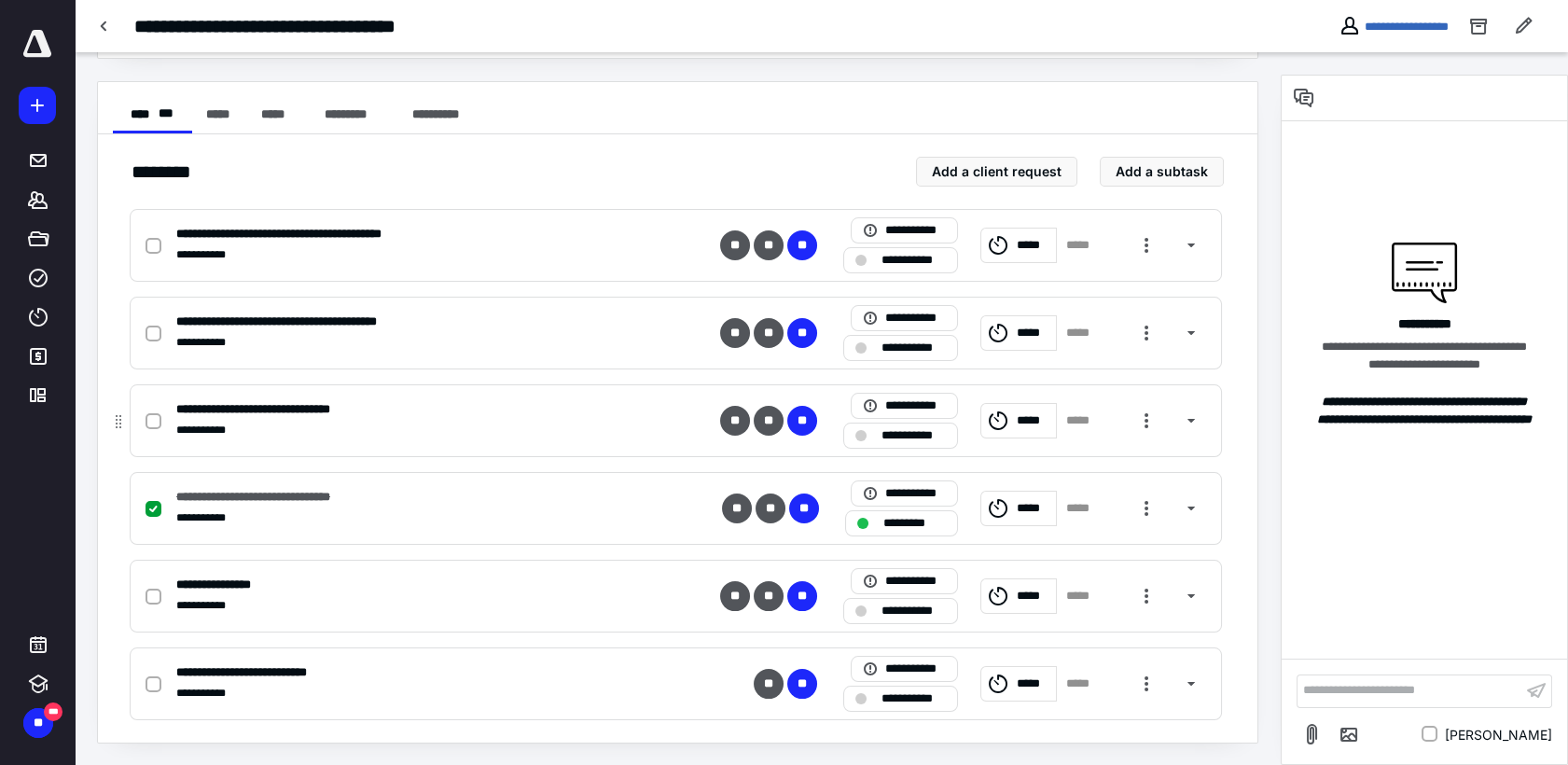 click at bounding box center [153, 422] 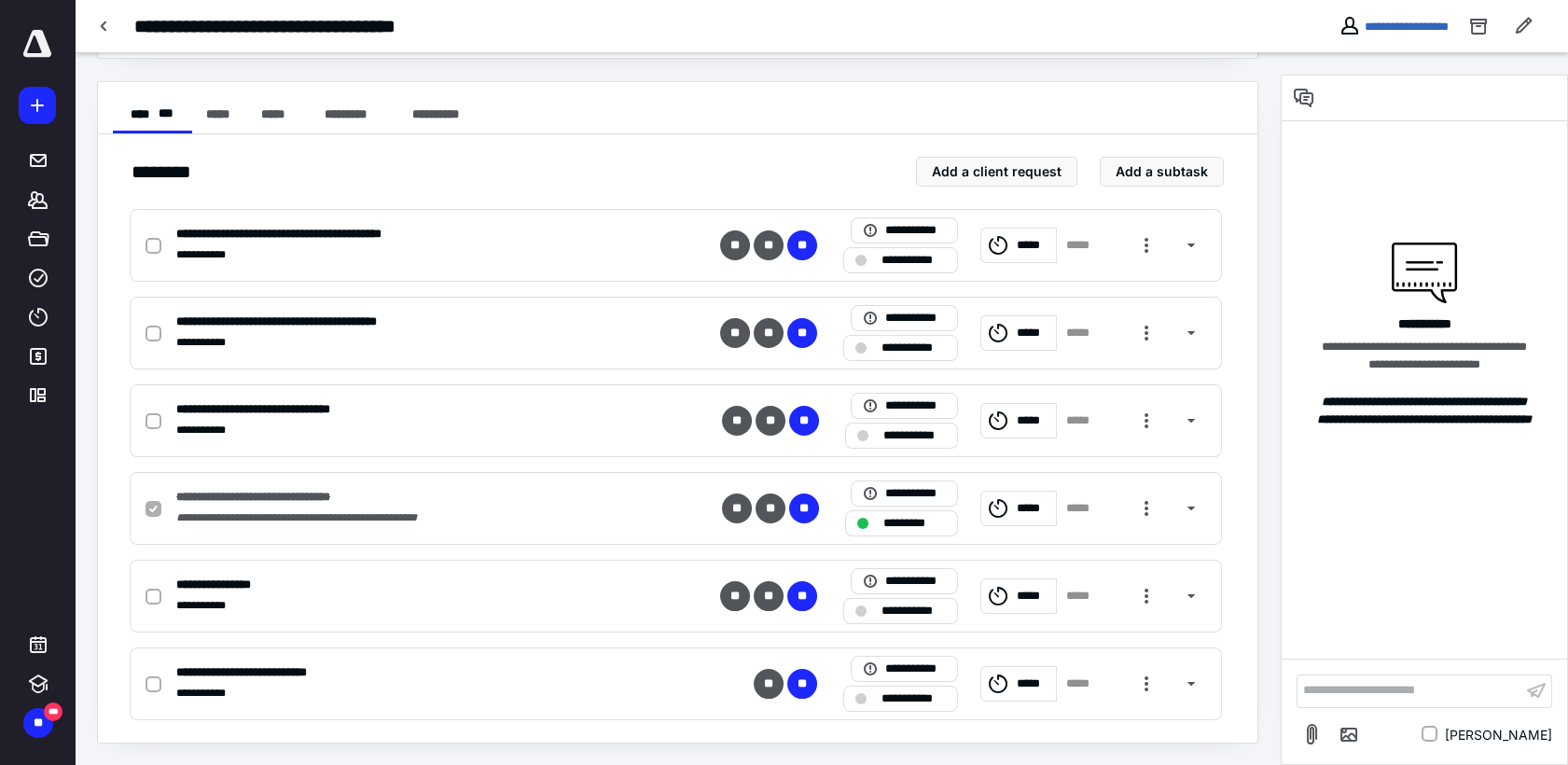 checkbox on "true" 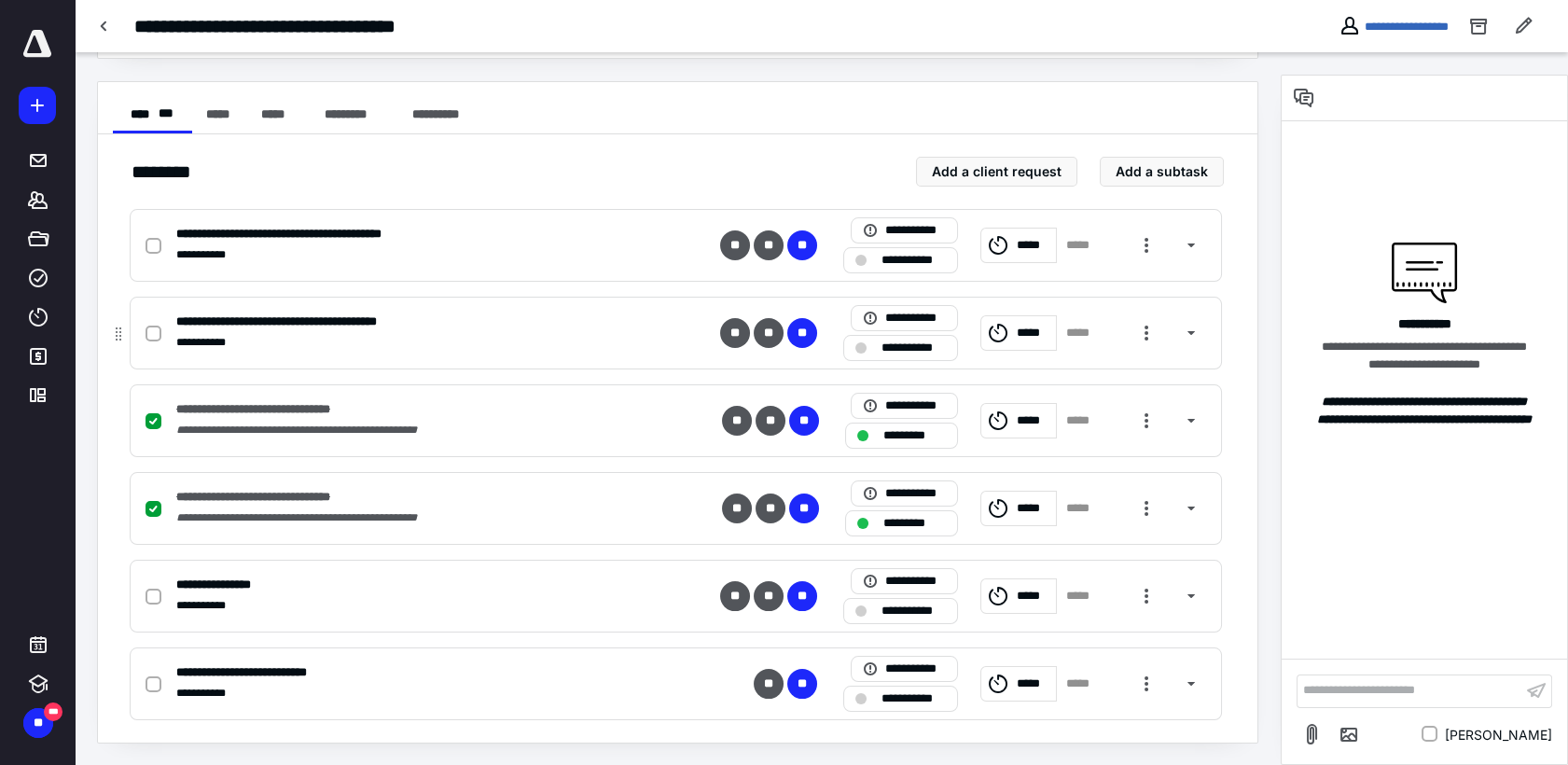 click at bounding box center [153, 334] 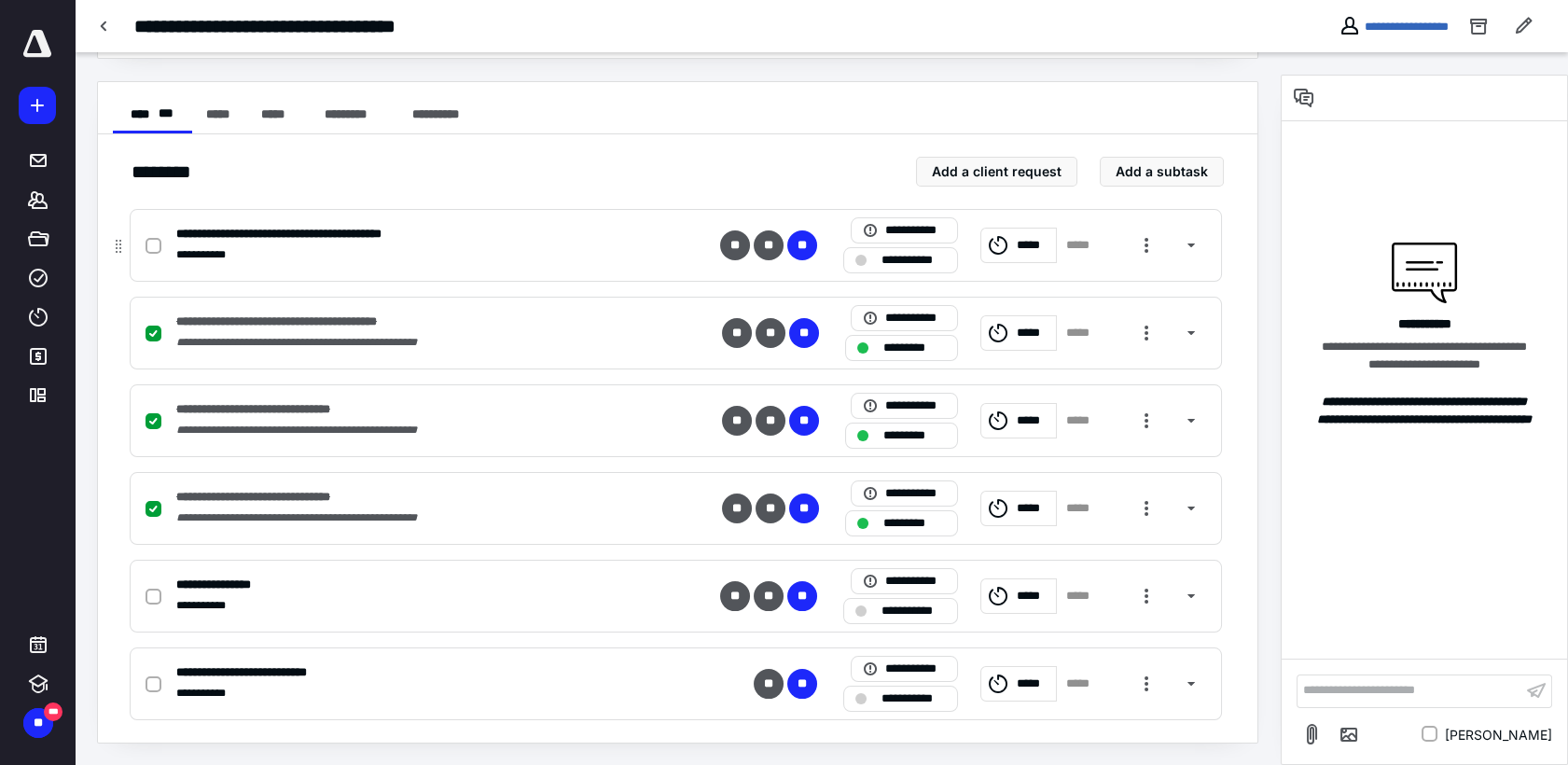 click at bounding box center [153, 246] 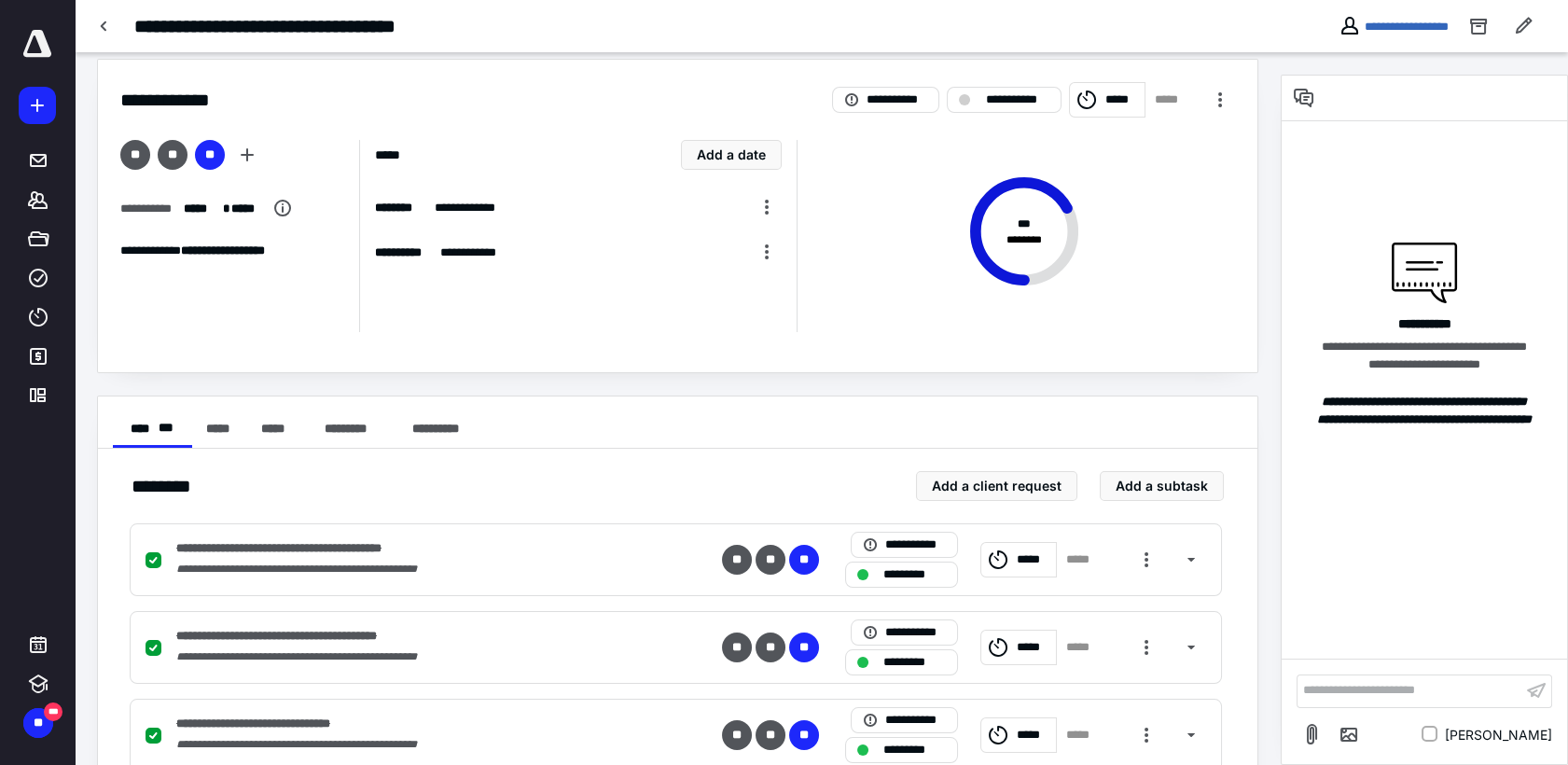 scroll, scrollTop: 0, scrollLeft: 0, axis: both 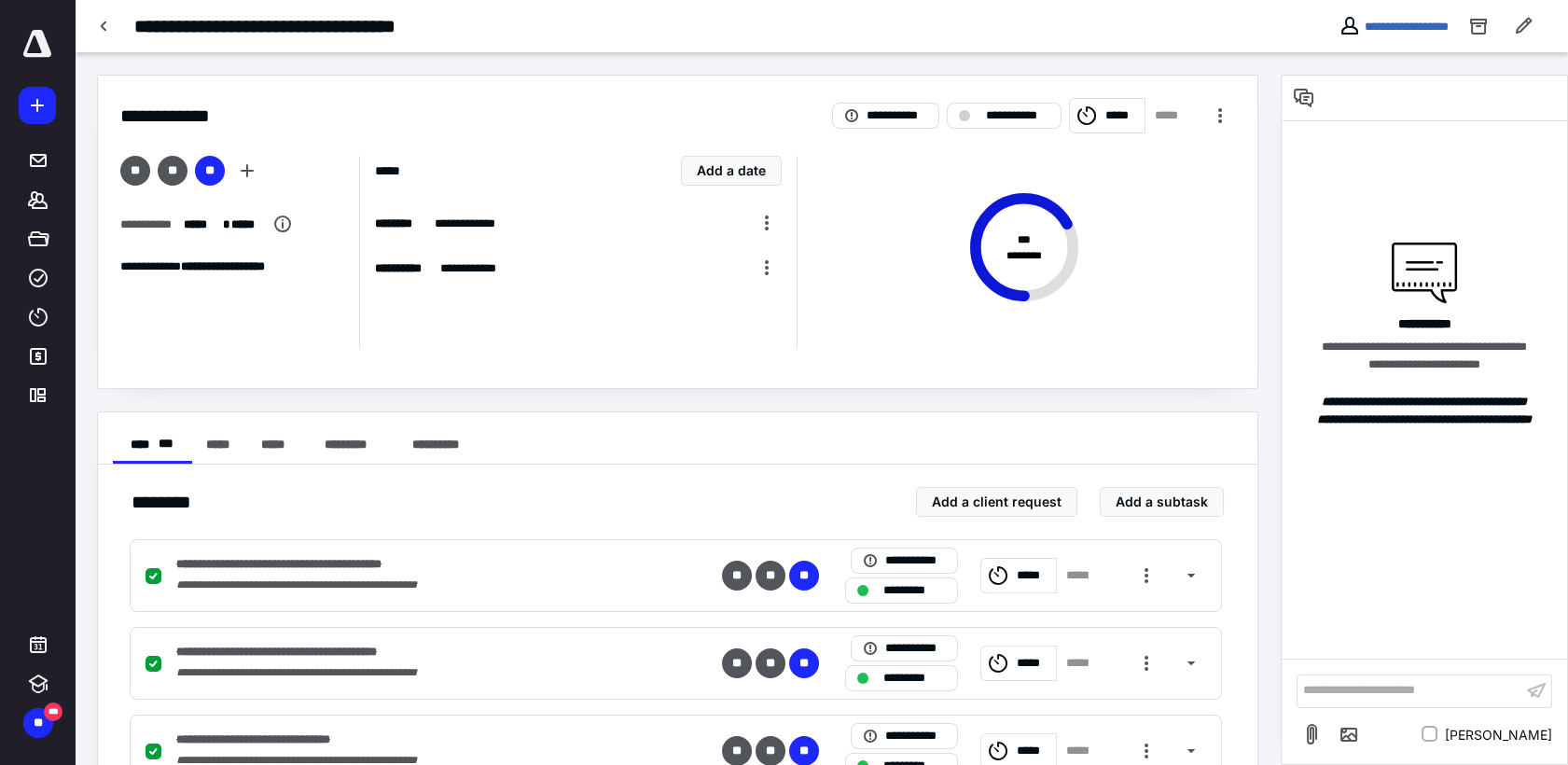 click at bounding box center (104, 26) 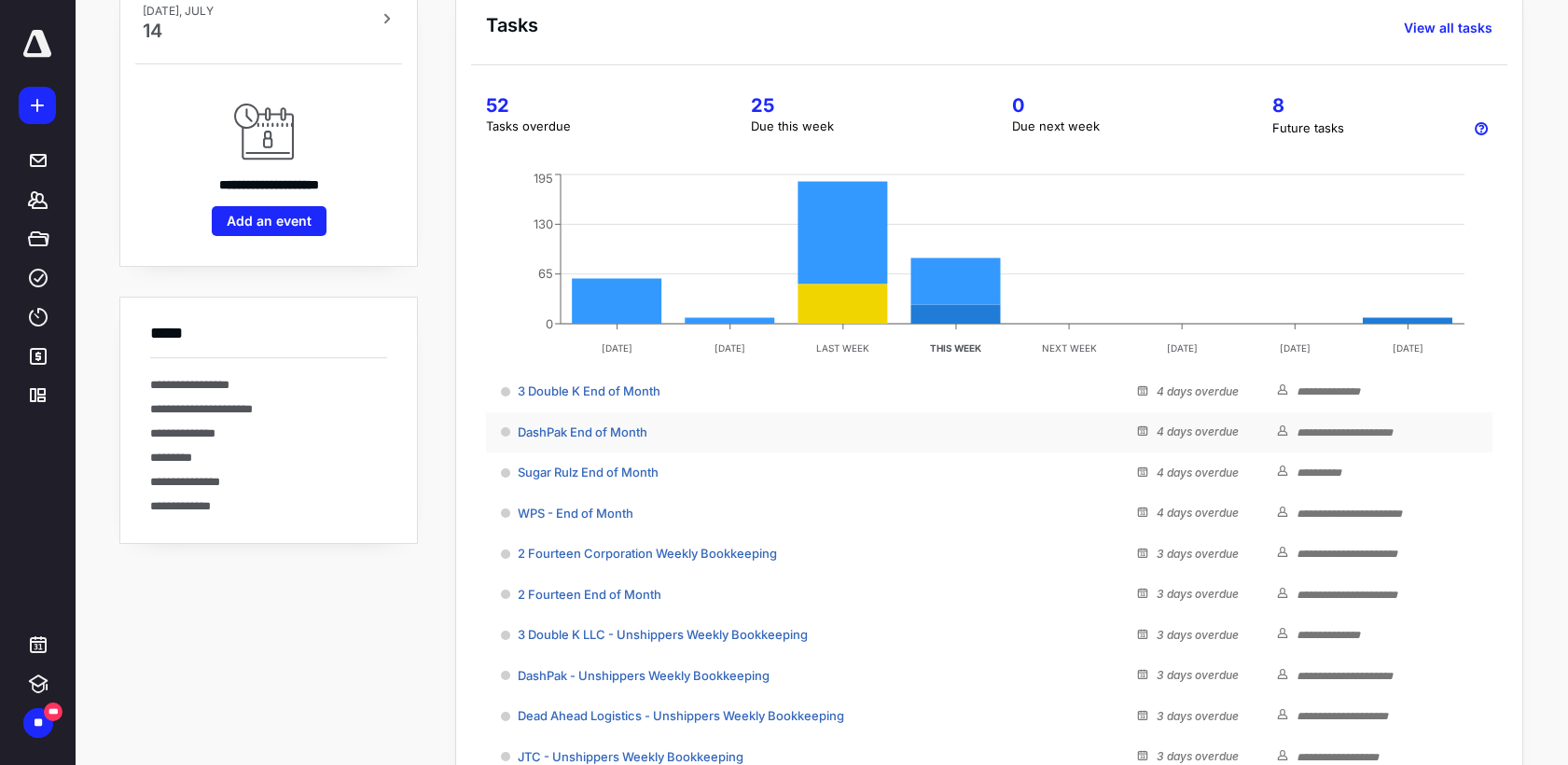scroll, scrollTop: 174, scrollLeft: 0, axis: vertical 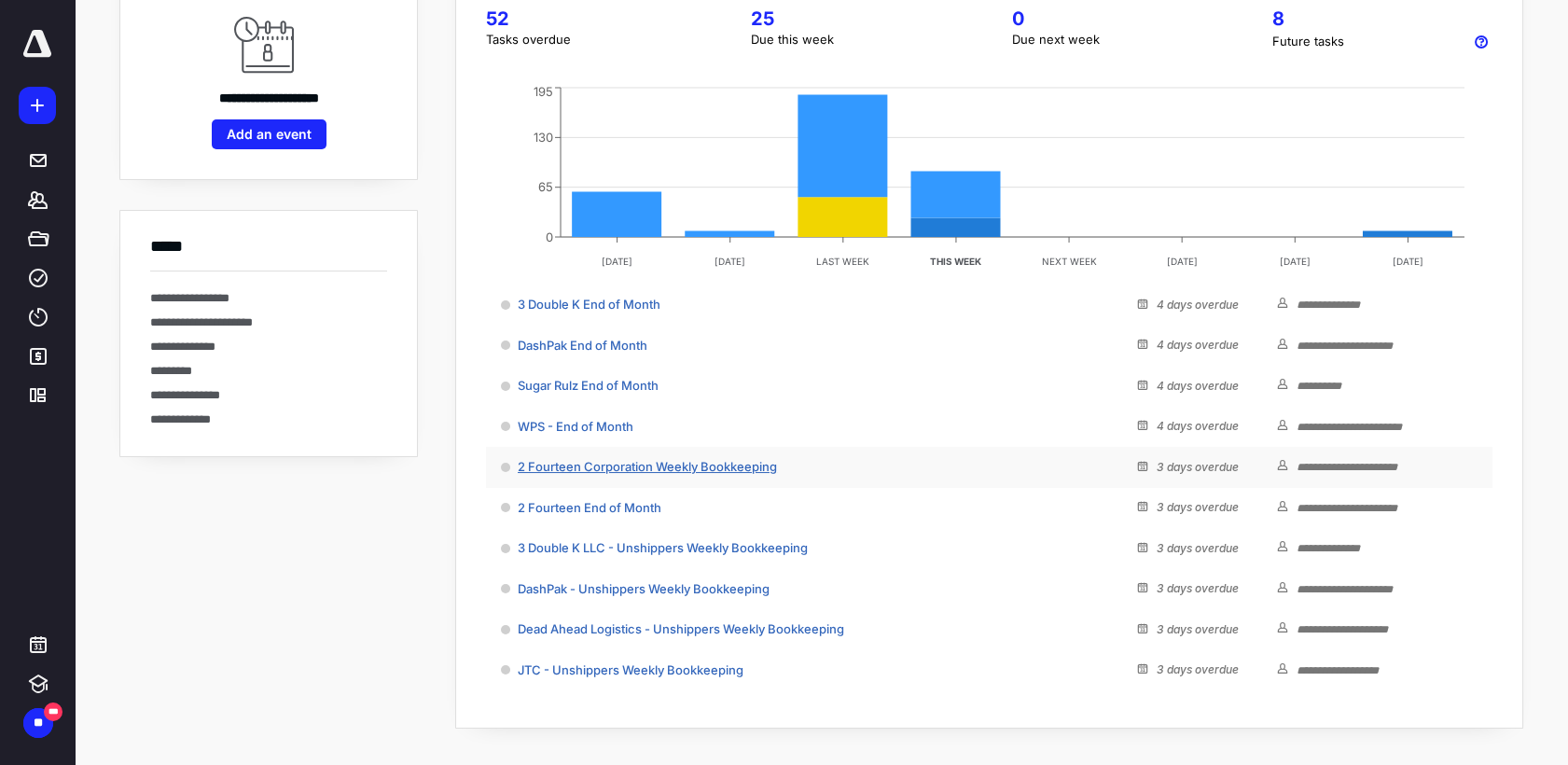 click on "2 Fourteen Corporation Weekly Bookkeeping" at bounding box center (647, 466) 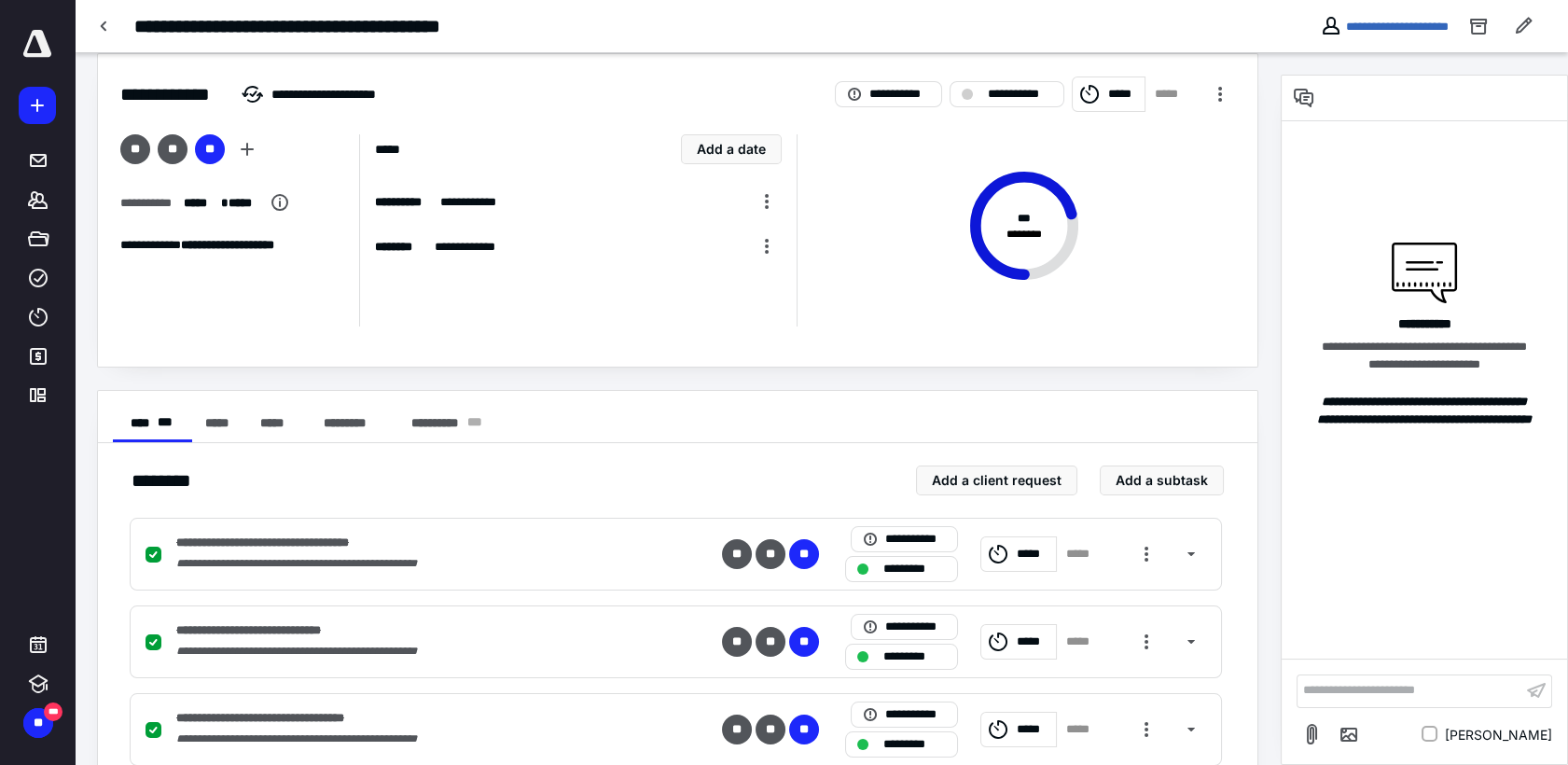 scroll, scrollTop: 3, scrollLeft: 0, axis: vertical 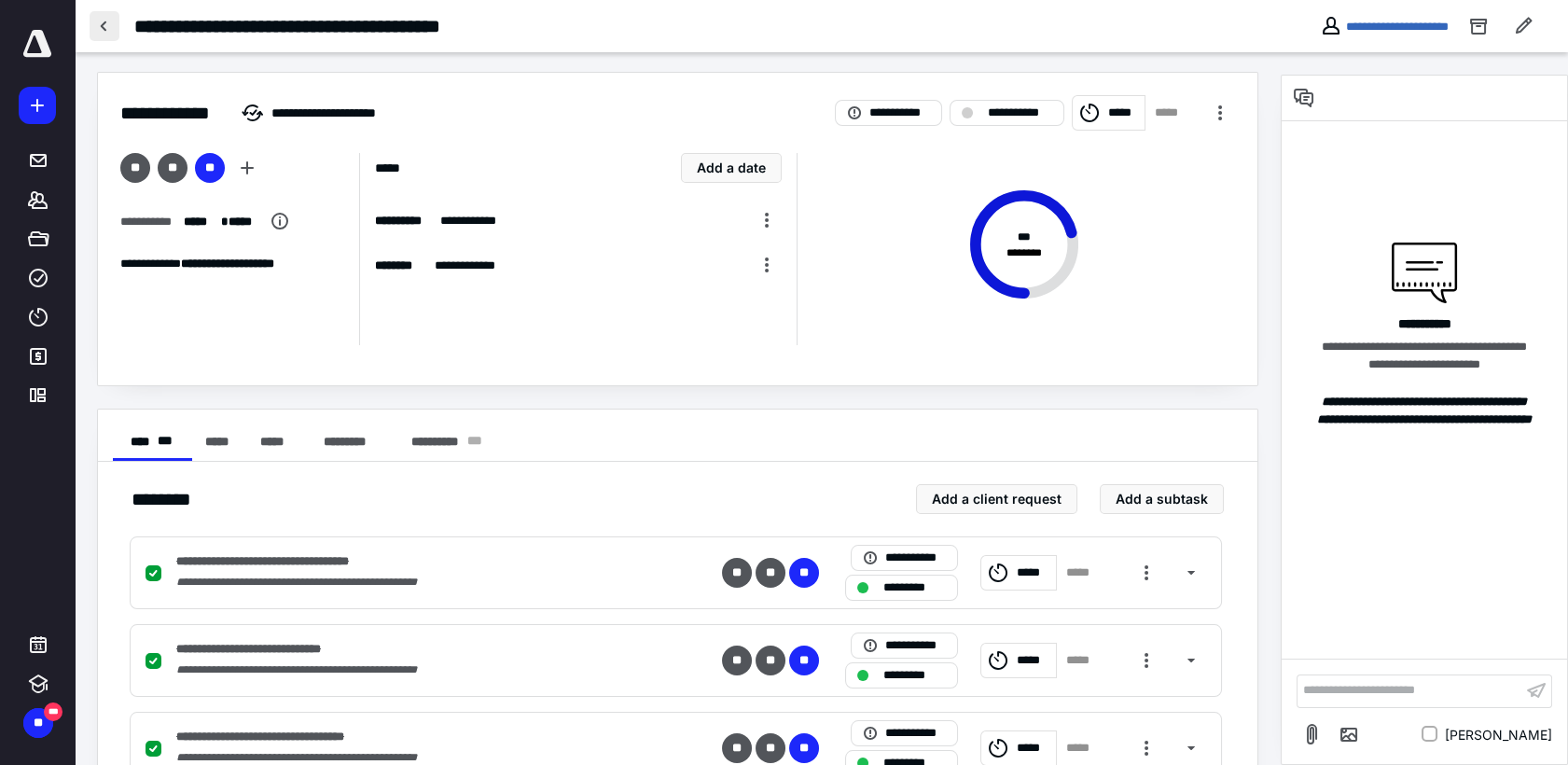click at bounding box center (104, 26) 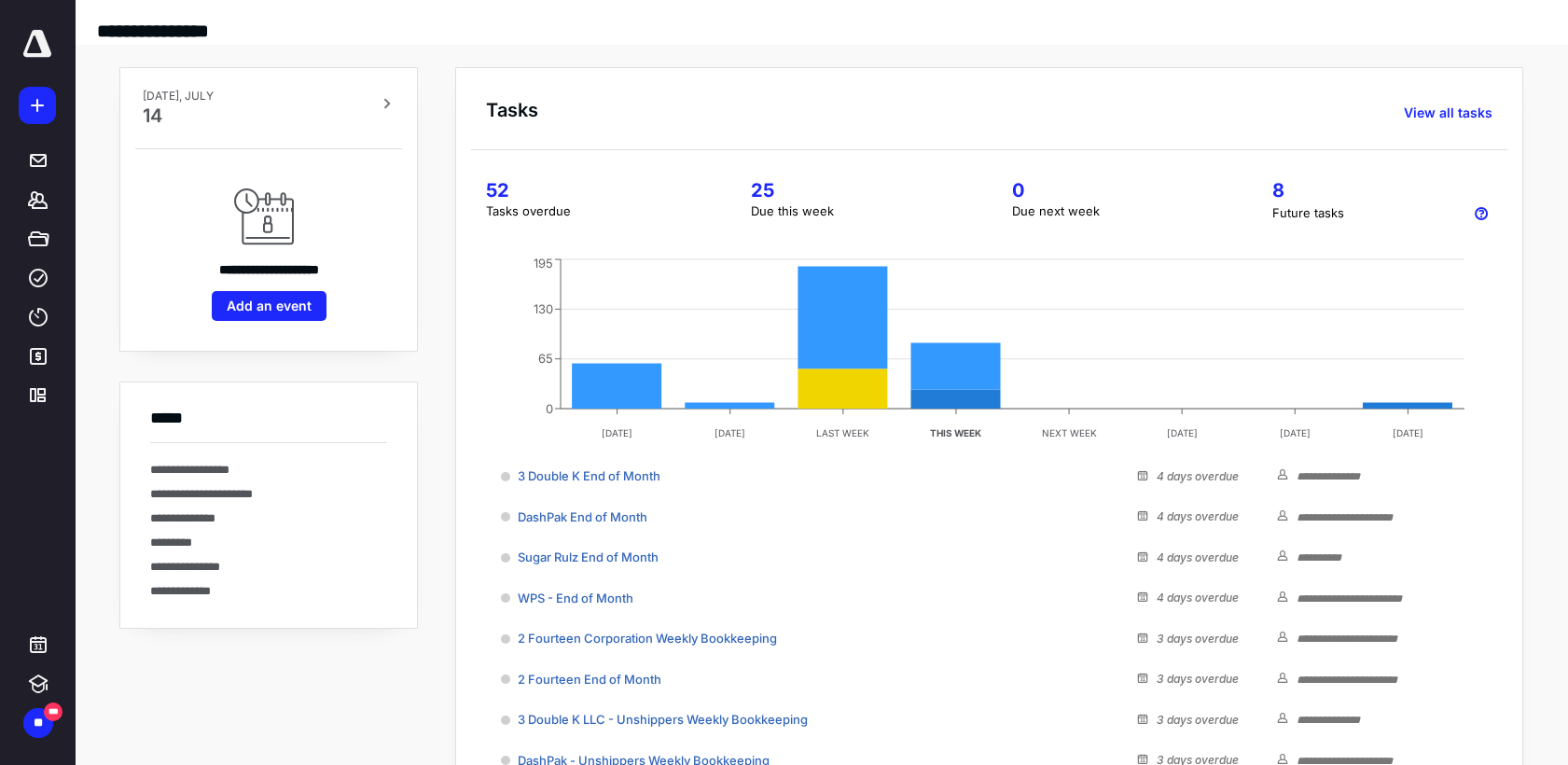 scroll, scrollTop: 0, scrollLeft: 0, axis: both 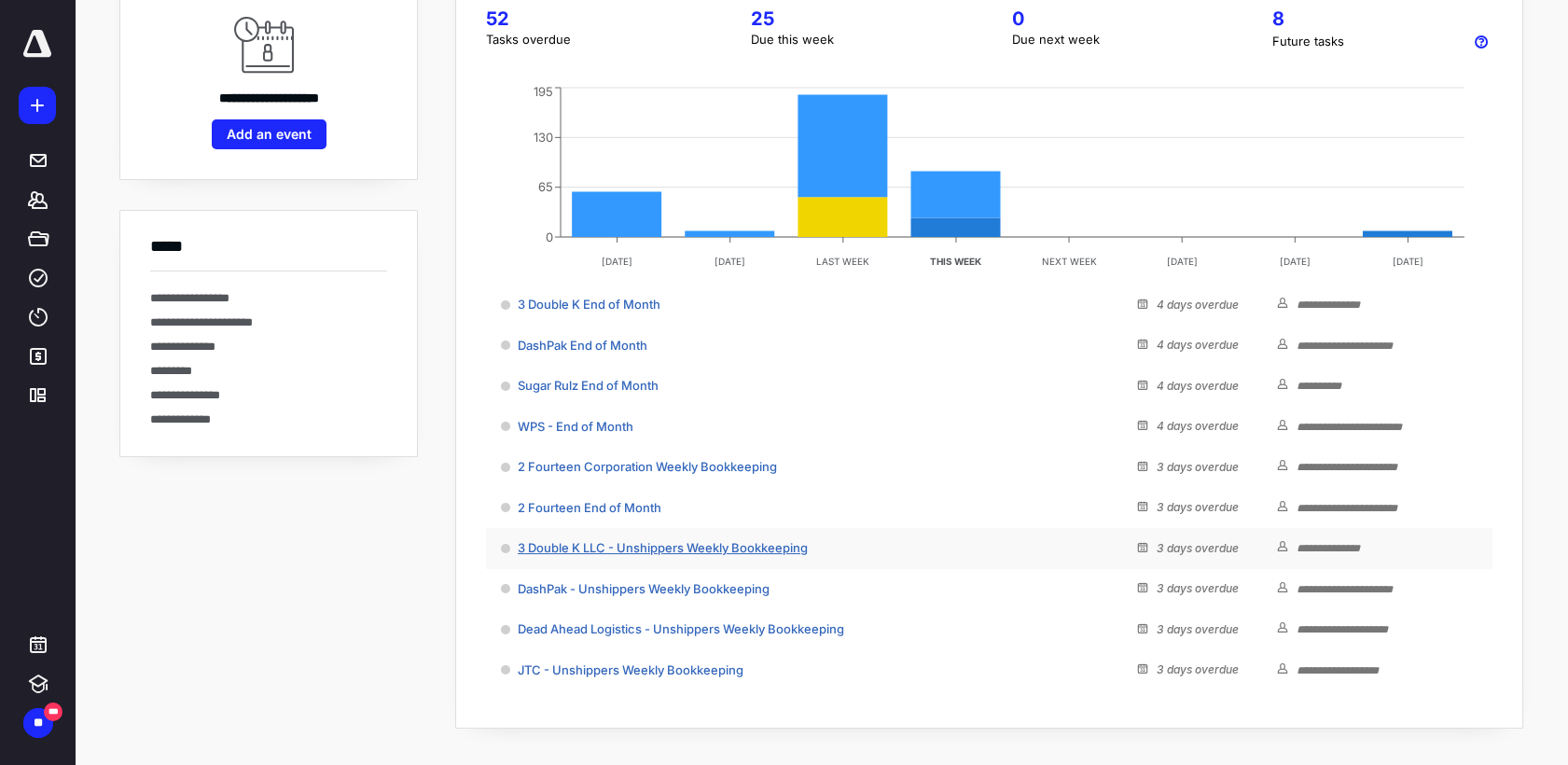 click on "3 Double K LLC - Unshippers Weekly Bookkeeping" at bounding box center (662, 548) 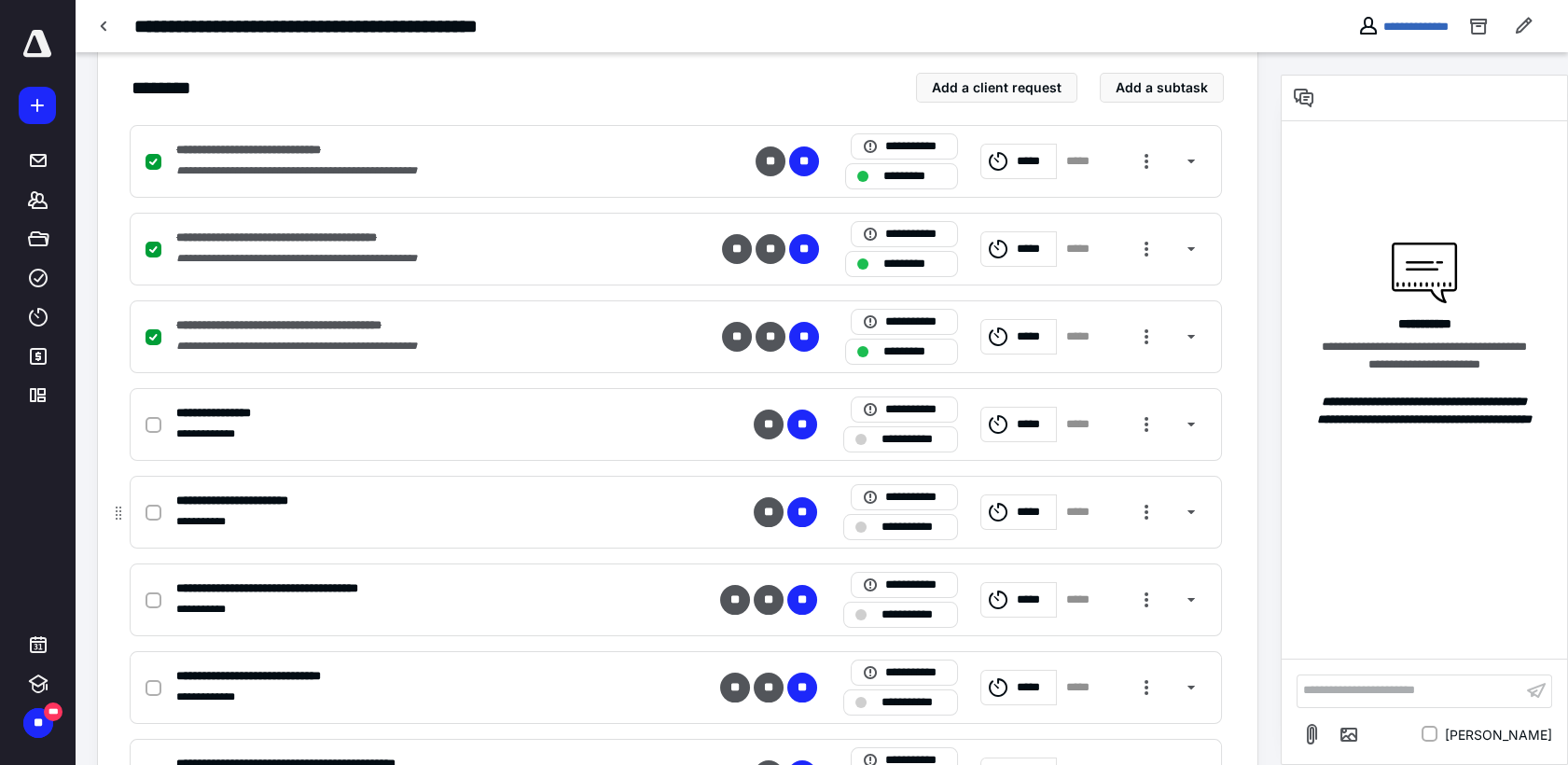 scroll, scrollTop: 506, scrollLeft: 0, axis: vertical 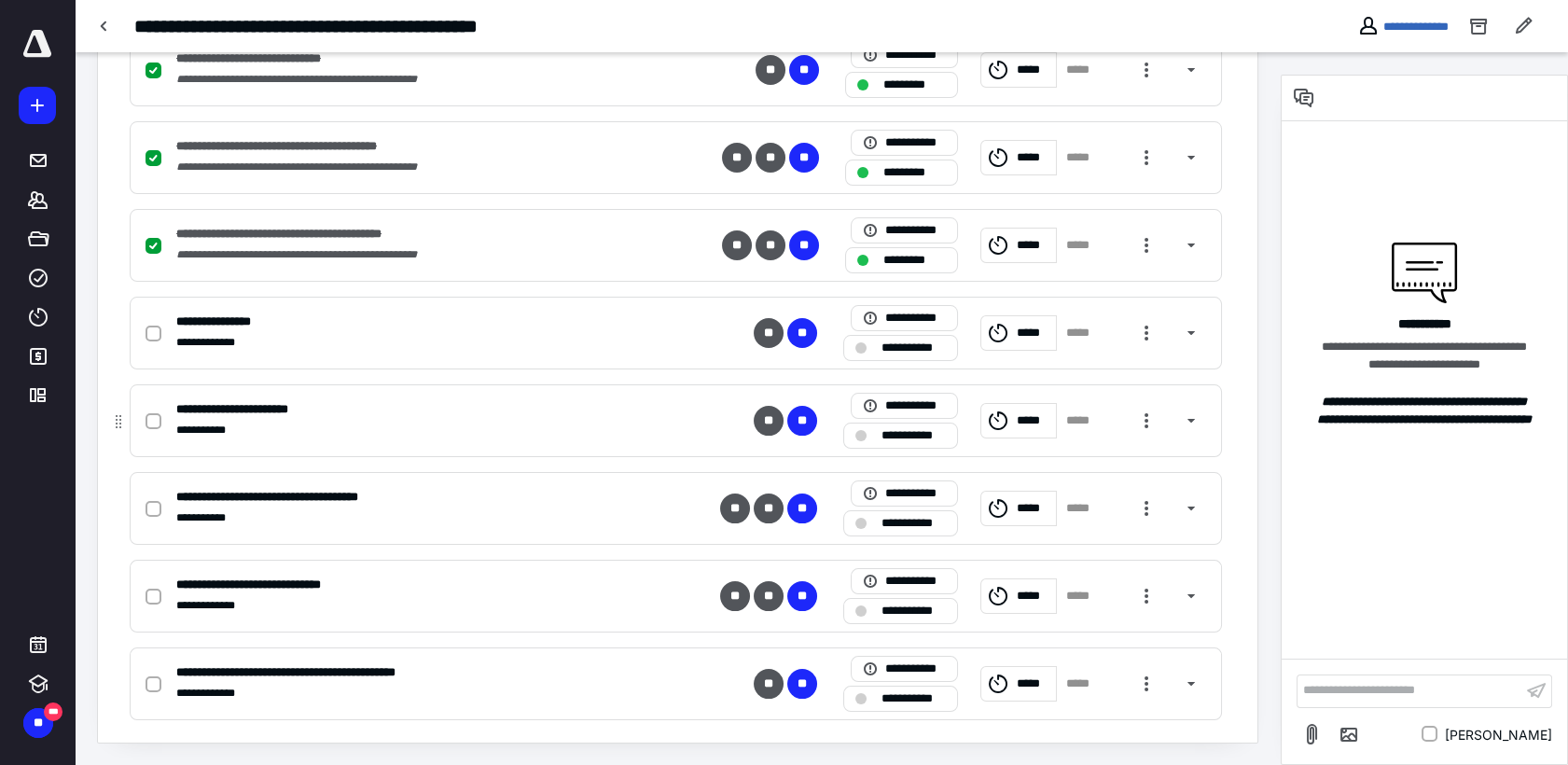 click at bounding box center (157, 421) 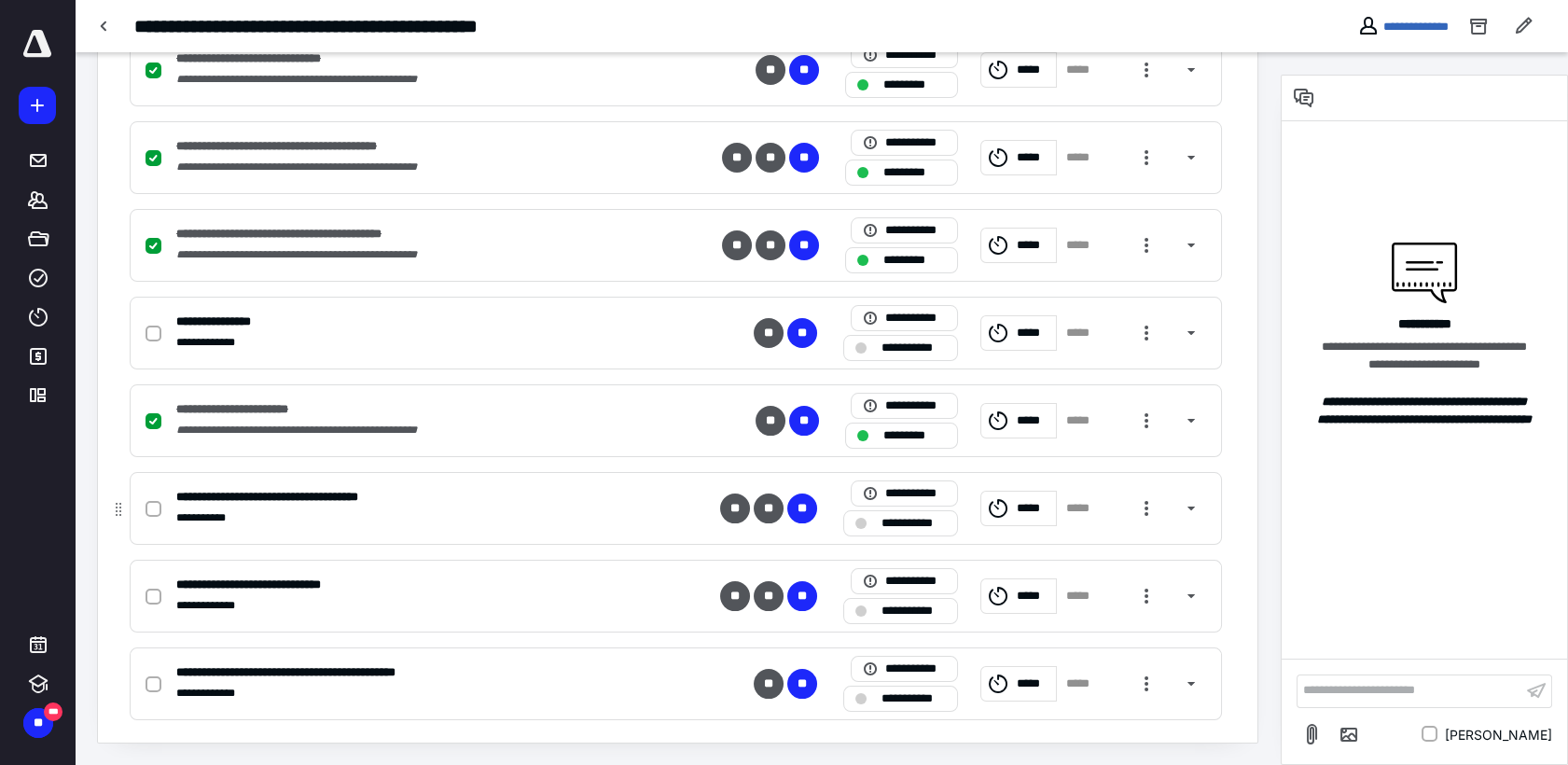 click 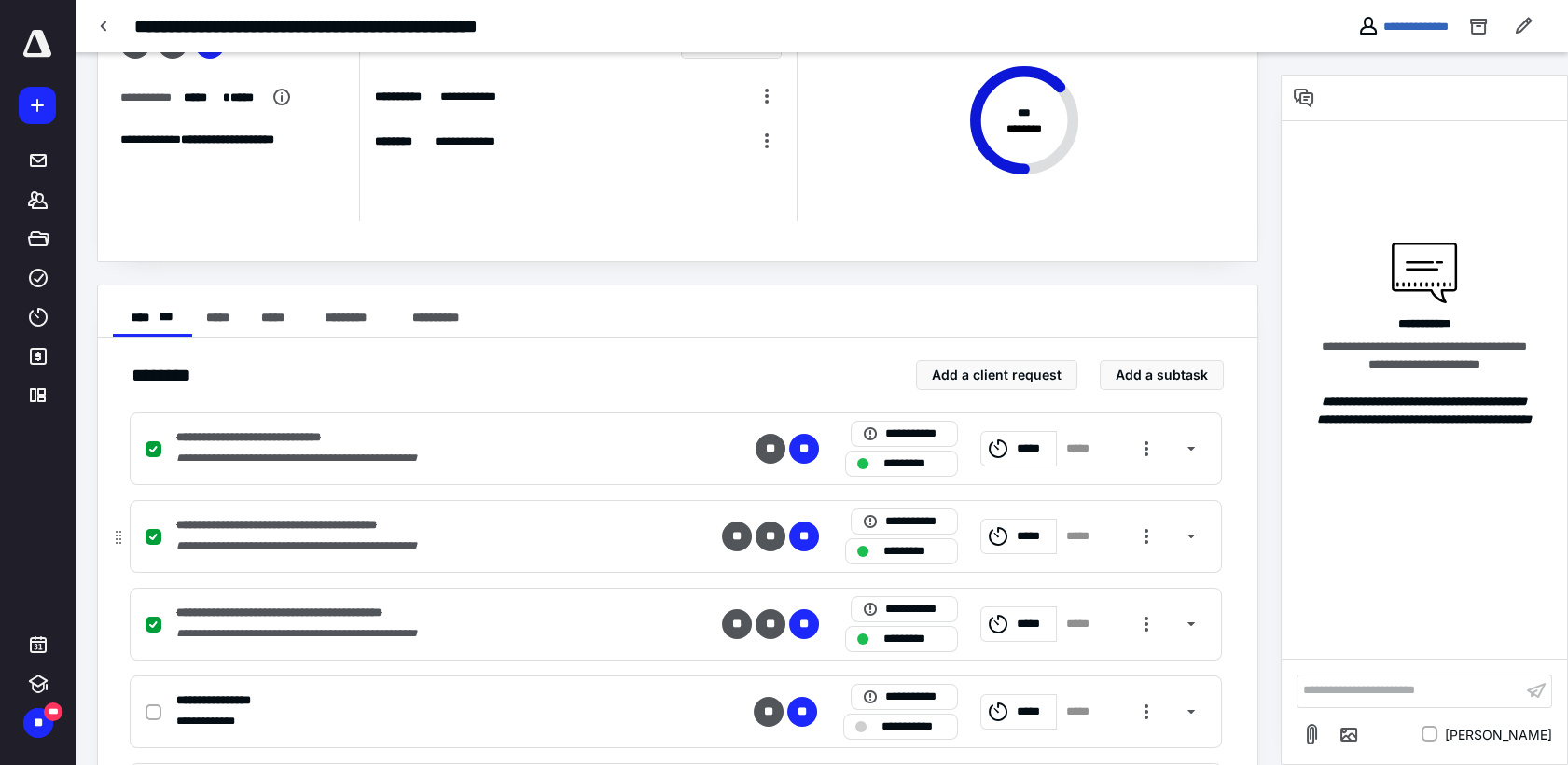 scroll, scrollTop: 0, scrollLeft: 0, axis: both 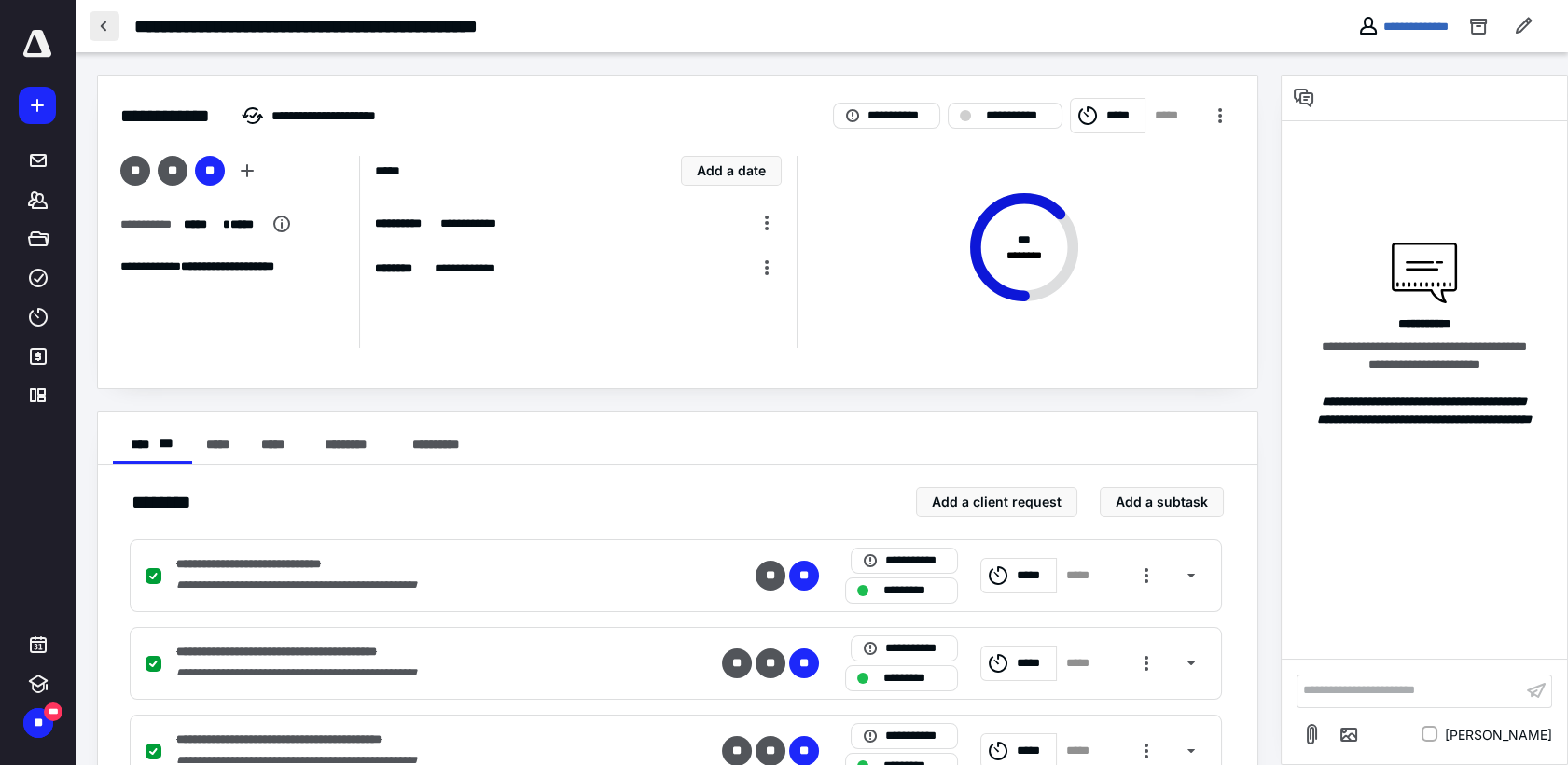 click at bounding box center [104, 26] 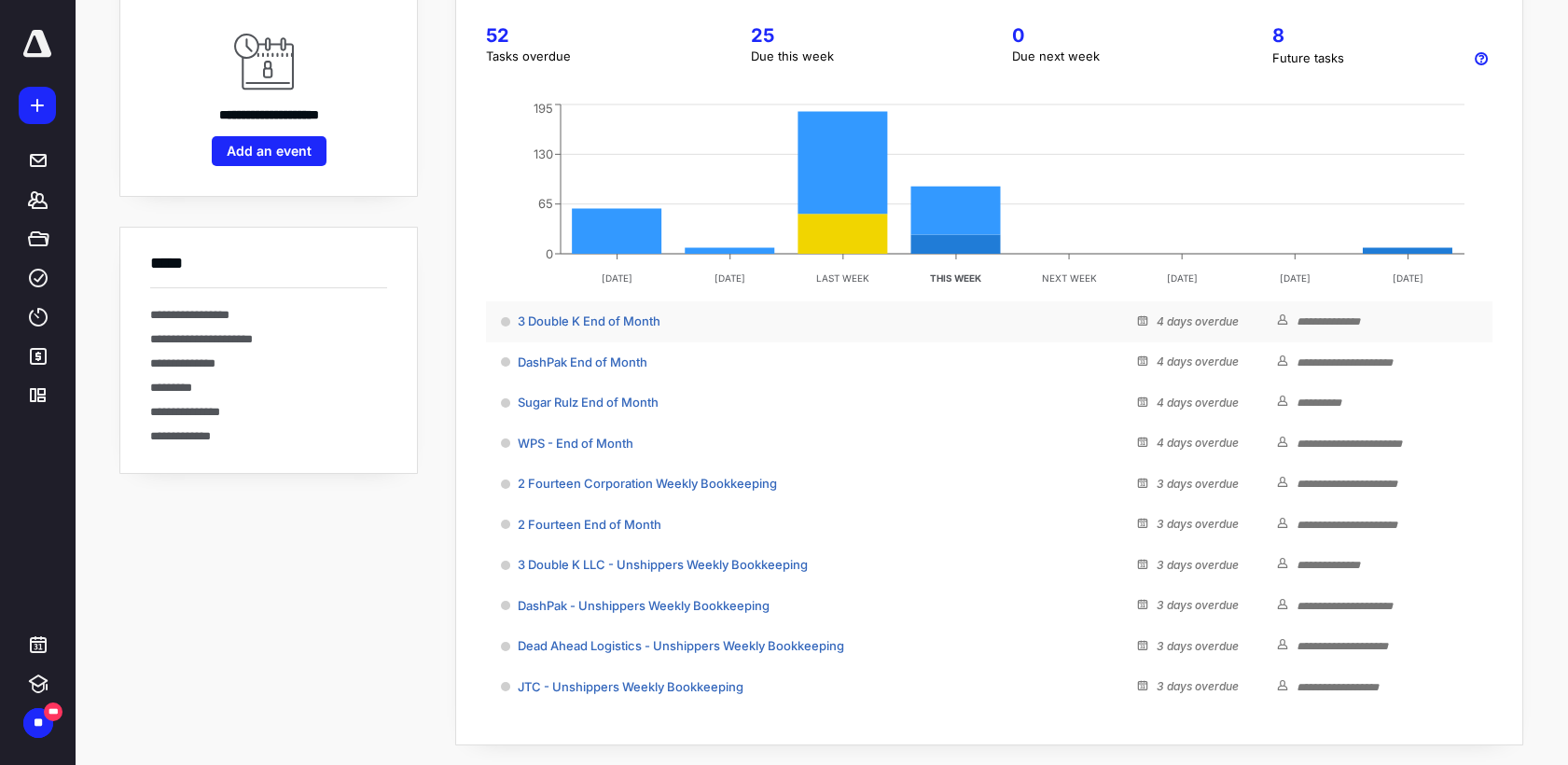 scroll, scrollTop: 174, scrollLeft: 0, axis: vertical 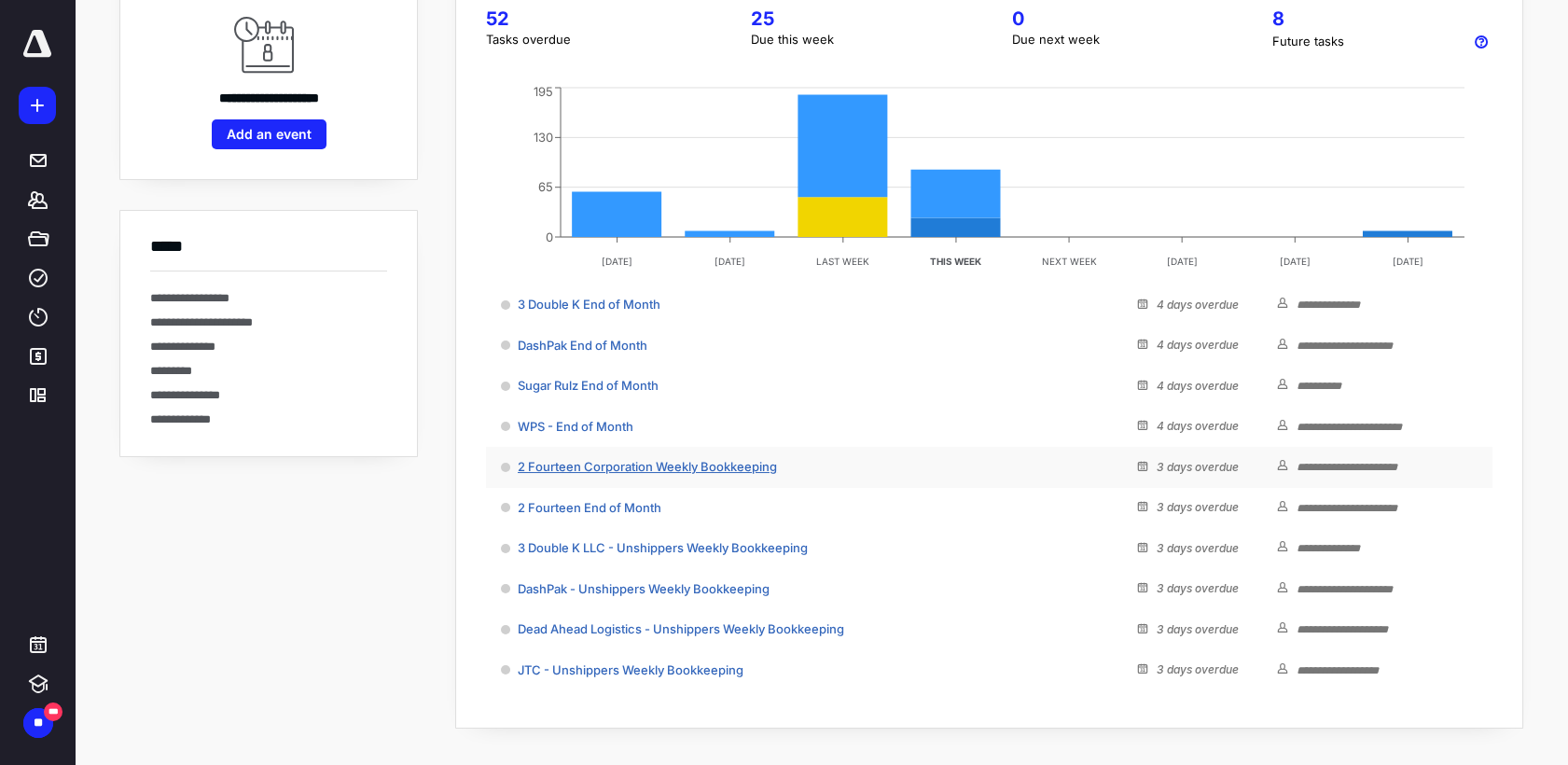 click on "2 Fourteen Corporation Weekly Bookkeeping" at bounding box center [647, 466] 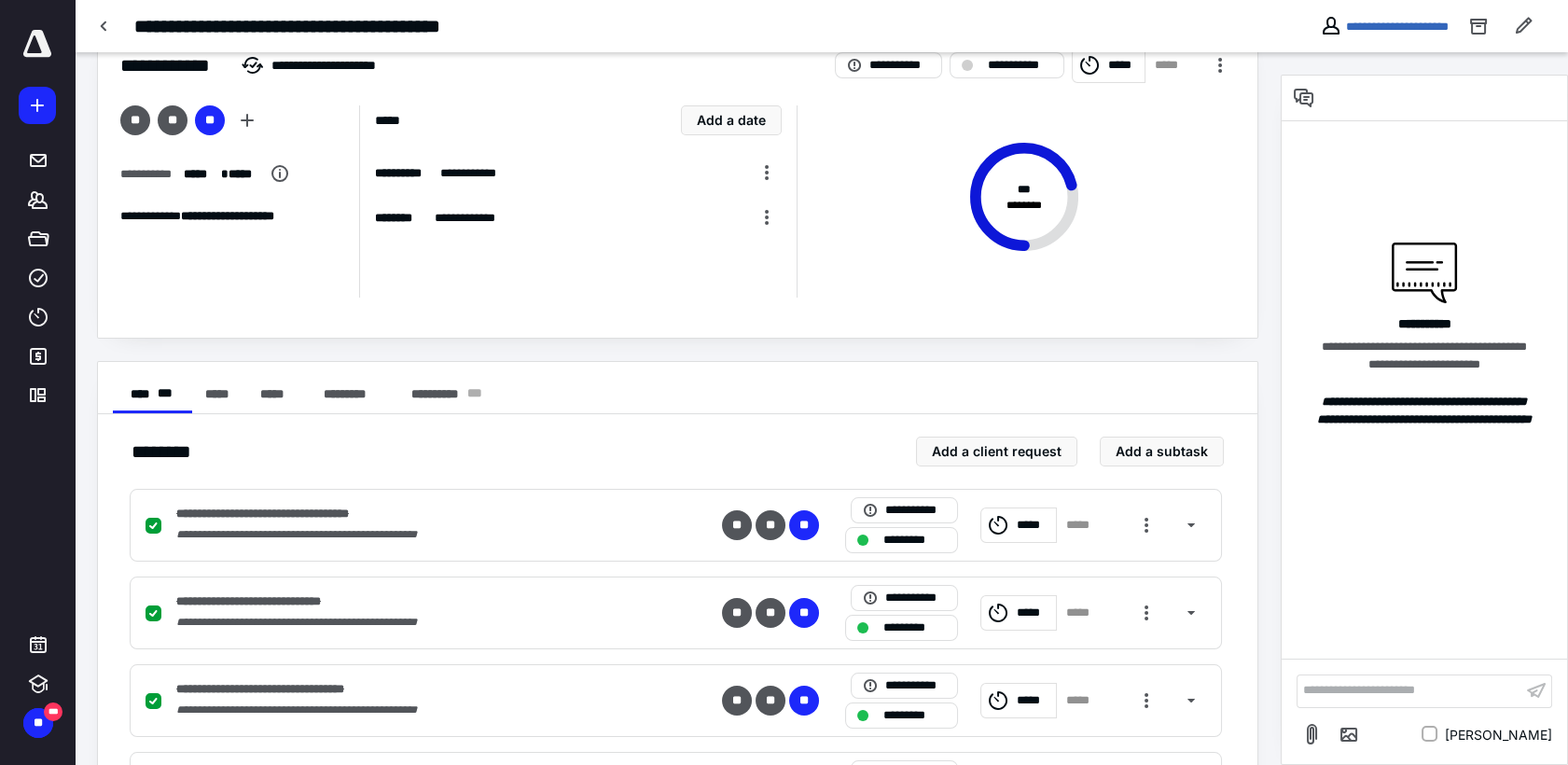 scroll, scrollTop: 0, scrollLeft: 0, axis: both 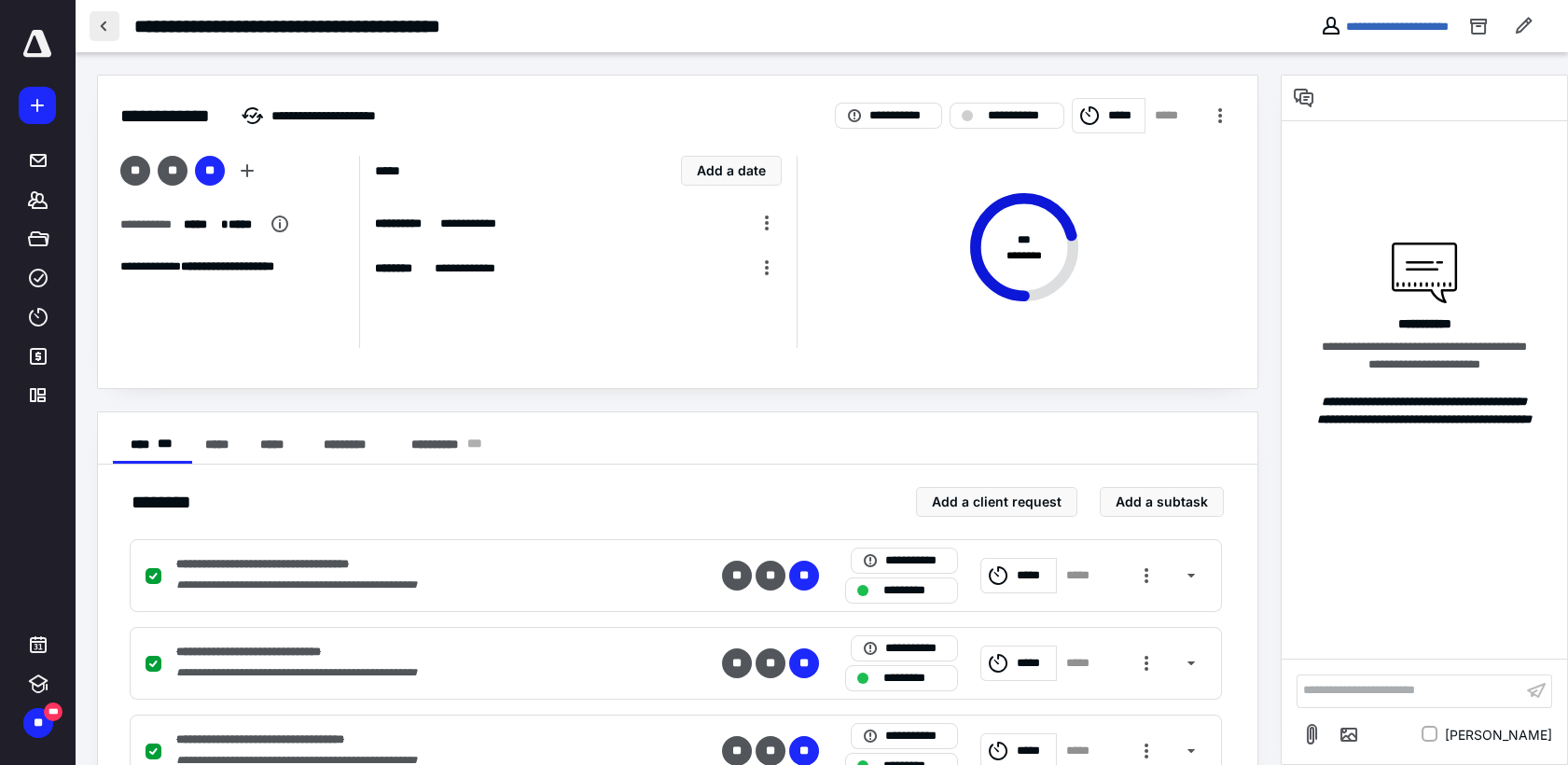 click at bounding box center [104, 26] 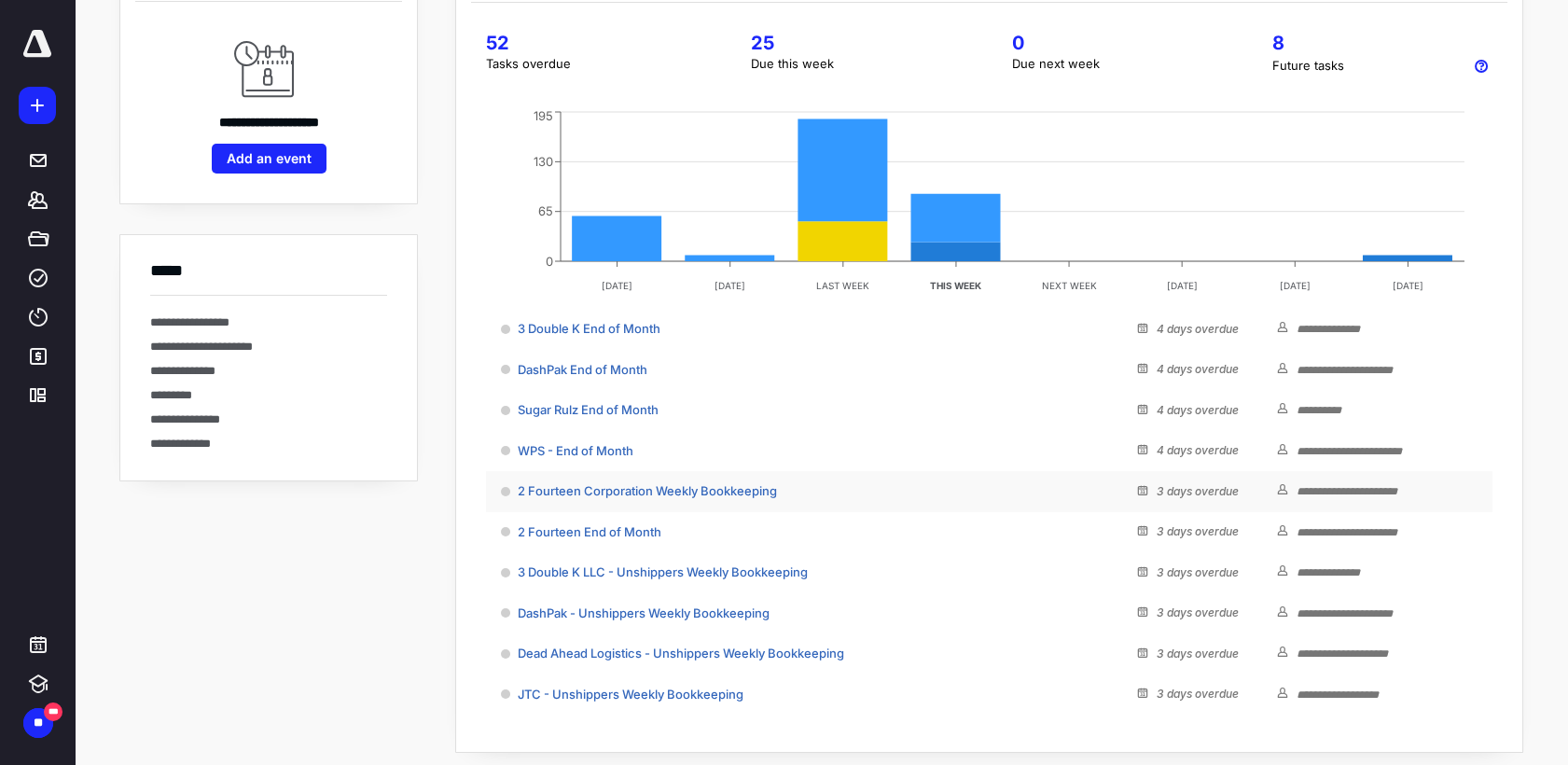scroll, scrollTop: 174, scrollLeft: 0, axis: vertical 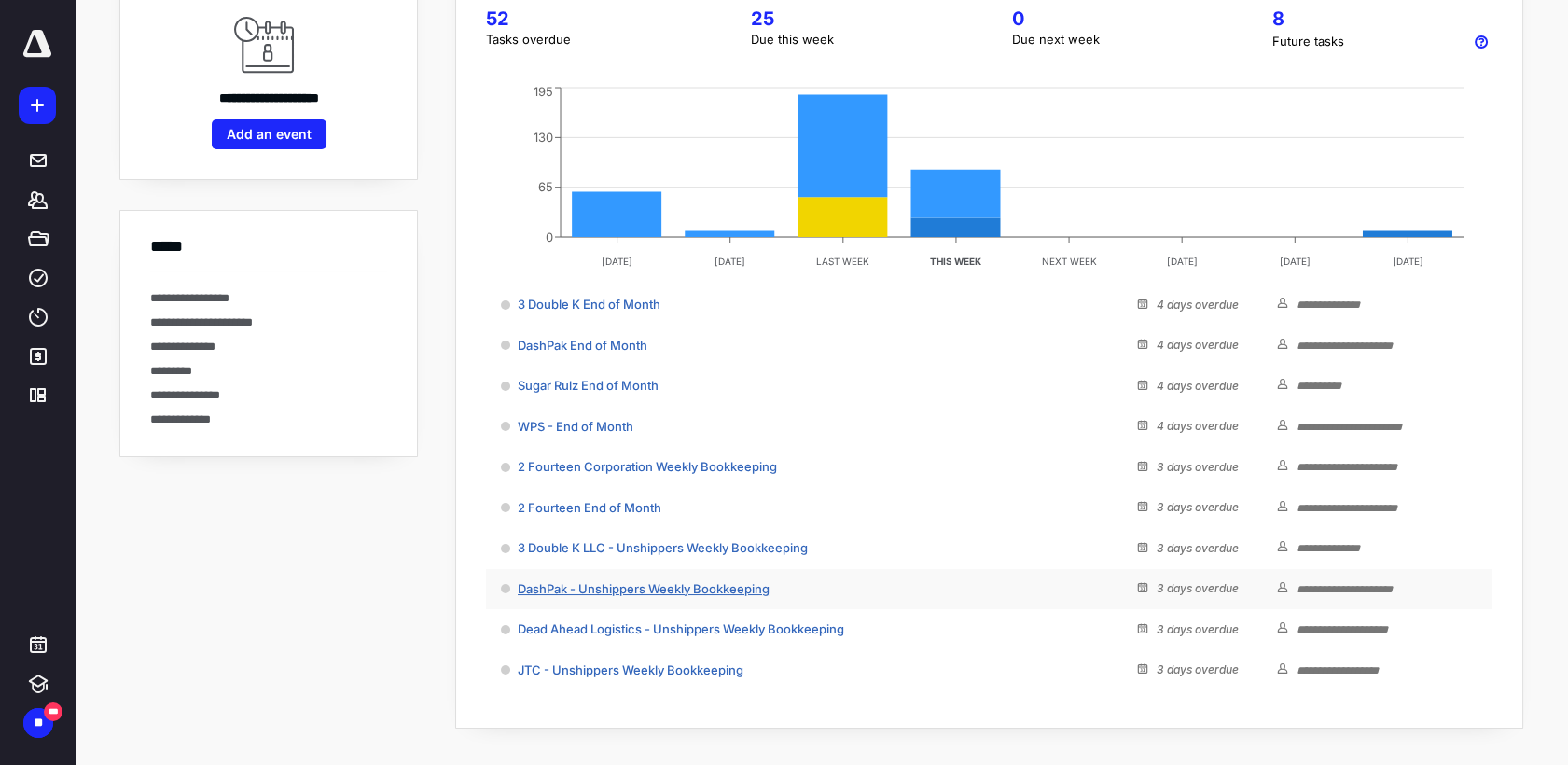 click on "DashPak - Unshippers Weekly Bookkeeping" at bounding box center (644, 589) 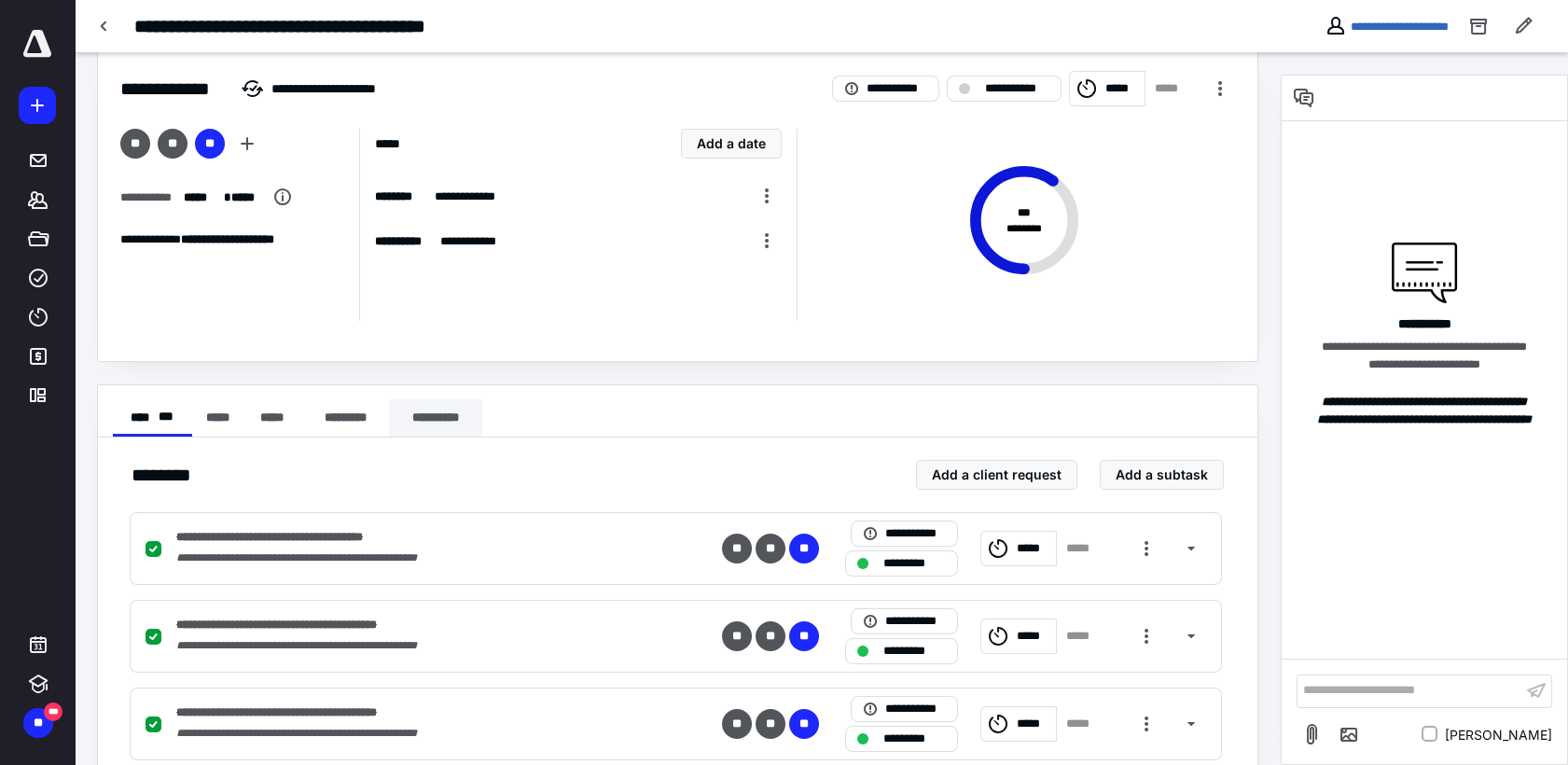 scroll, scrollTop: 0, scrollLeft: 0, axis: both 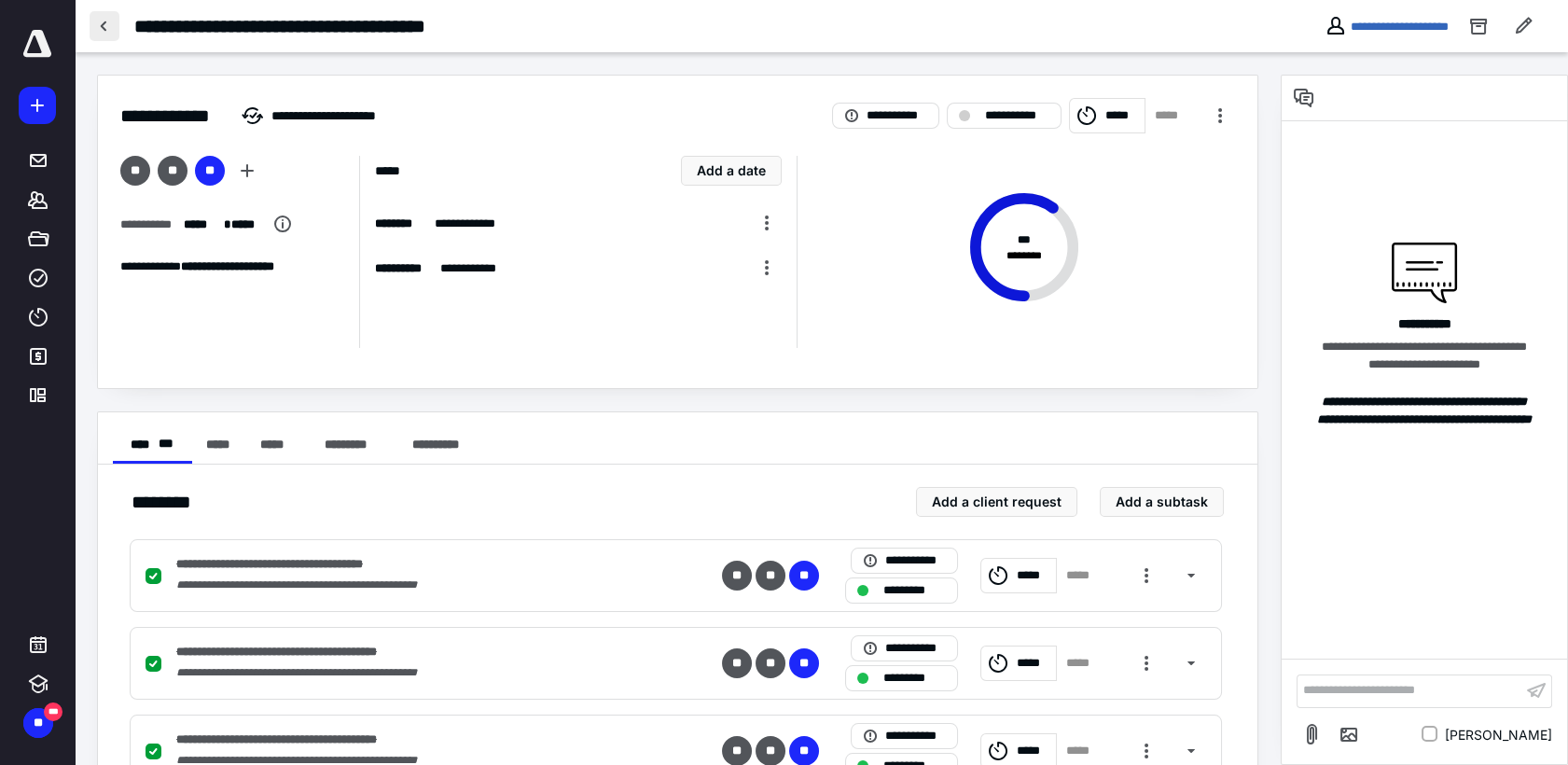 click at bounding box center [104, 26] 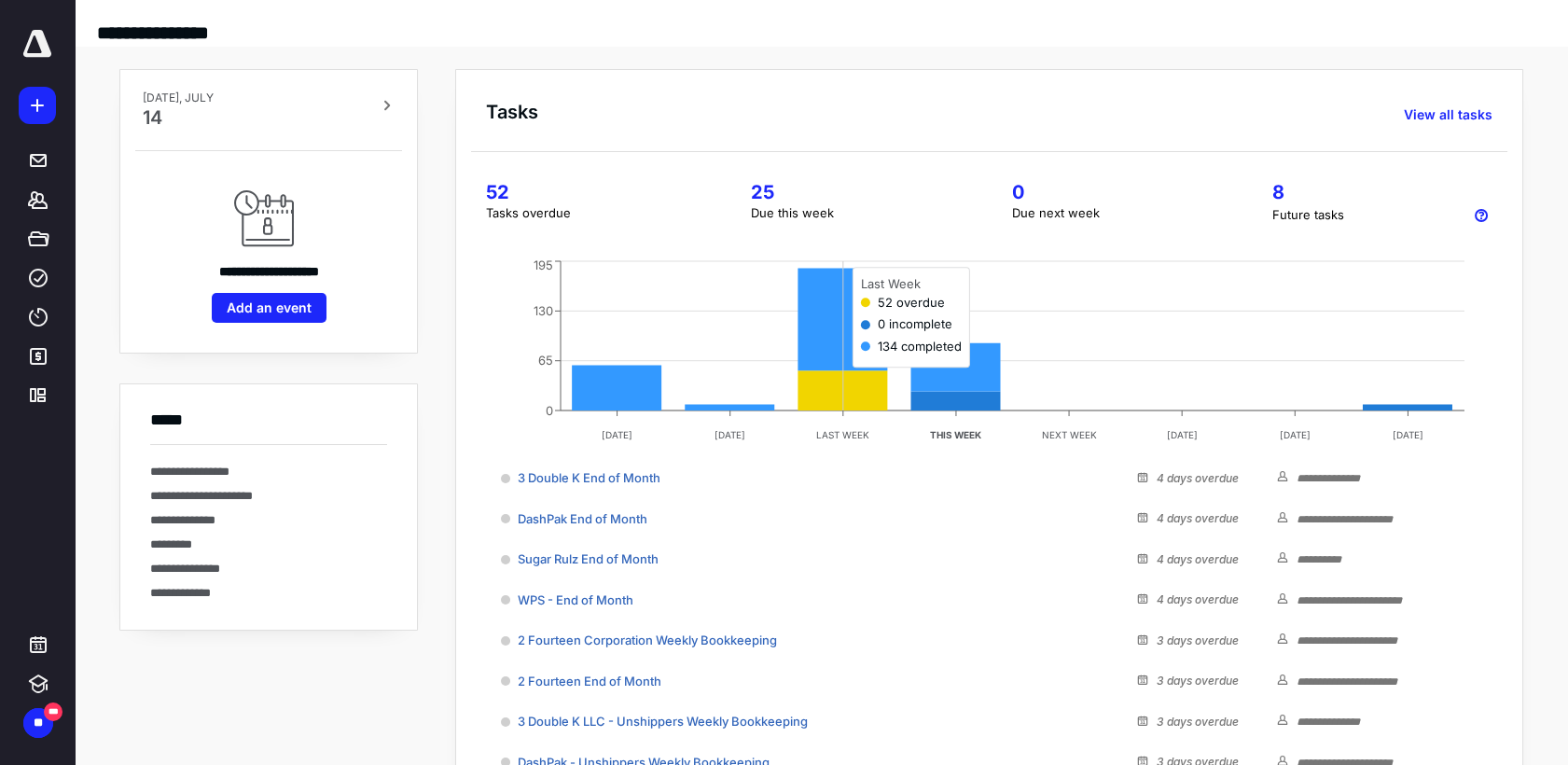 scroll, scrollTop: 174, scrollLeft: 0, axis: vertical 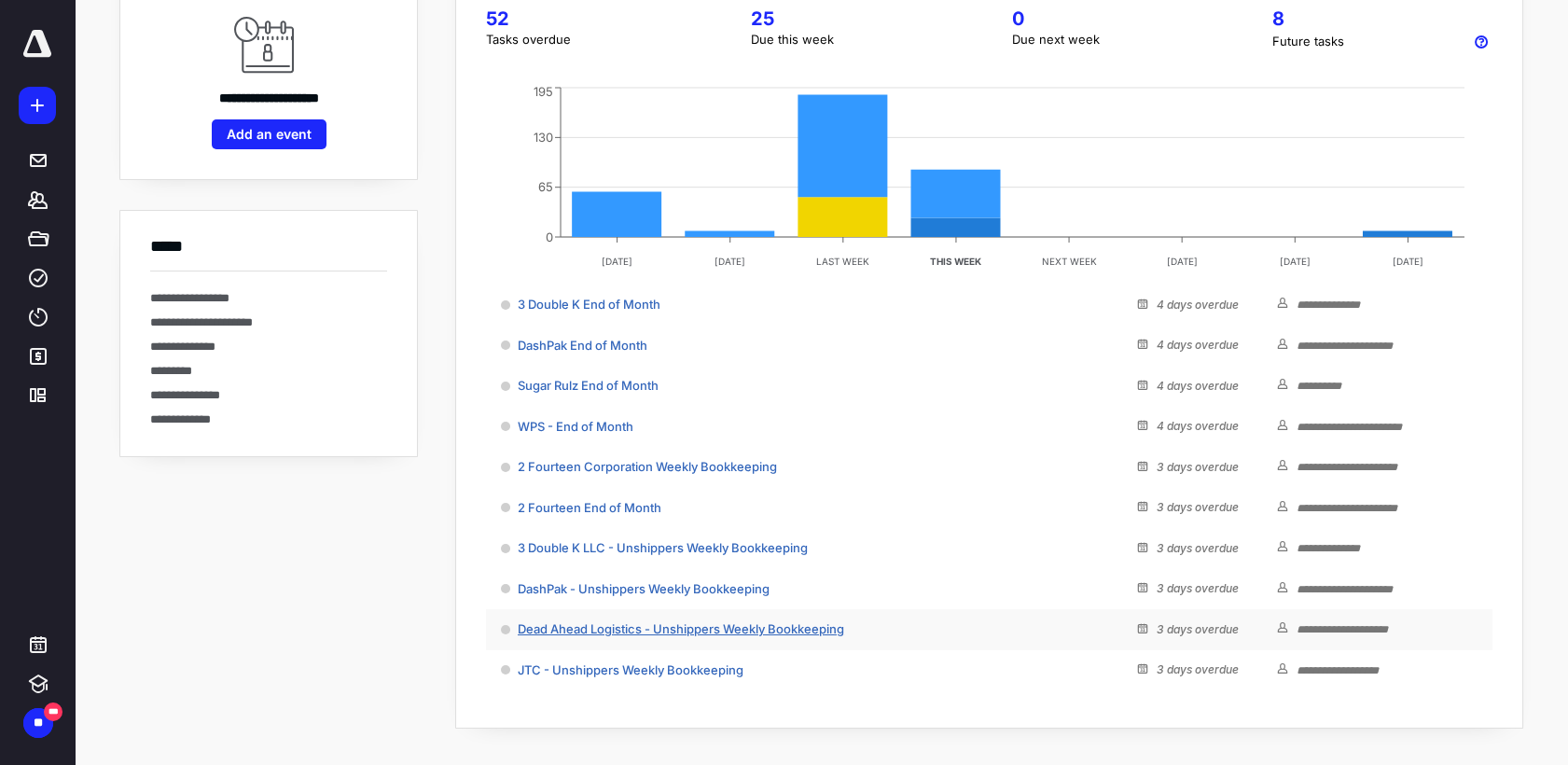 click on "Dead Ahead Logistics - Unshippers Weekly Bookkeeping" at bounding box center [681, 629] 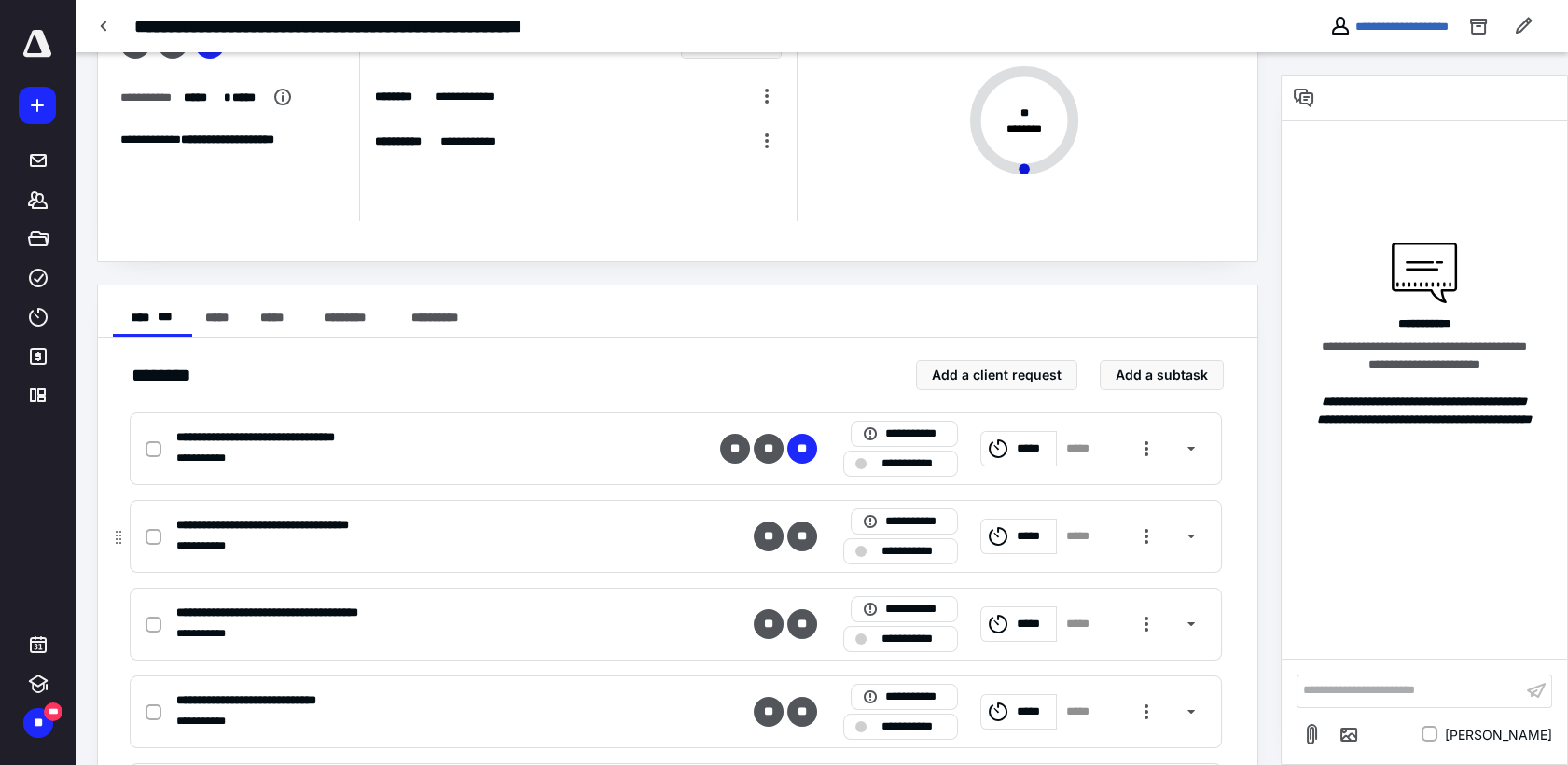scroll, scrollTop: 418, scrollLeft: 0, axis: vertical 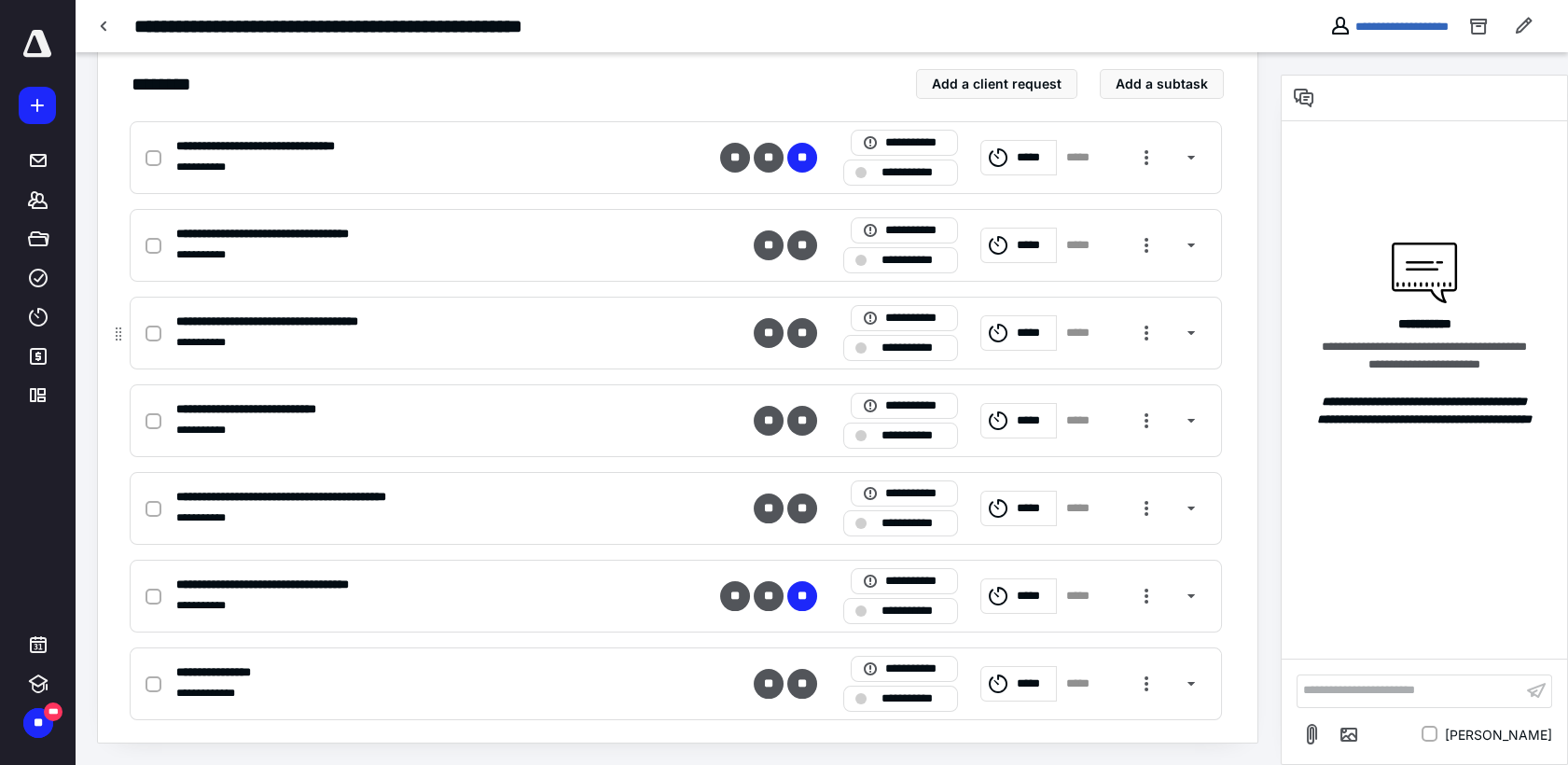 click 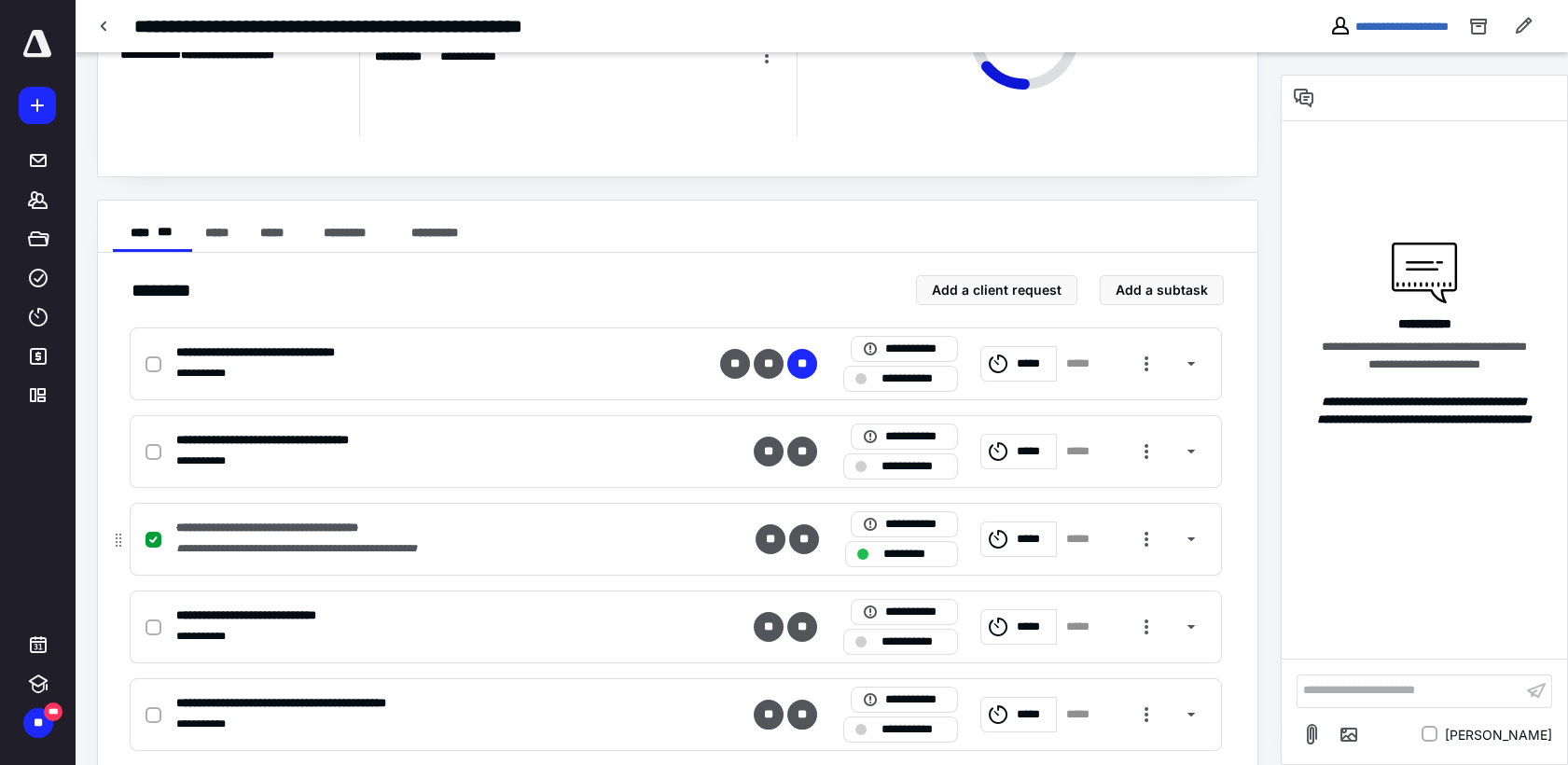 scroll, scrollTop: 210, scrollLeft: 0, axis: vertical 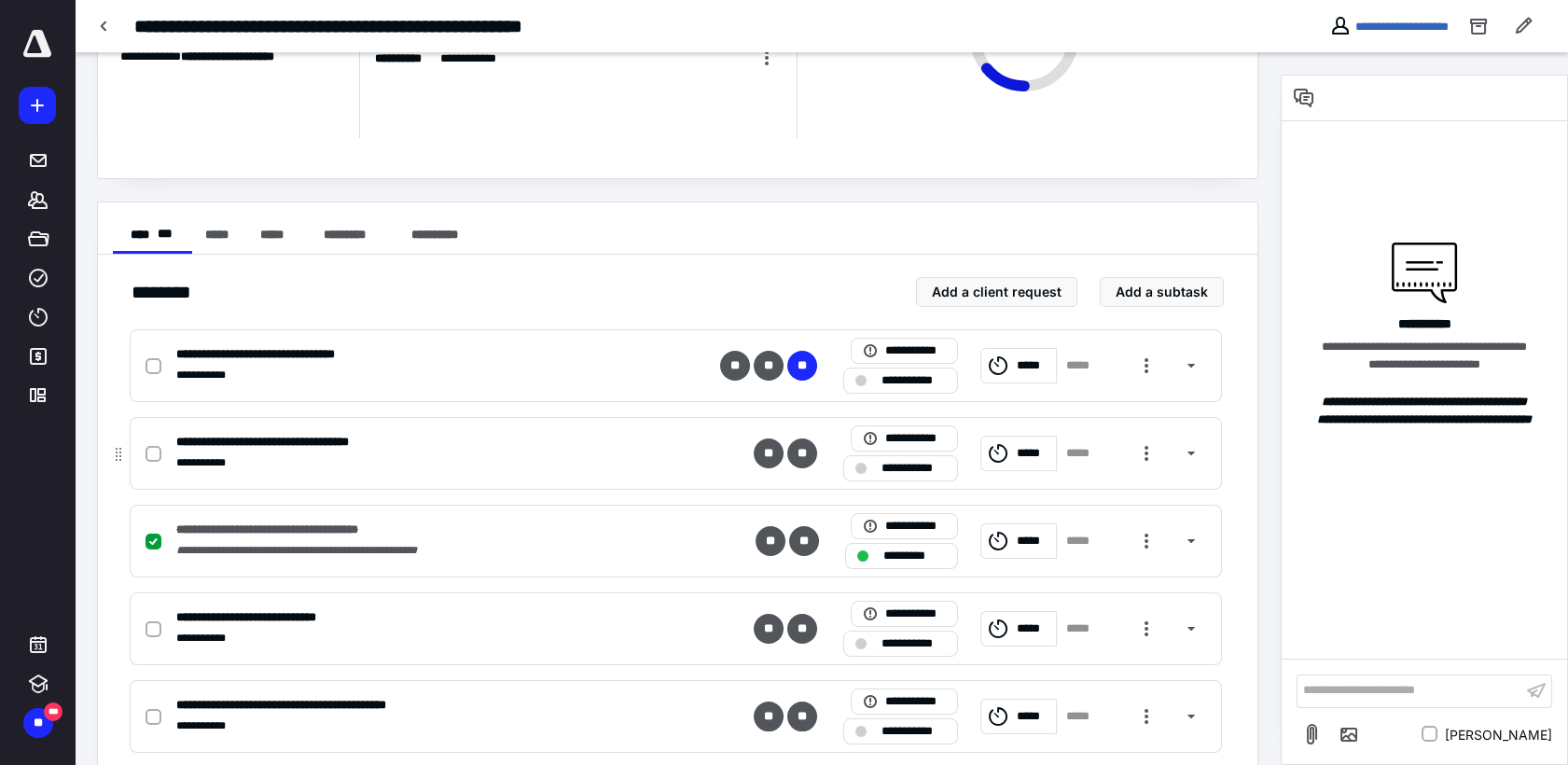 click 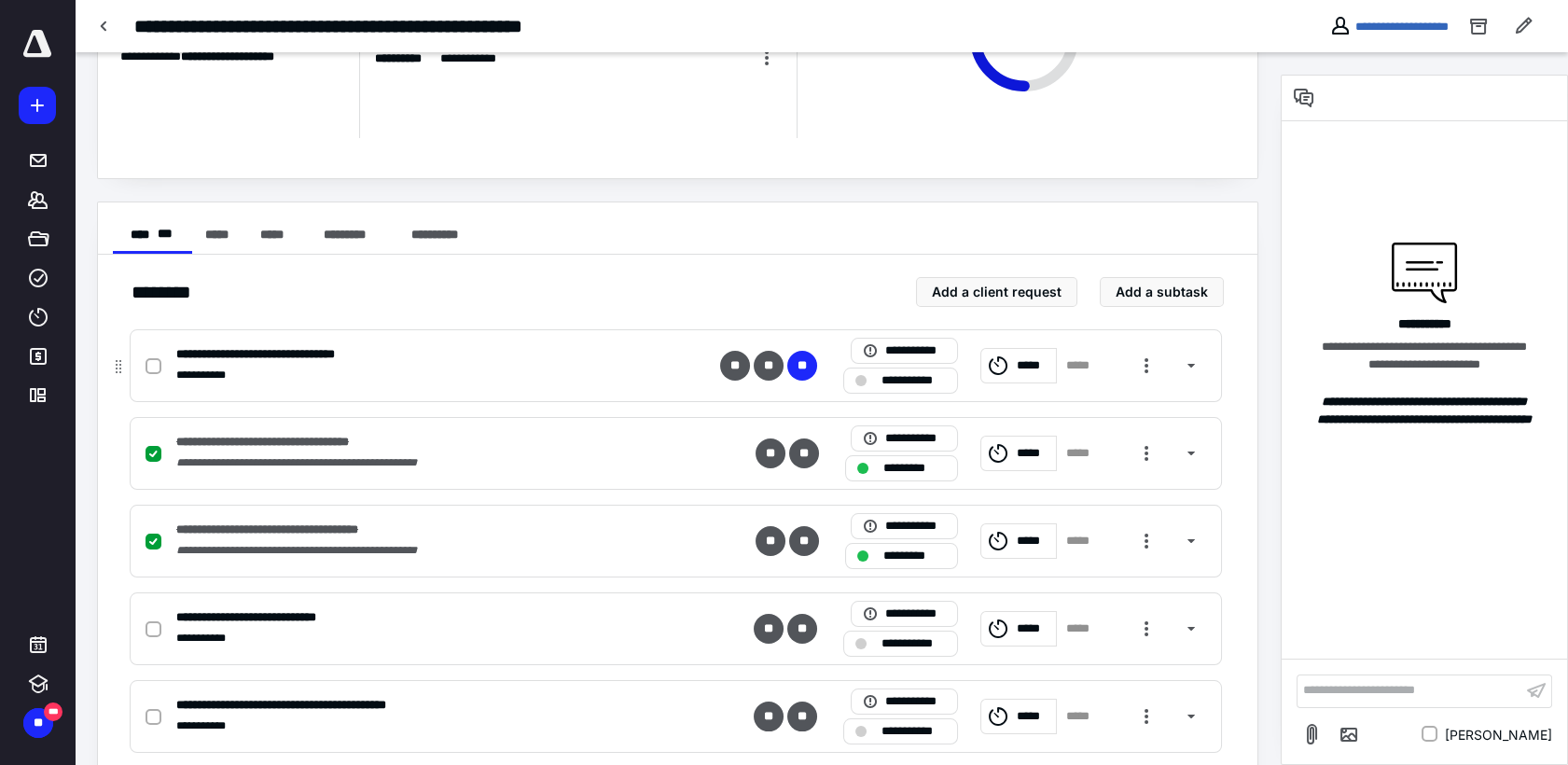 click at bounding box center [157, 366] 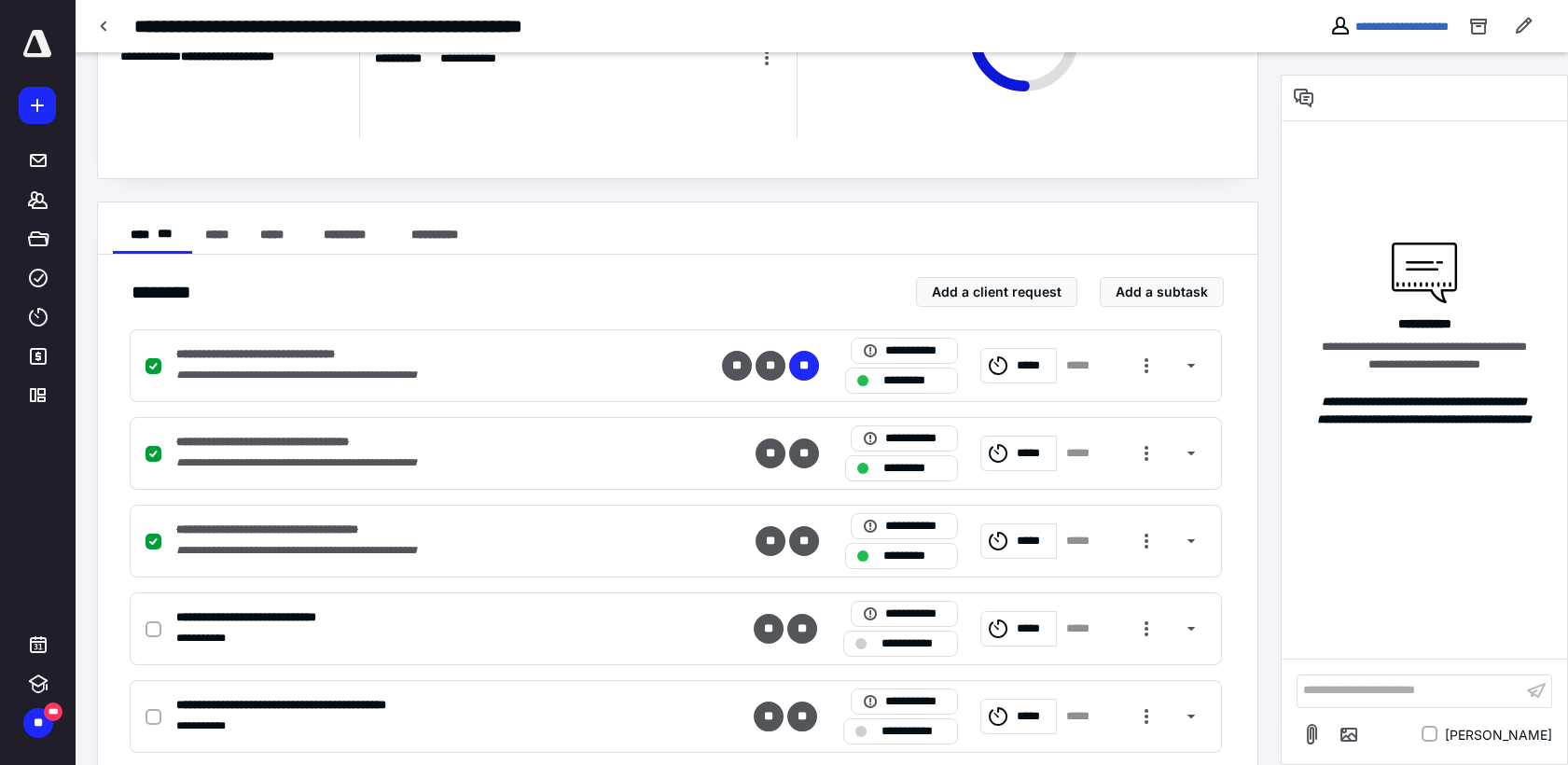 scroll, scrollTop: 418, scrollLeft: 0, axis: vertical 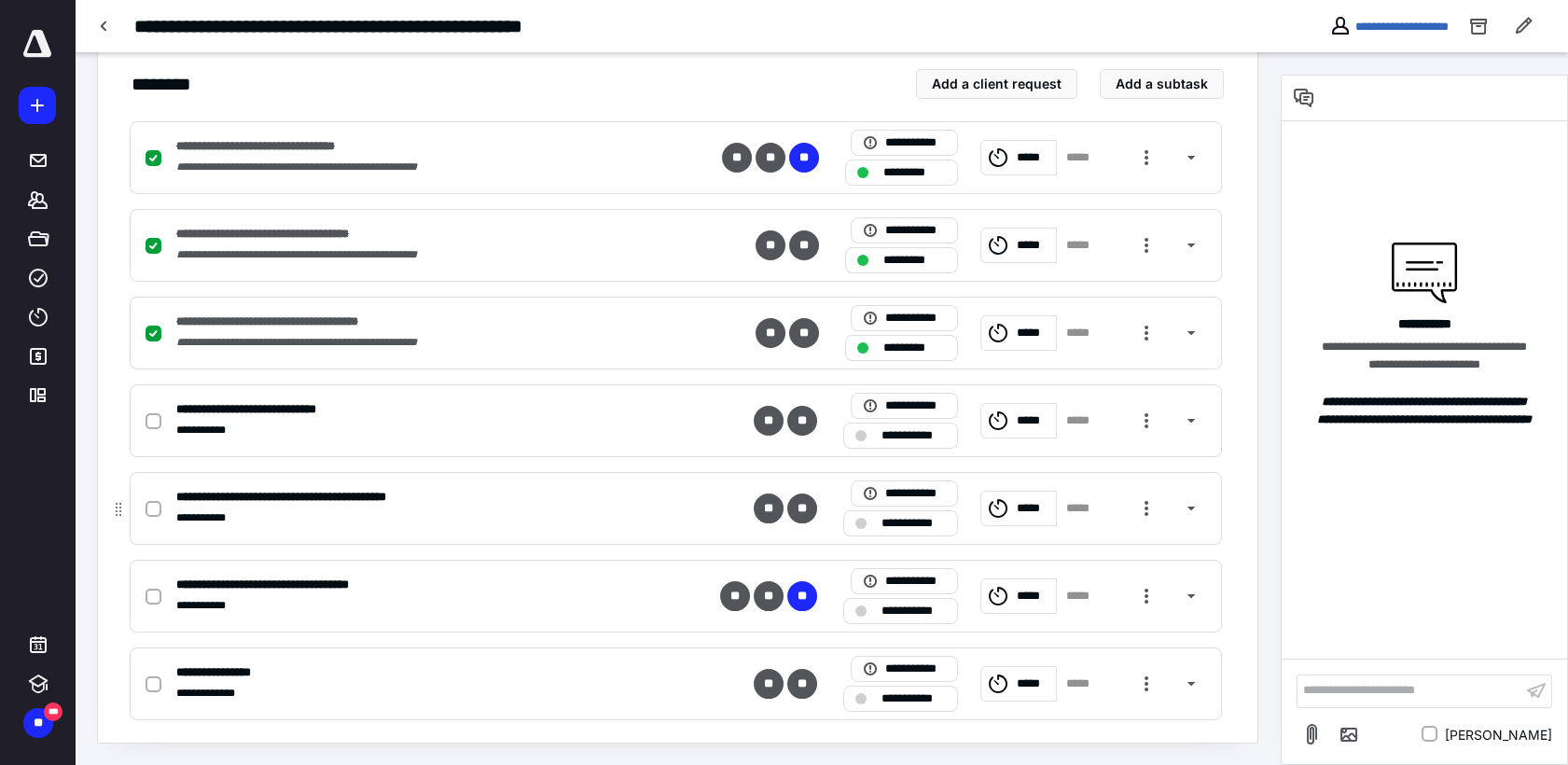 click at bounding box center [153, 509] 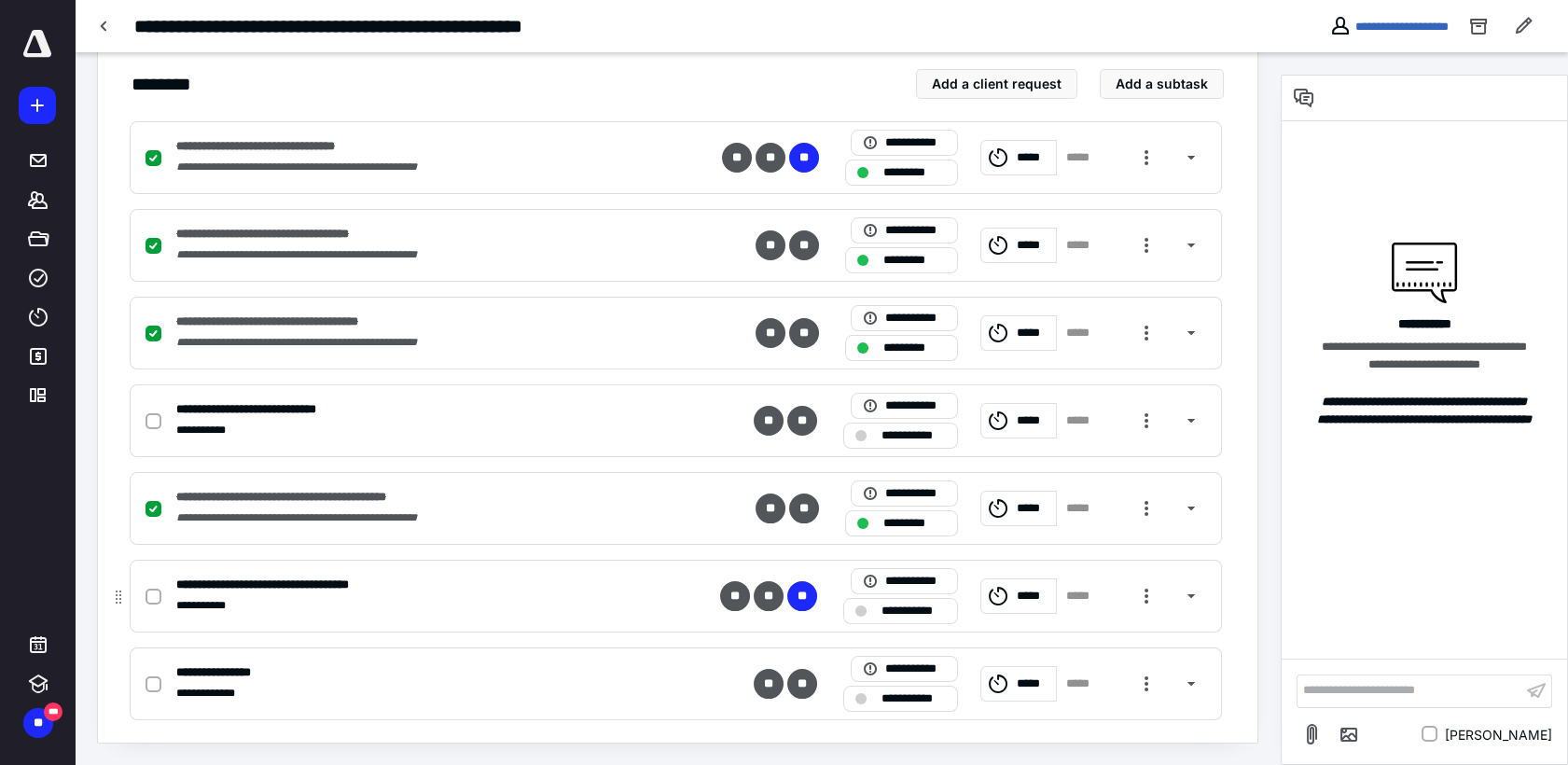 click at bounding box center (153, 597) 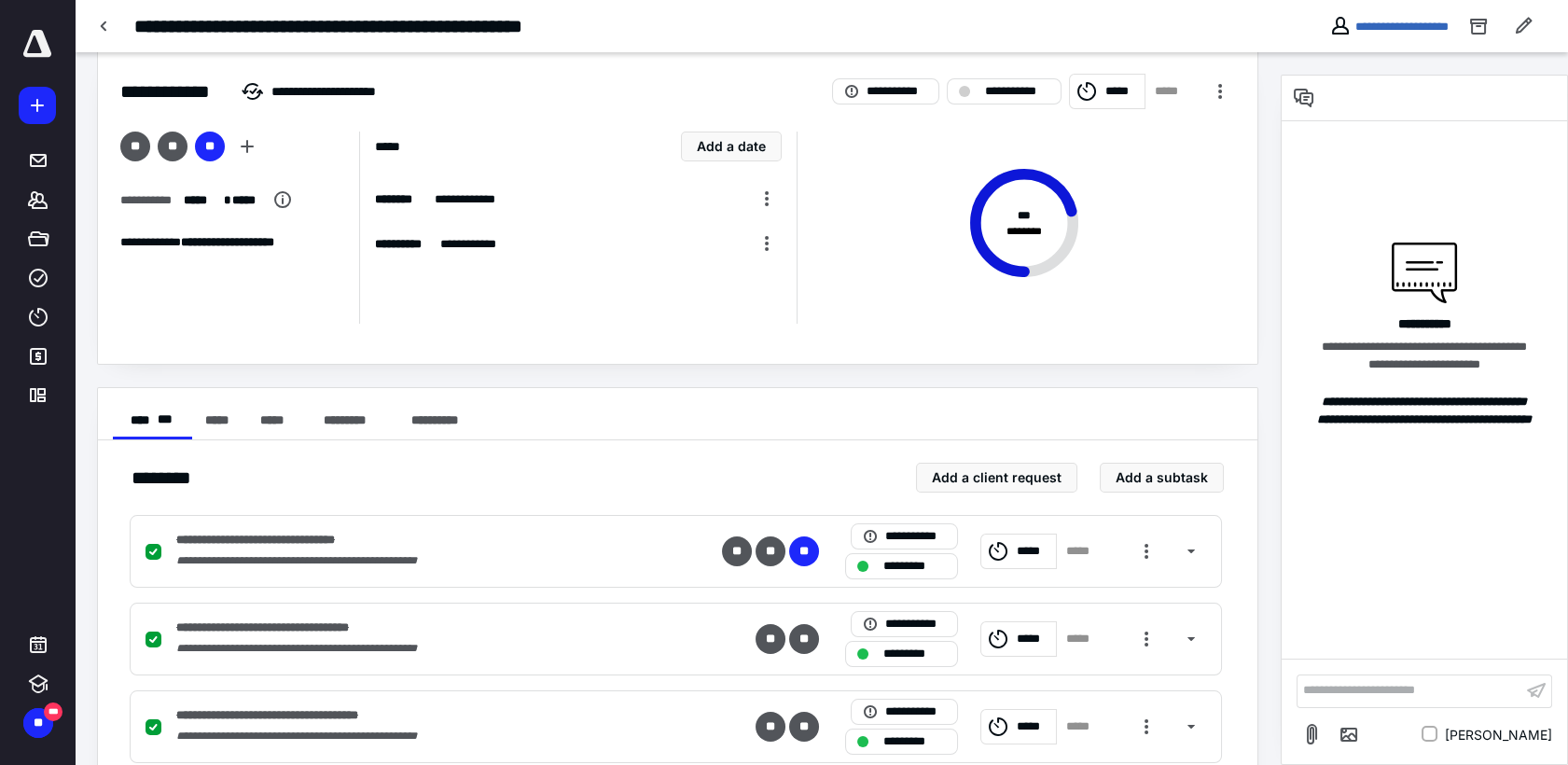 scroll, scrollTop: 0, scrollLeft: 0, axis: both 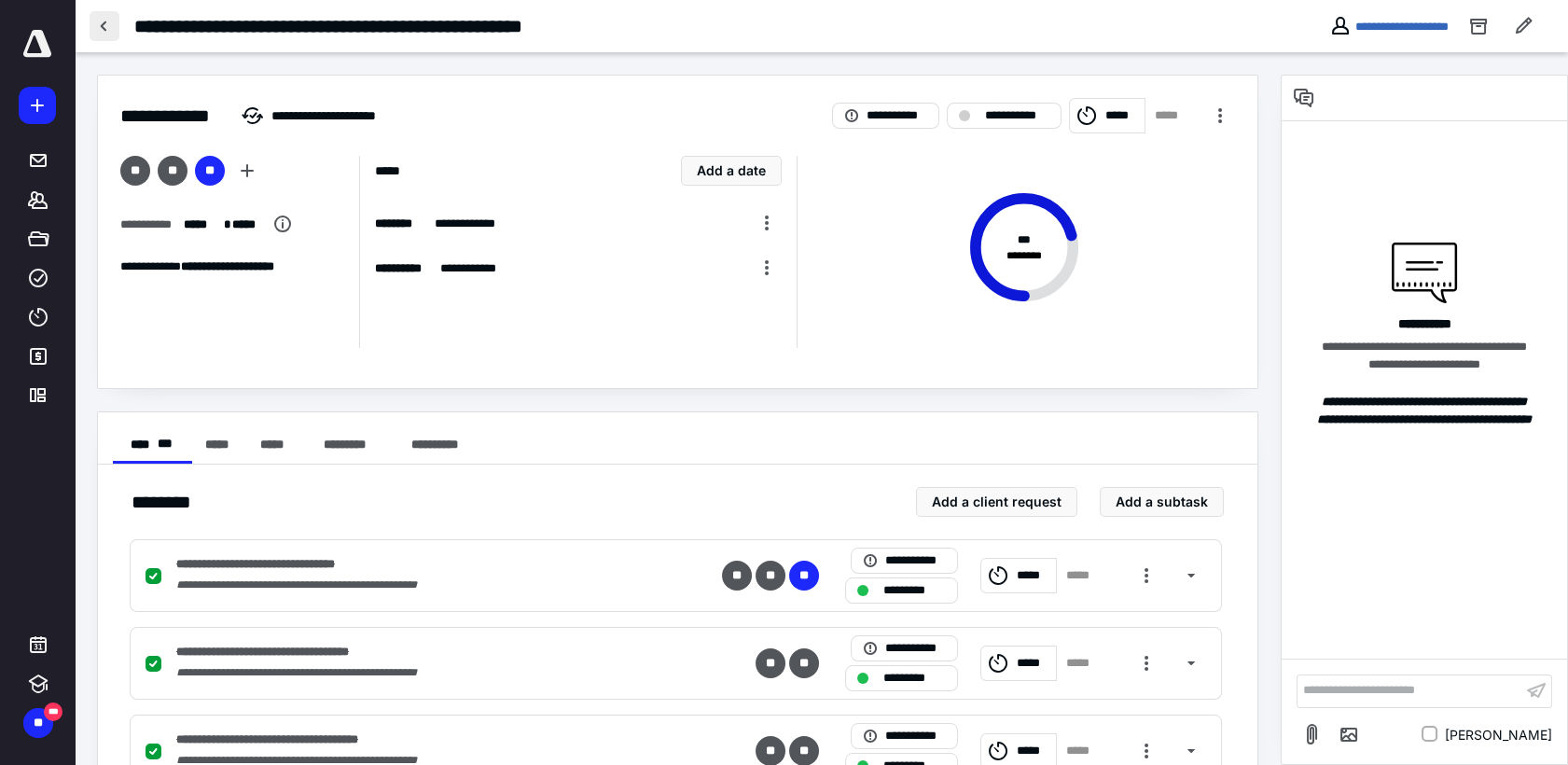 click at bounding box center (104, 26) 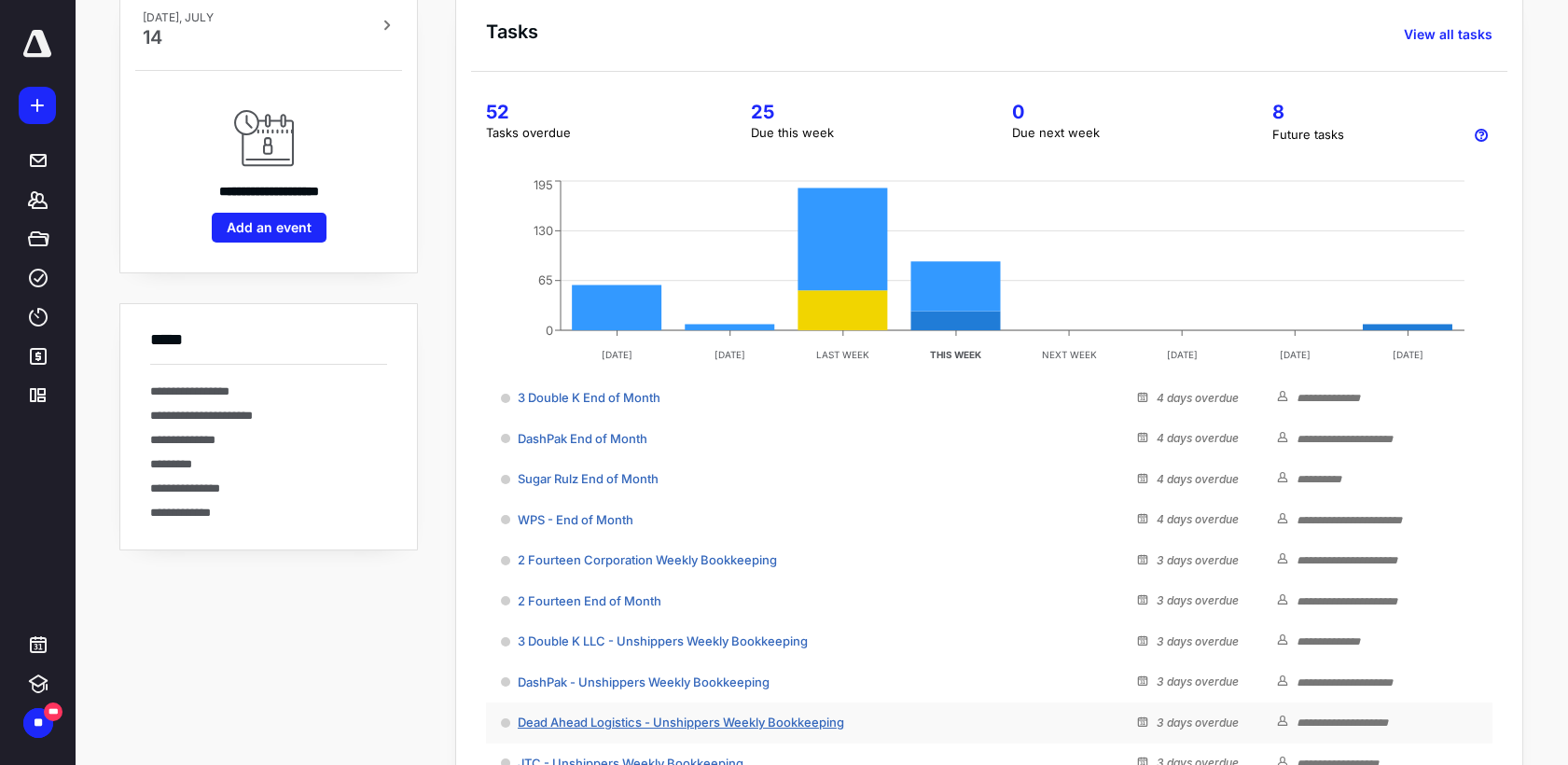 scroll, scrollTop: 174, scrollLeft: 0, axis: vertical 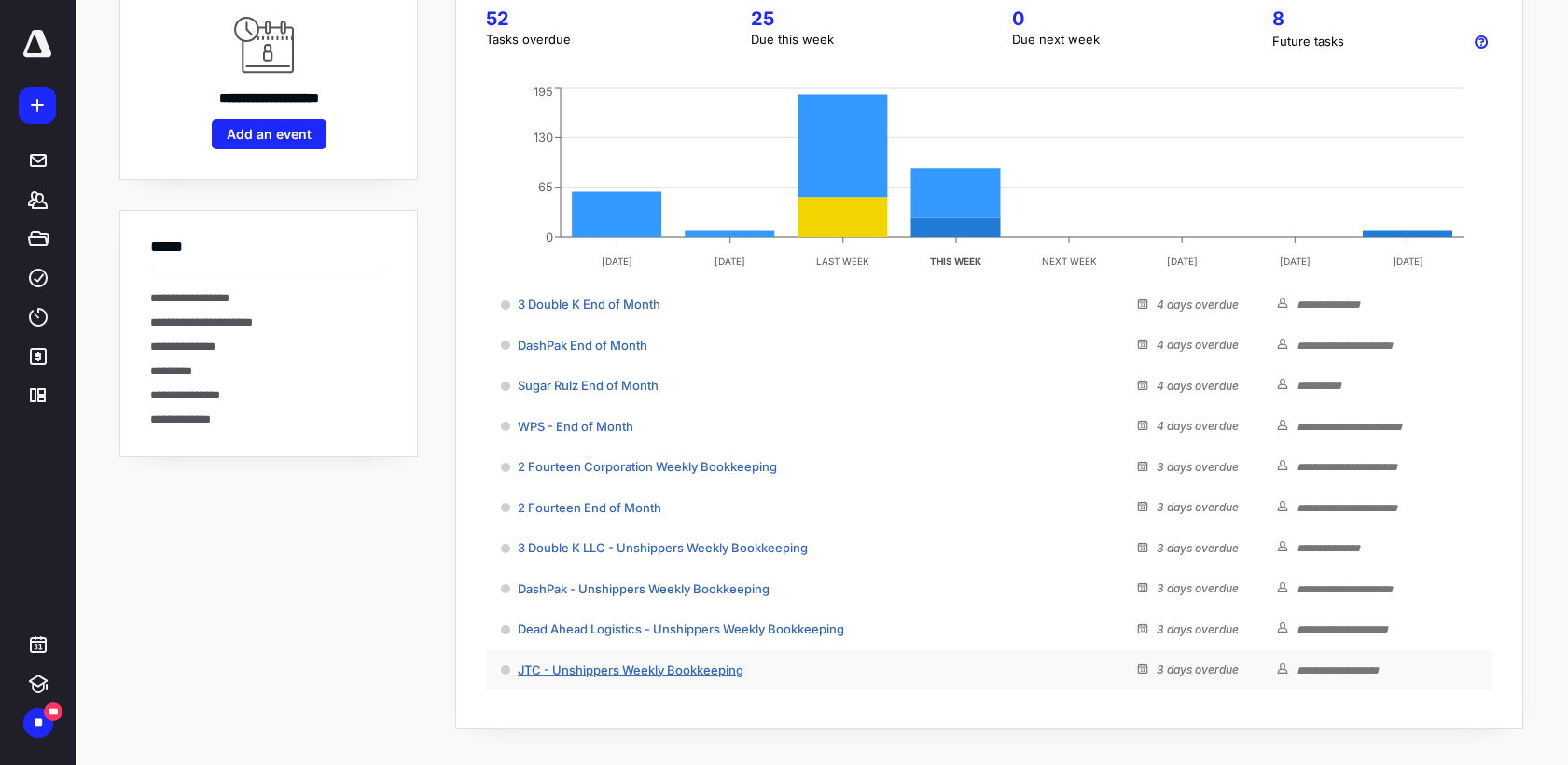 click on "JTC - Unshippers Weekly Bookkeeping" at bounding box center (631, 670) 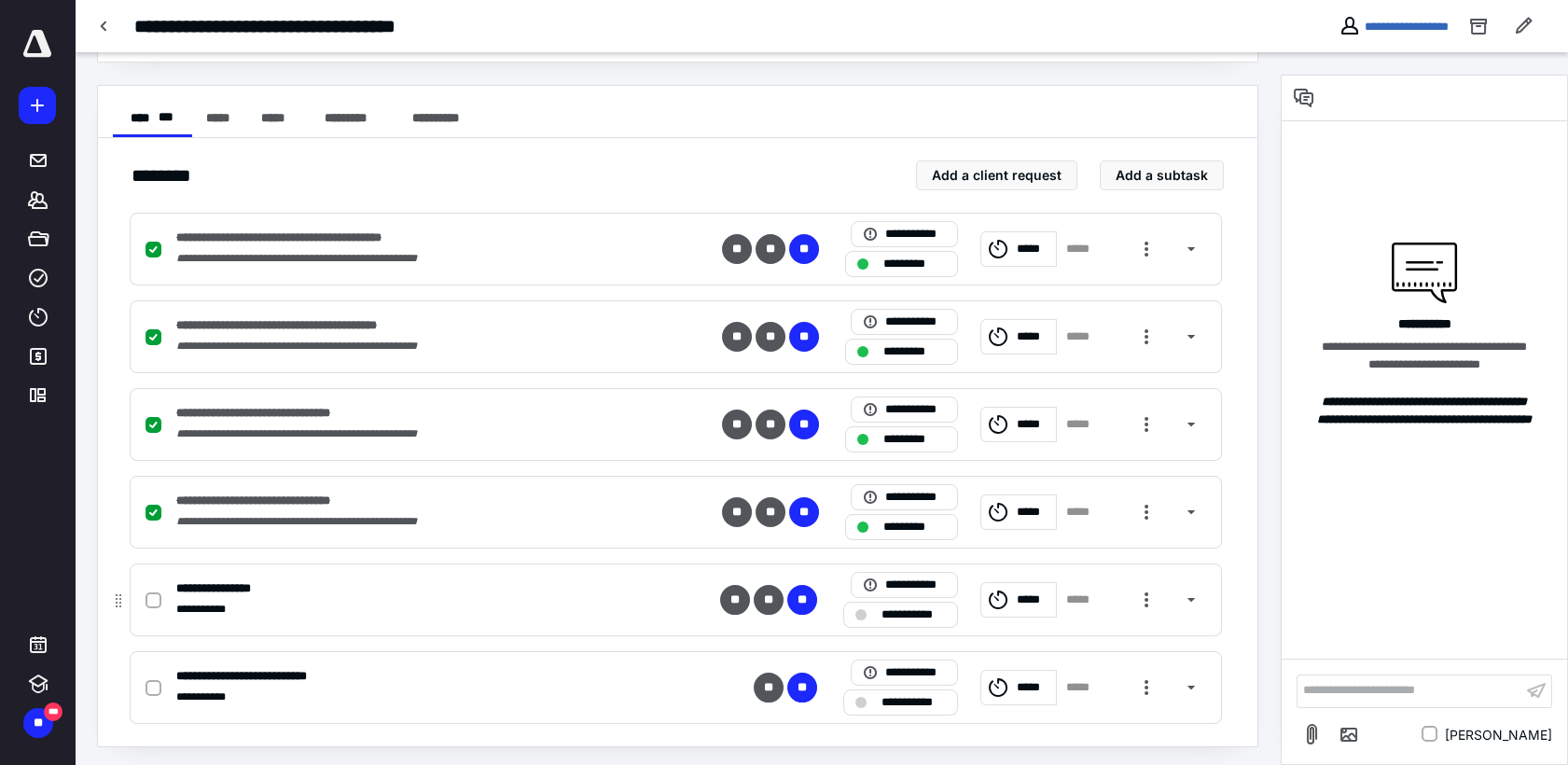 scroll, scrollTop: 330, scrollLeft: 0, axis: vertical 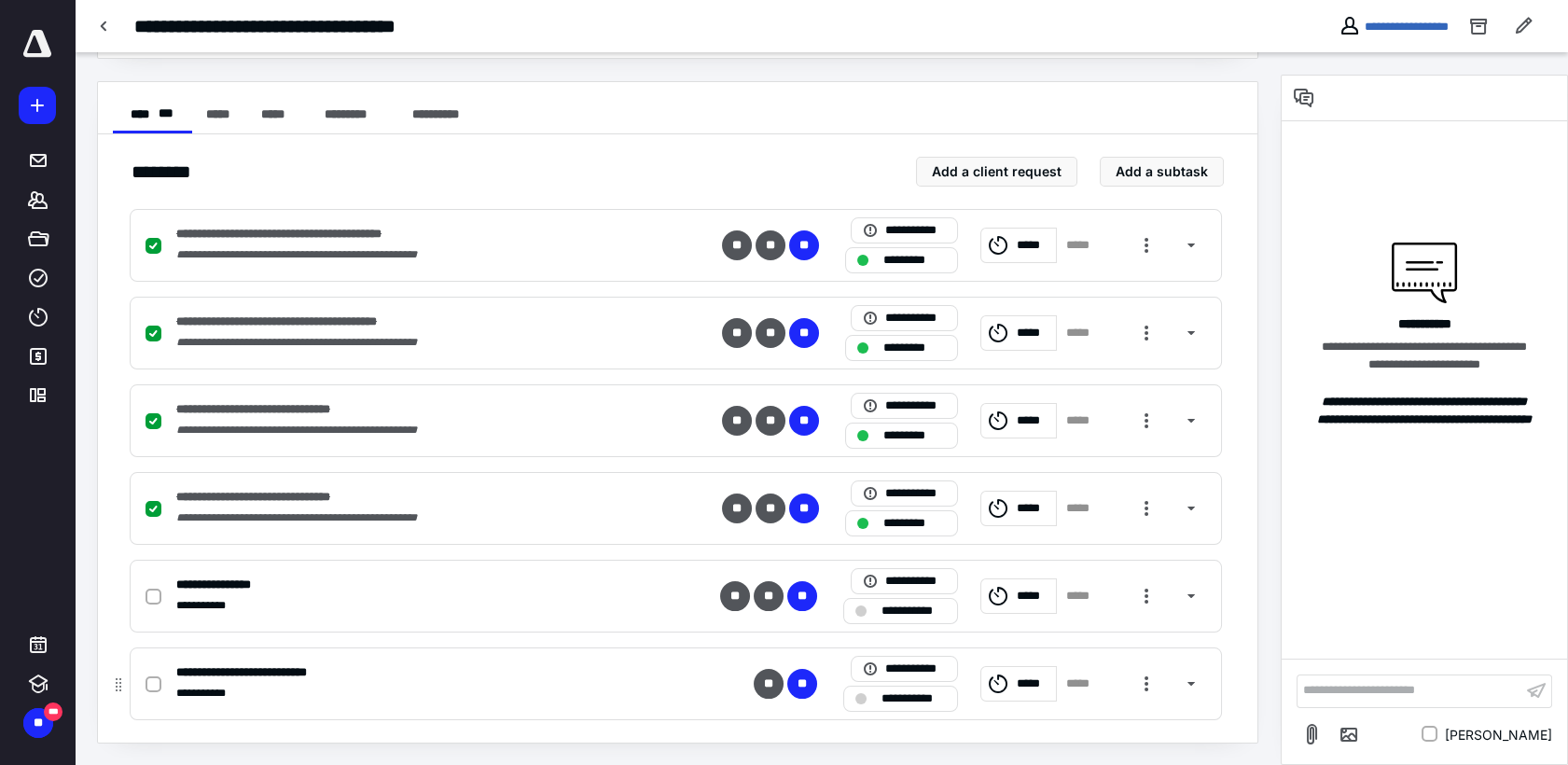 click 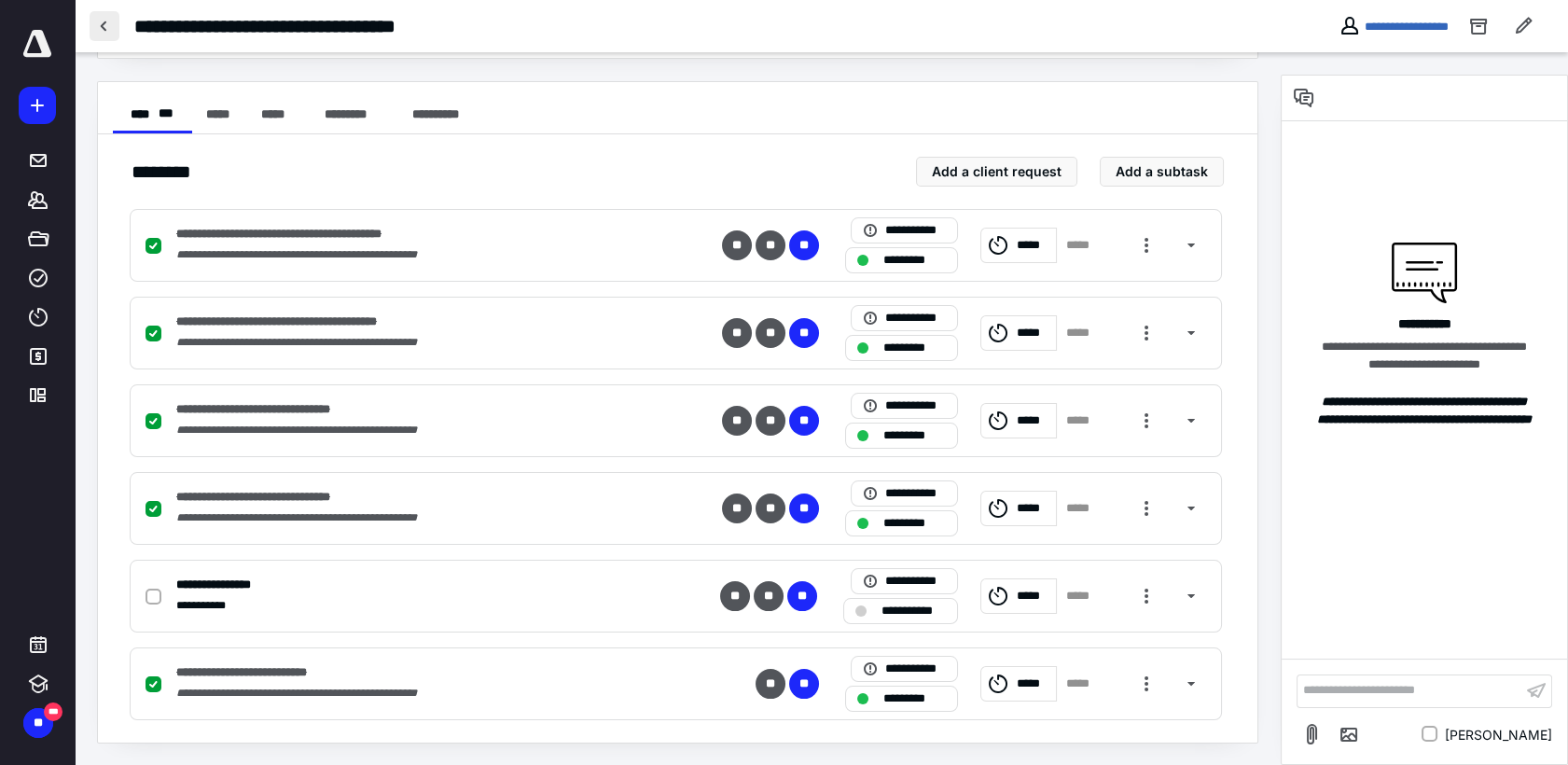 click at bounding box center (104, 26) 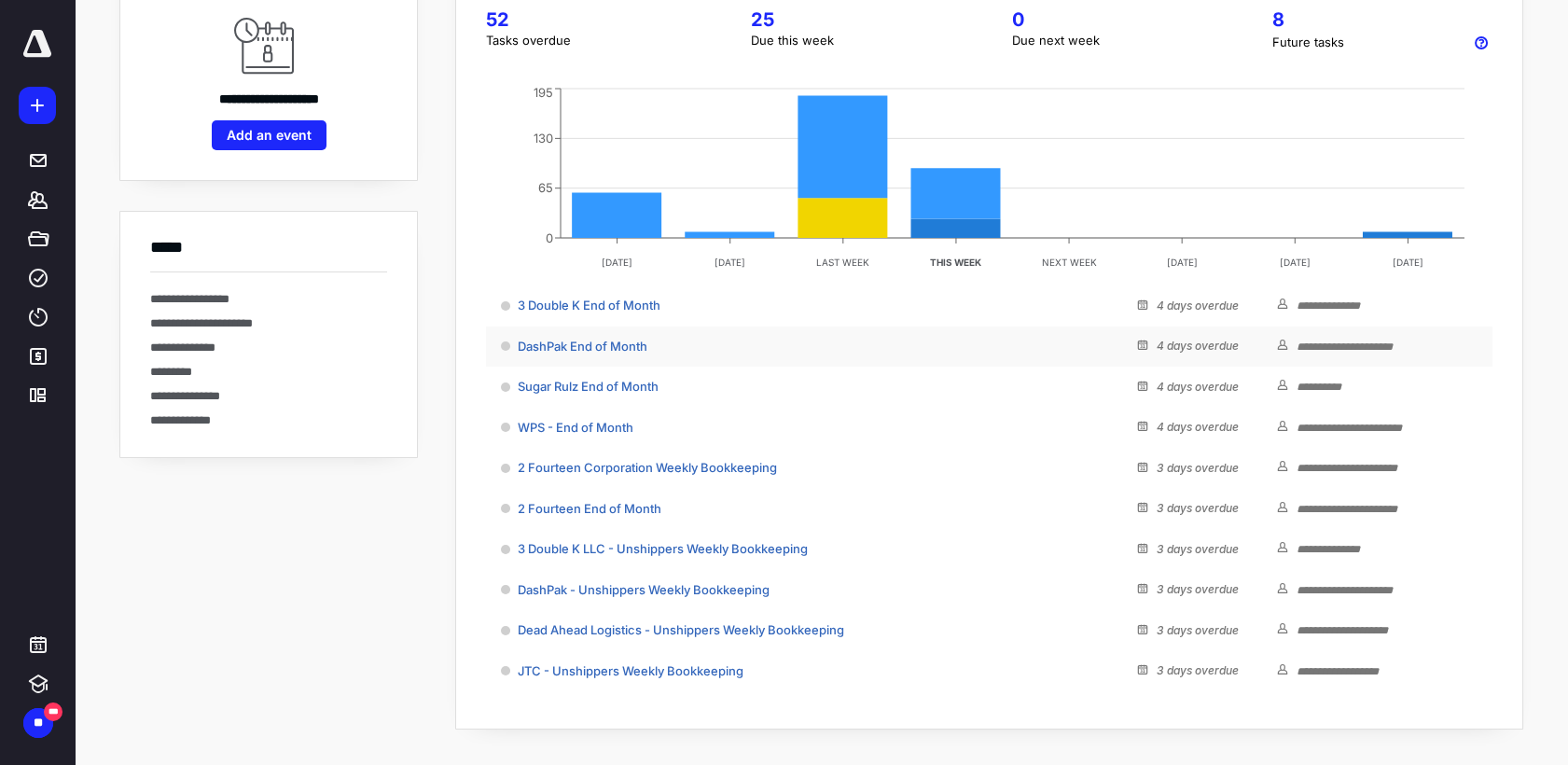 scroll, scrollTop: 174, scrollLeft: 0, axis: vertical 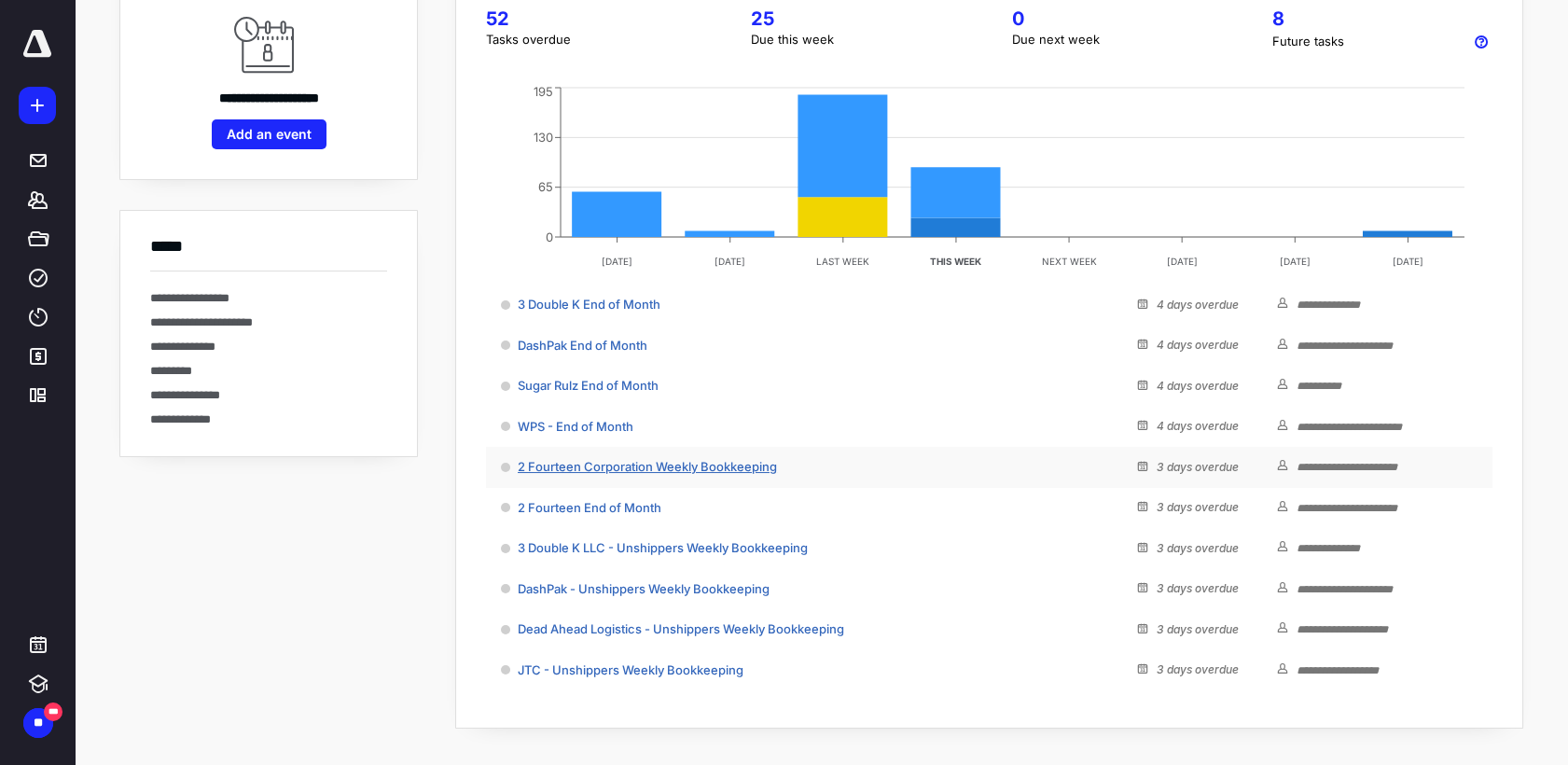 click on "2 Fourteen Corporation Weekly Bookkeeping" at bounding box center [647, 466] 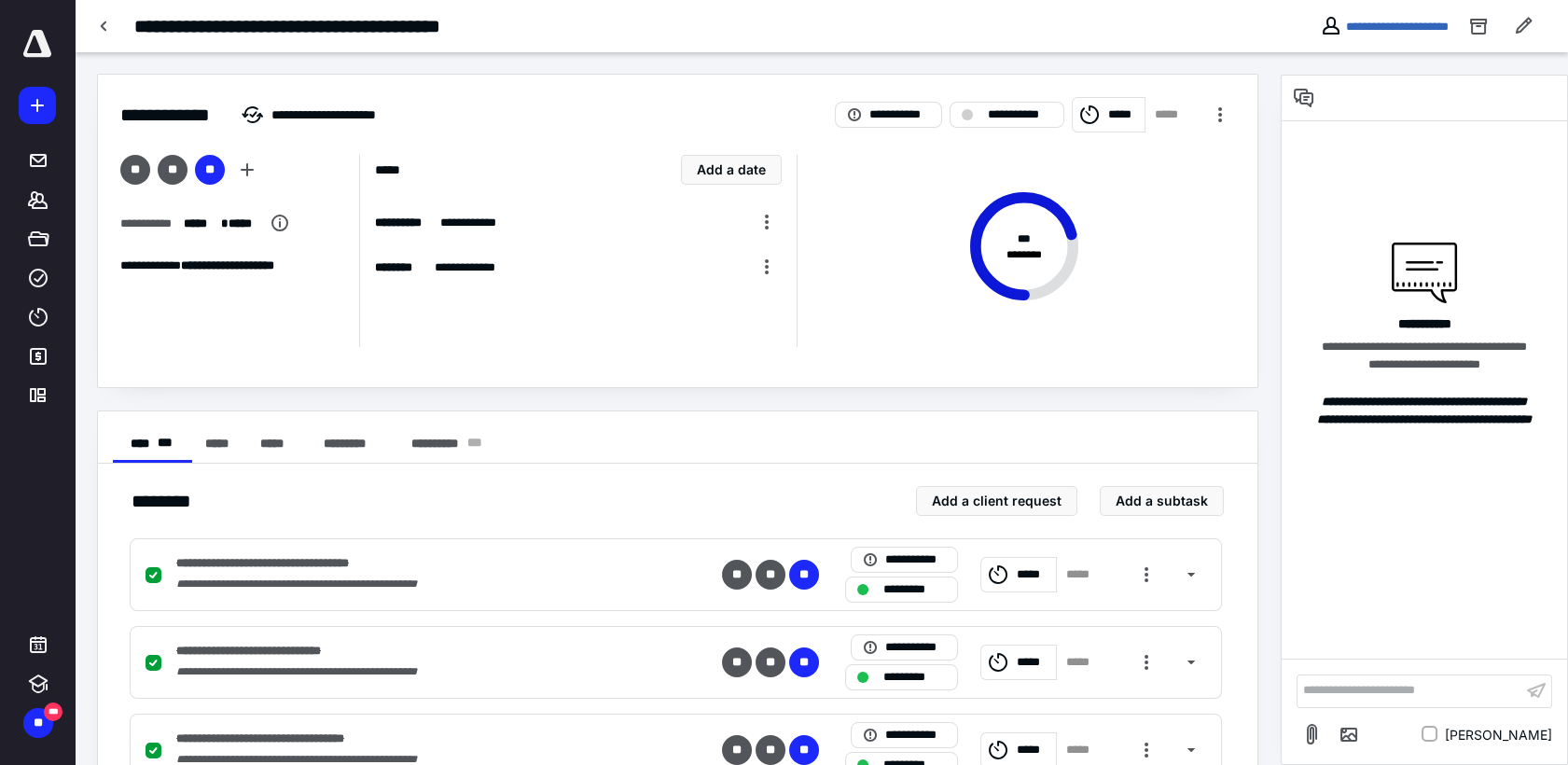 scroll, scrollTop: 0, scrollLeft: 0, axis: both 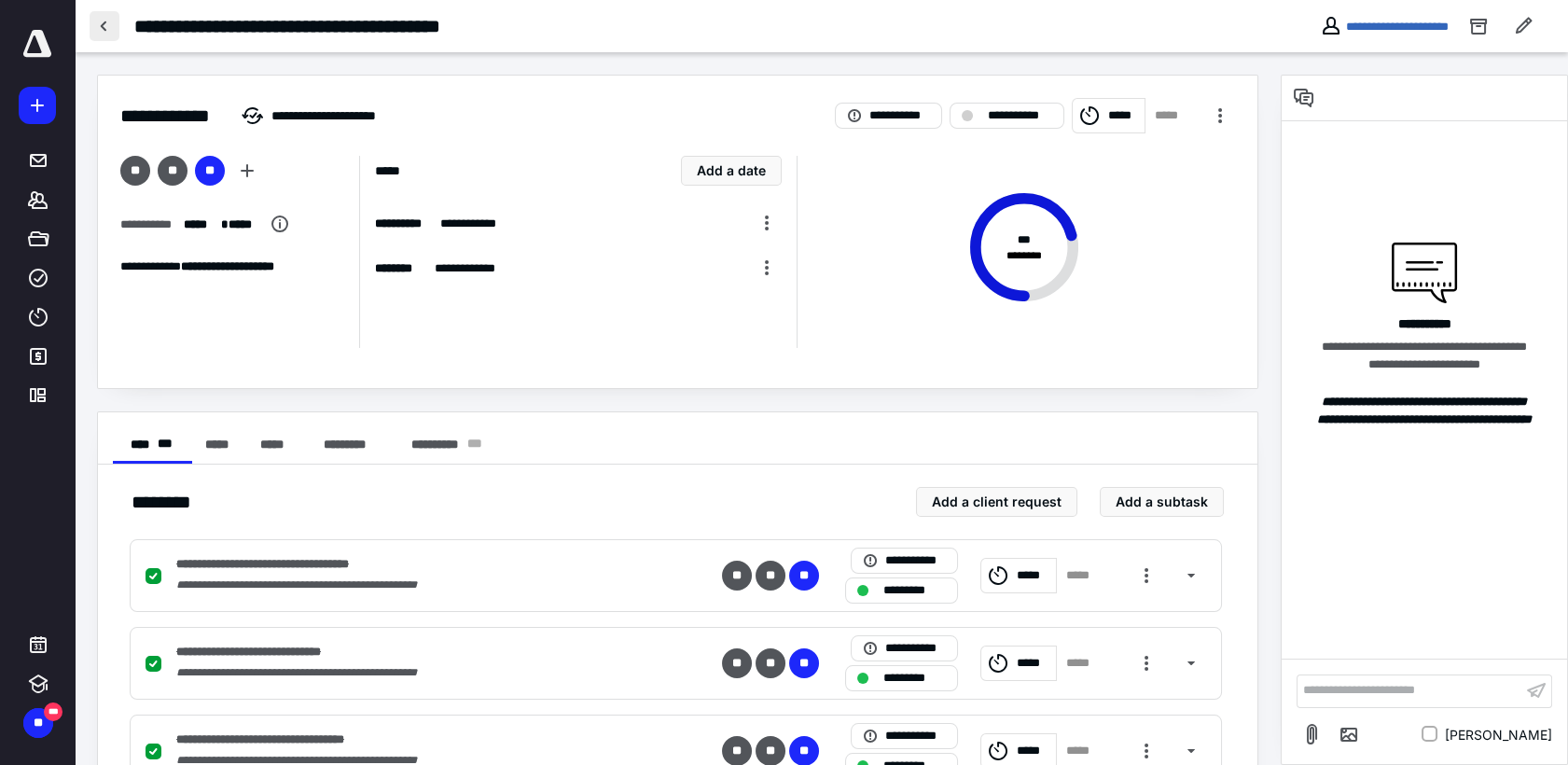 click at bounding box center (104, 26) 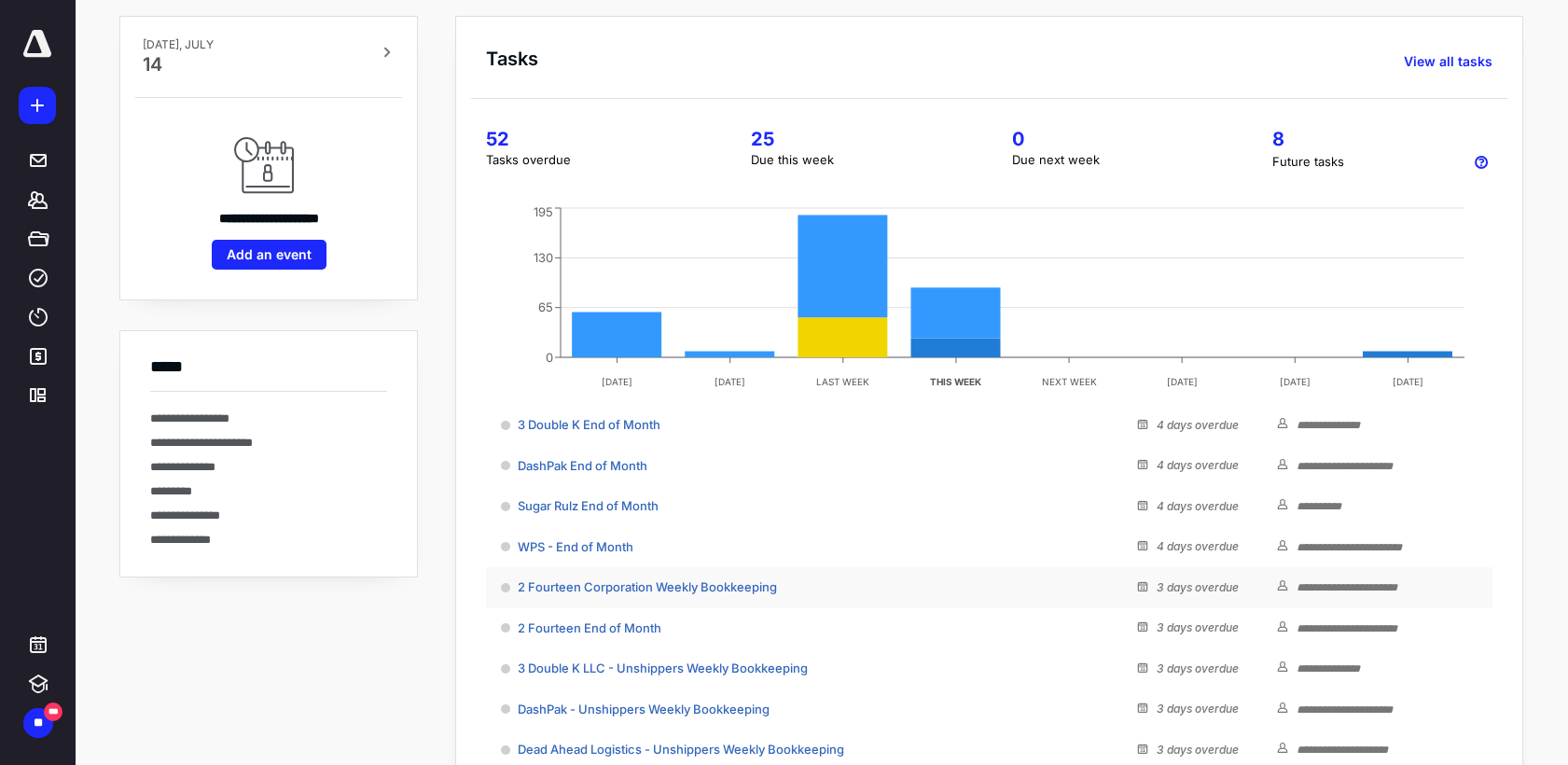 scroll, scrollTop: 104, scrollLeft: 0, axis: vertical 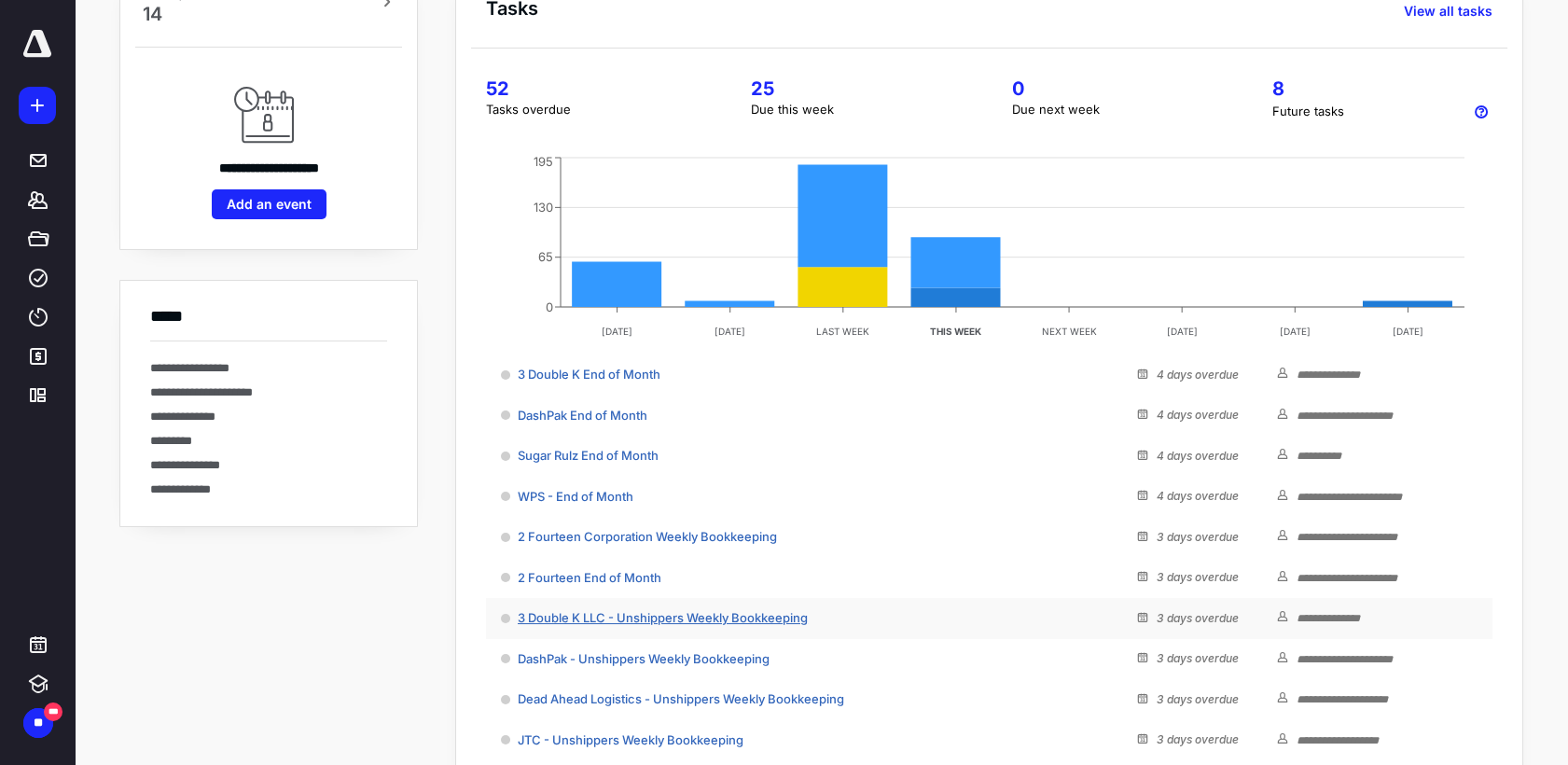 click on "3 Double K LLC - Unshippers Weekly Bookkeeping" at bounding box center [662, 618] 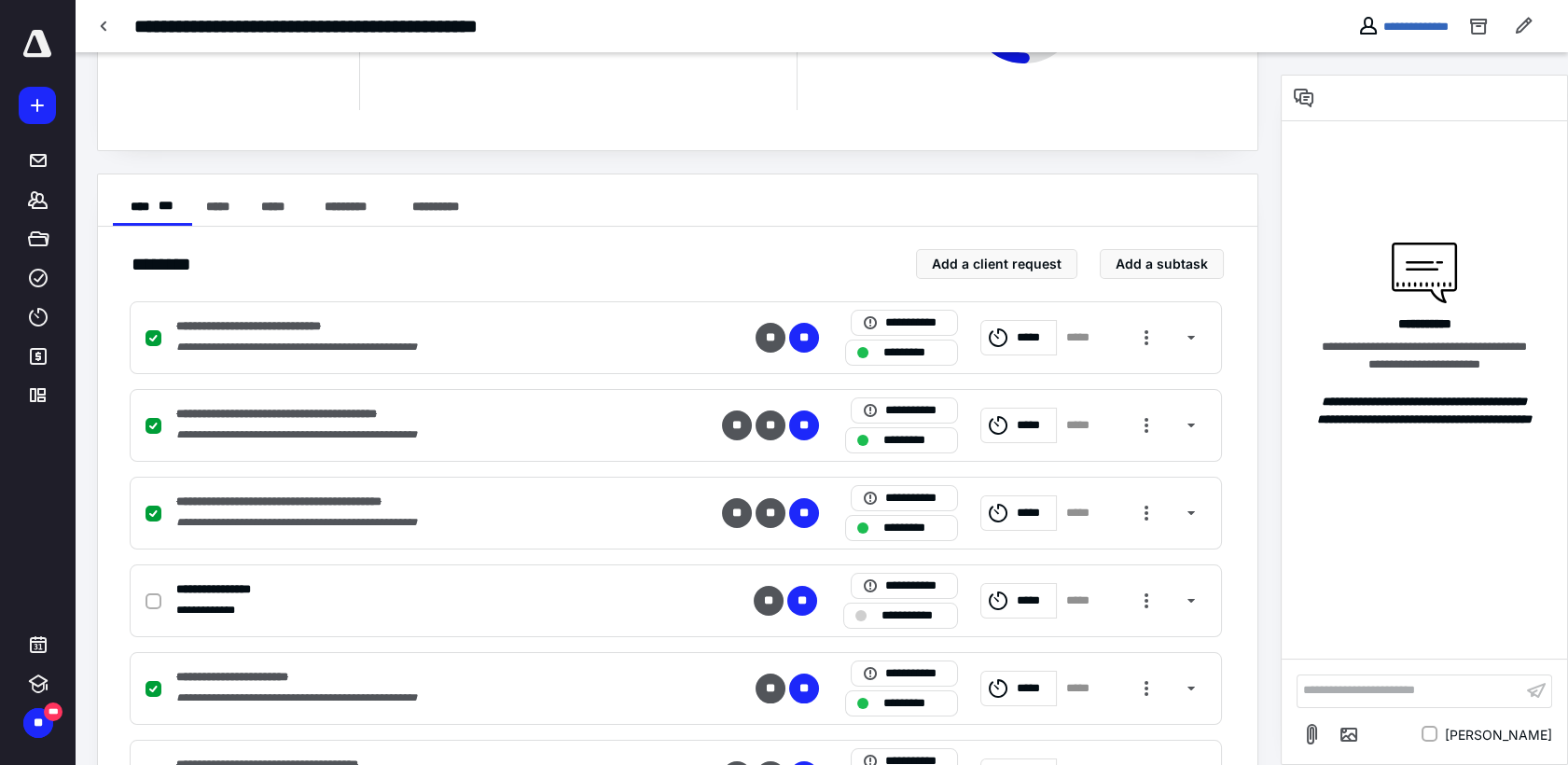 scroll, scrollTop: 506, scrollLeft: 0, axis: vertical 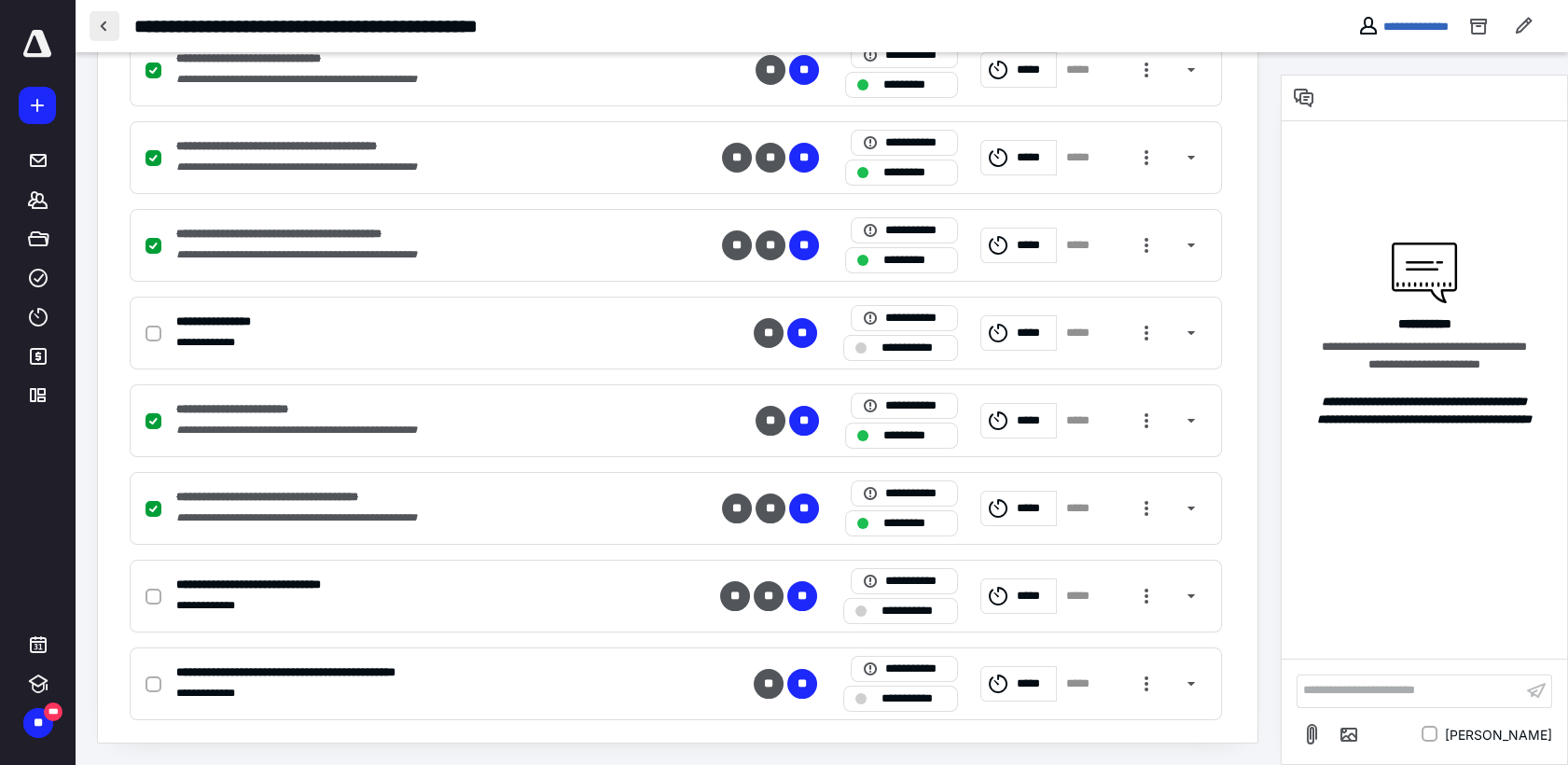 click at bounding box center (104, 26) 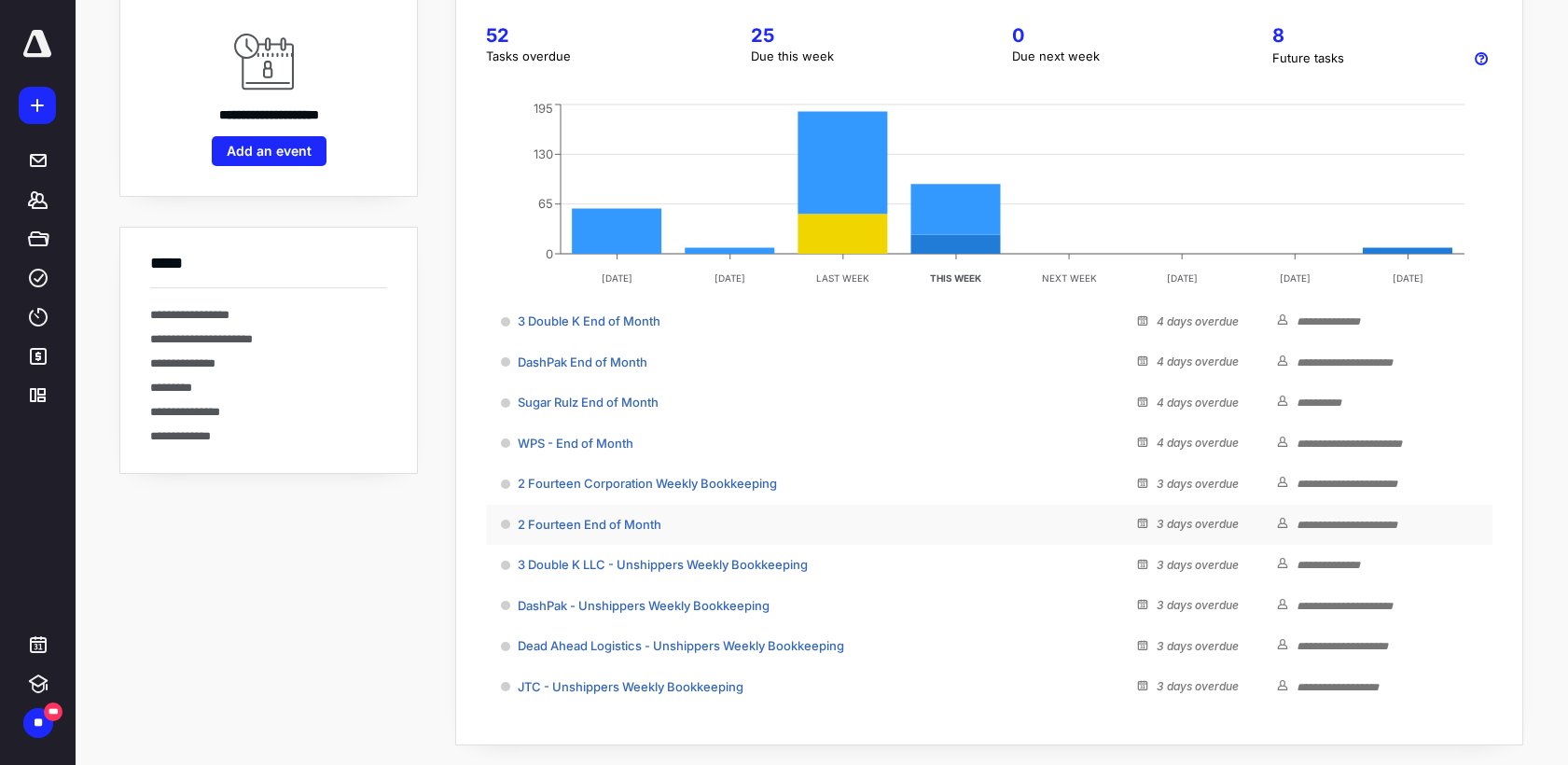 scroll, scrollTop: 174, scrollLeft: 0, axis: vertical 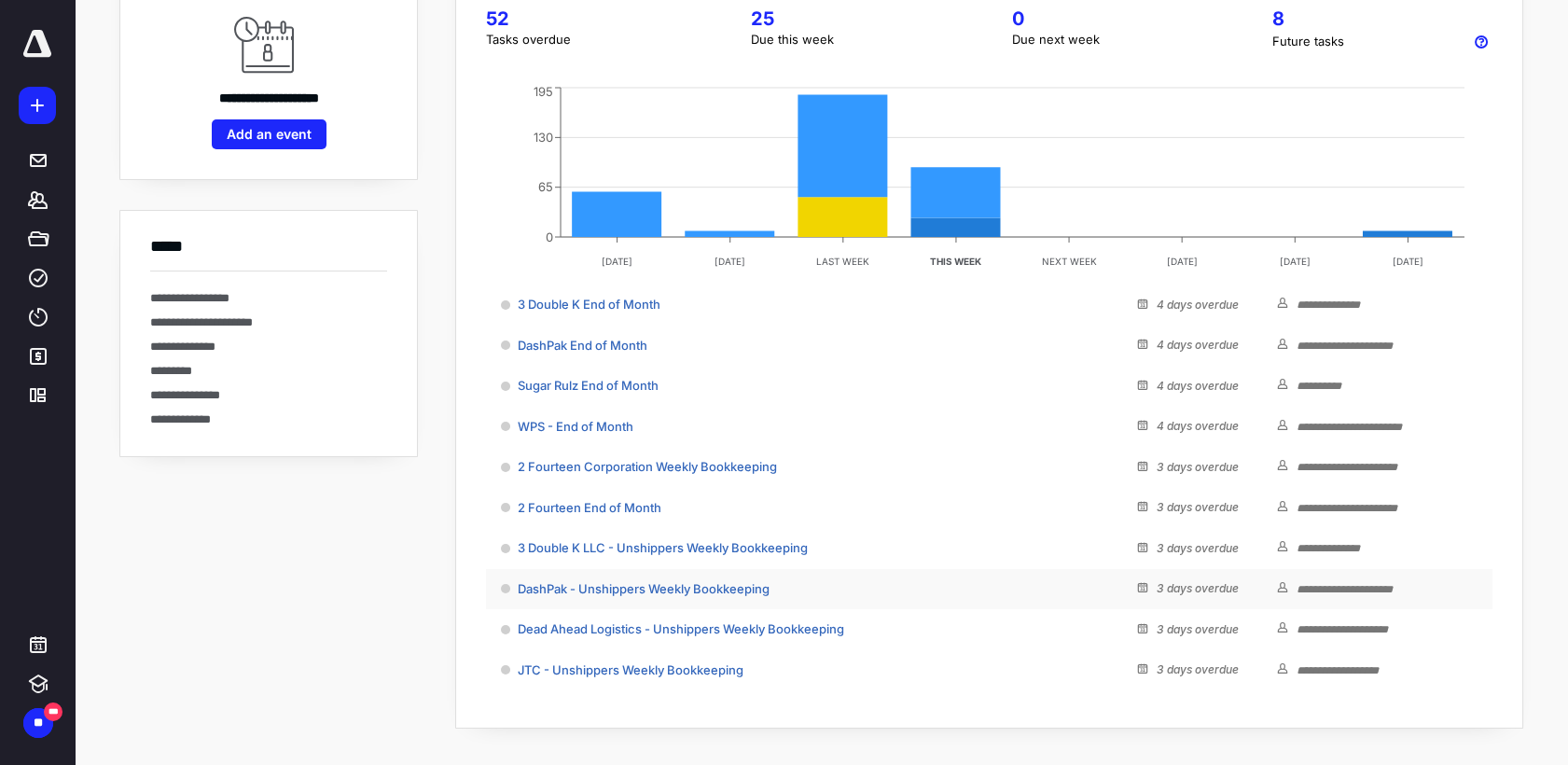 click on "**********" at bounding box center [989, 590] 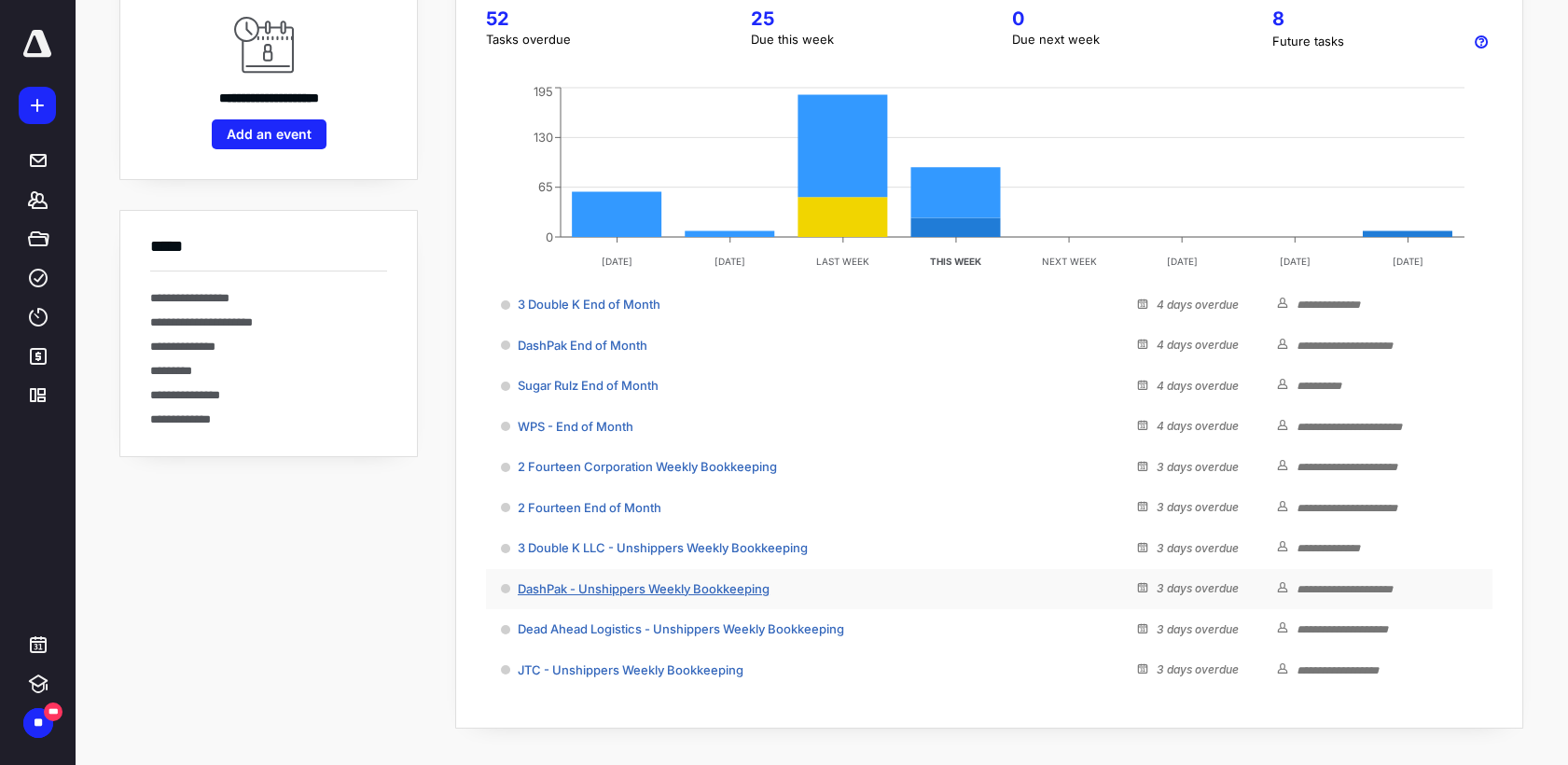 click on "DashPak - Unshippers Weekly Bookkeeping" at bounding box center [644, 589] 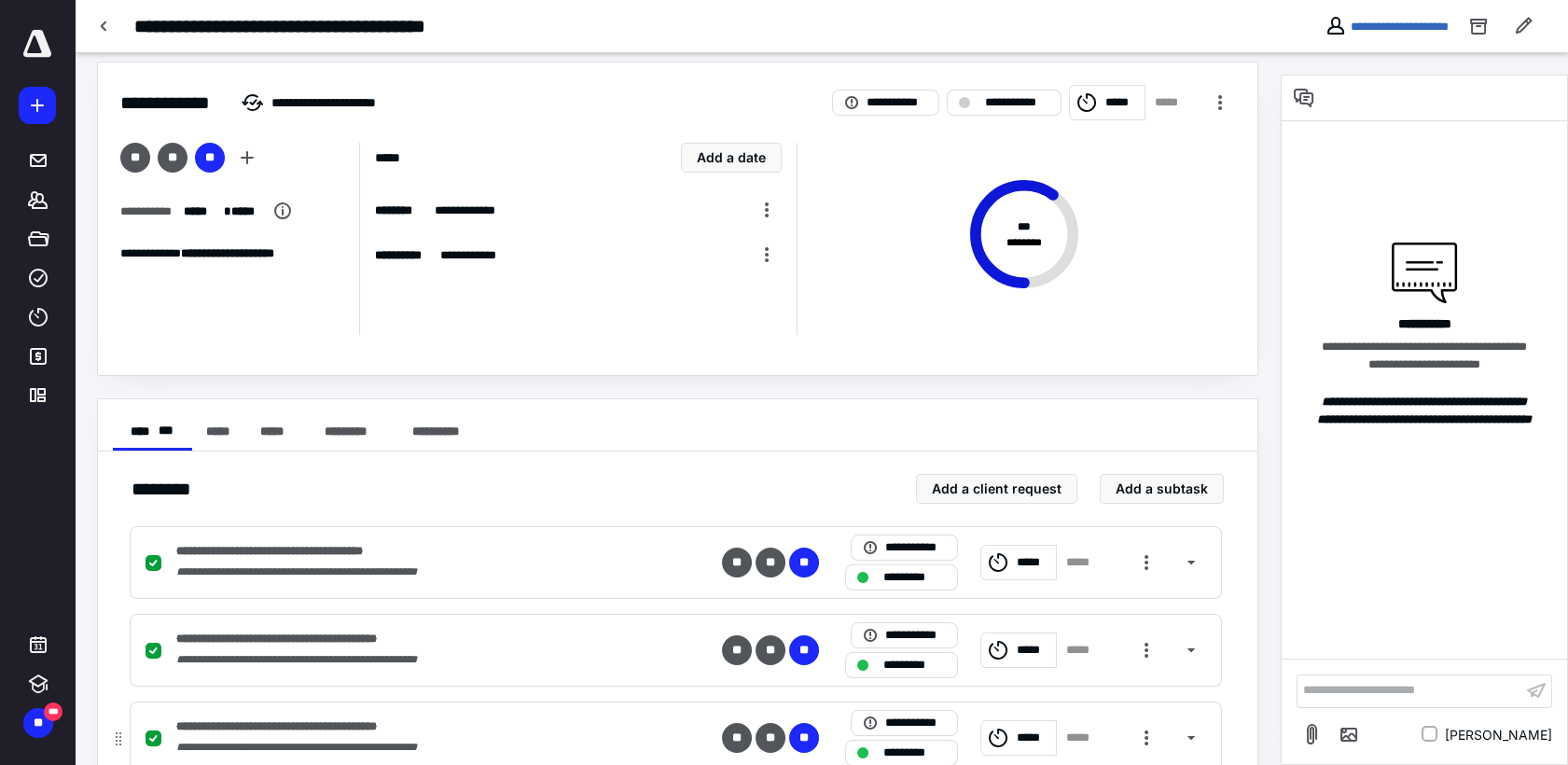 scroll, scrollTop: 0, scrollLeft: 0, axis: both 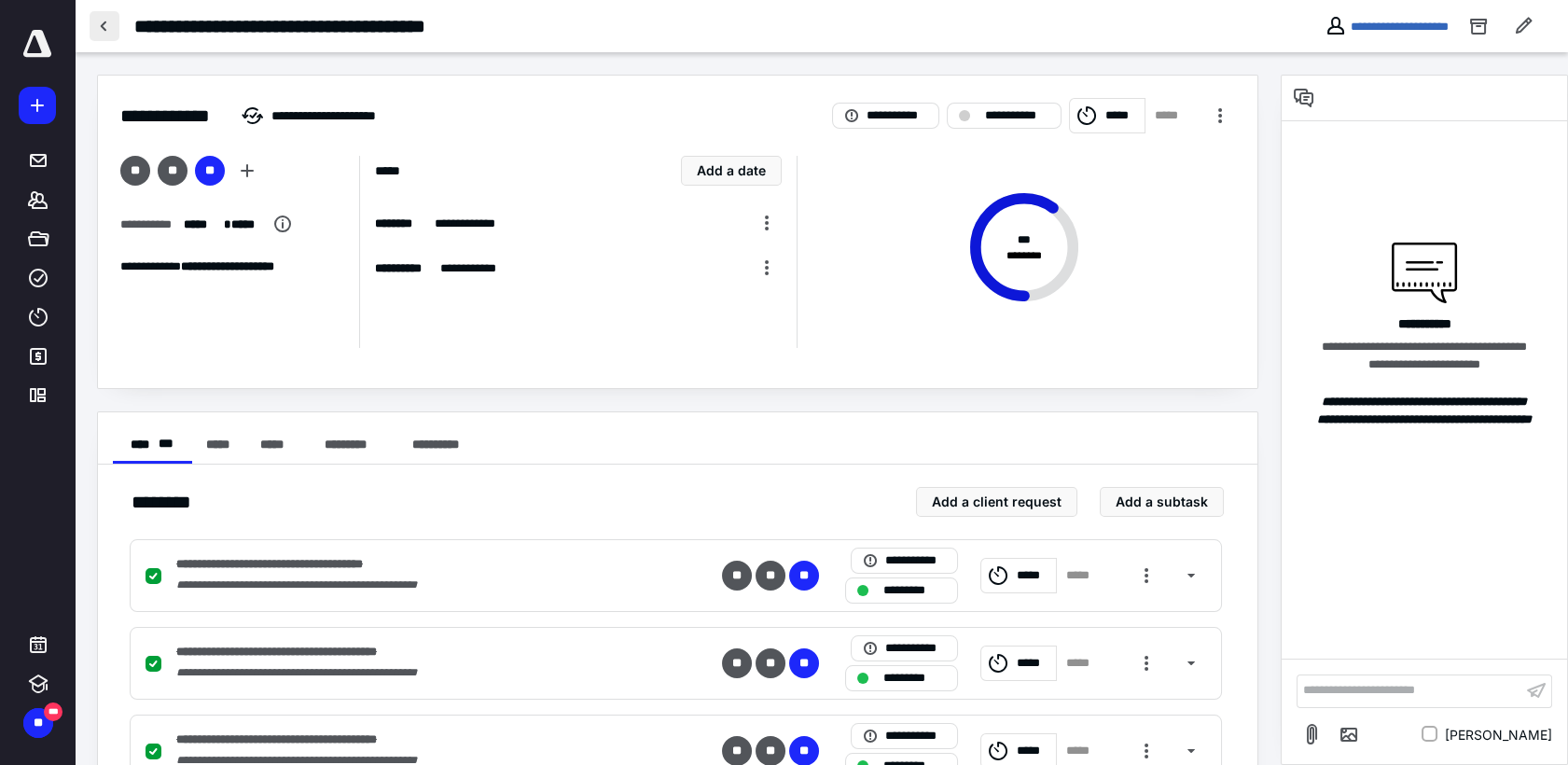 click at bounding box center [104, 26] 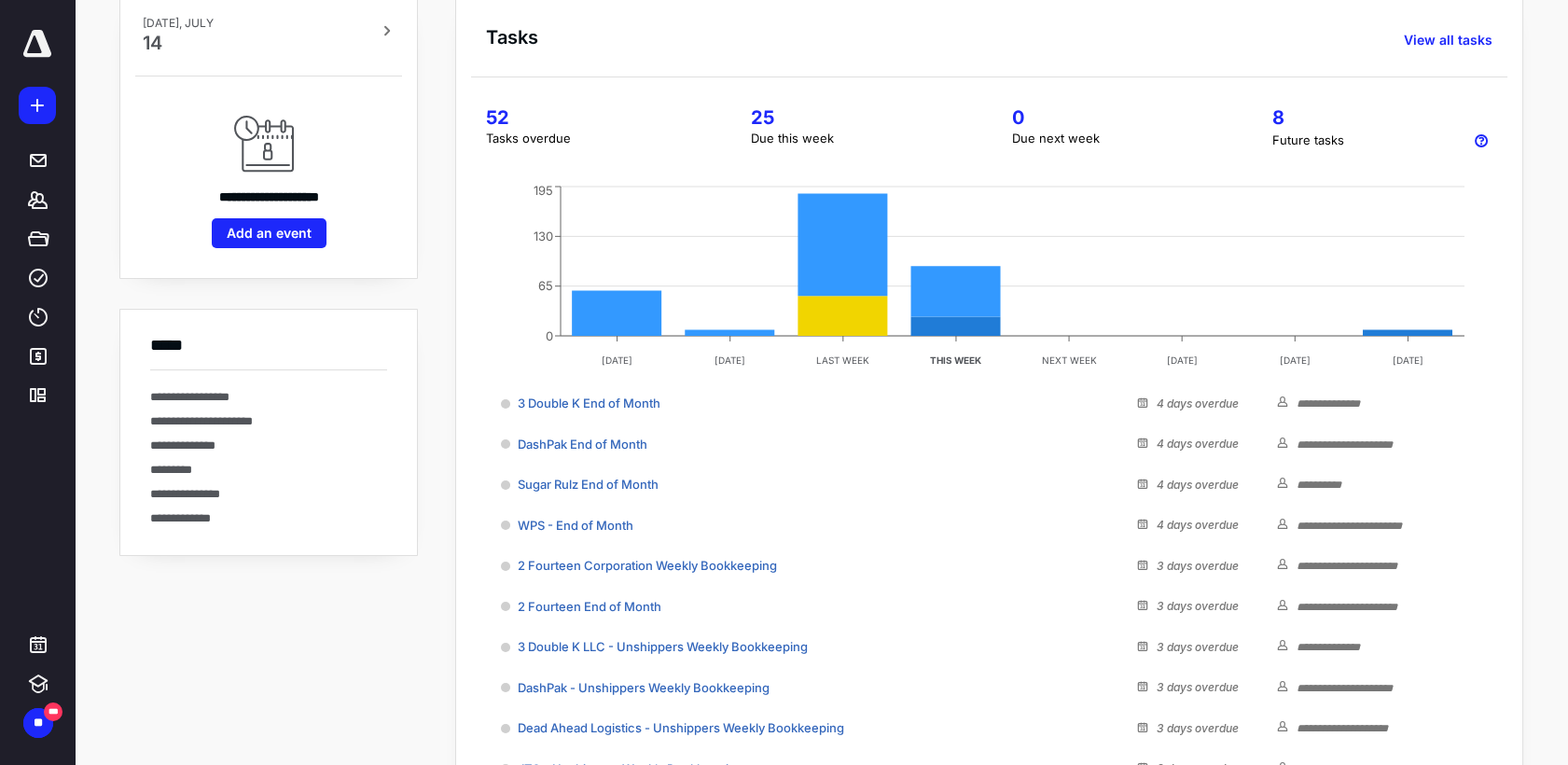 scroll, scrollTop: 174, scrollLeft: 0, axis: vertical 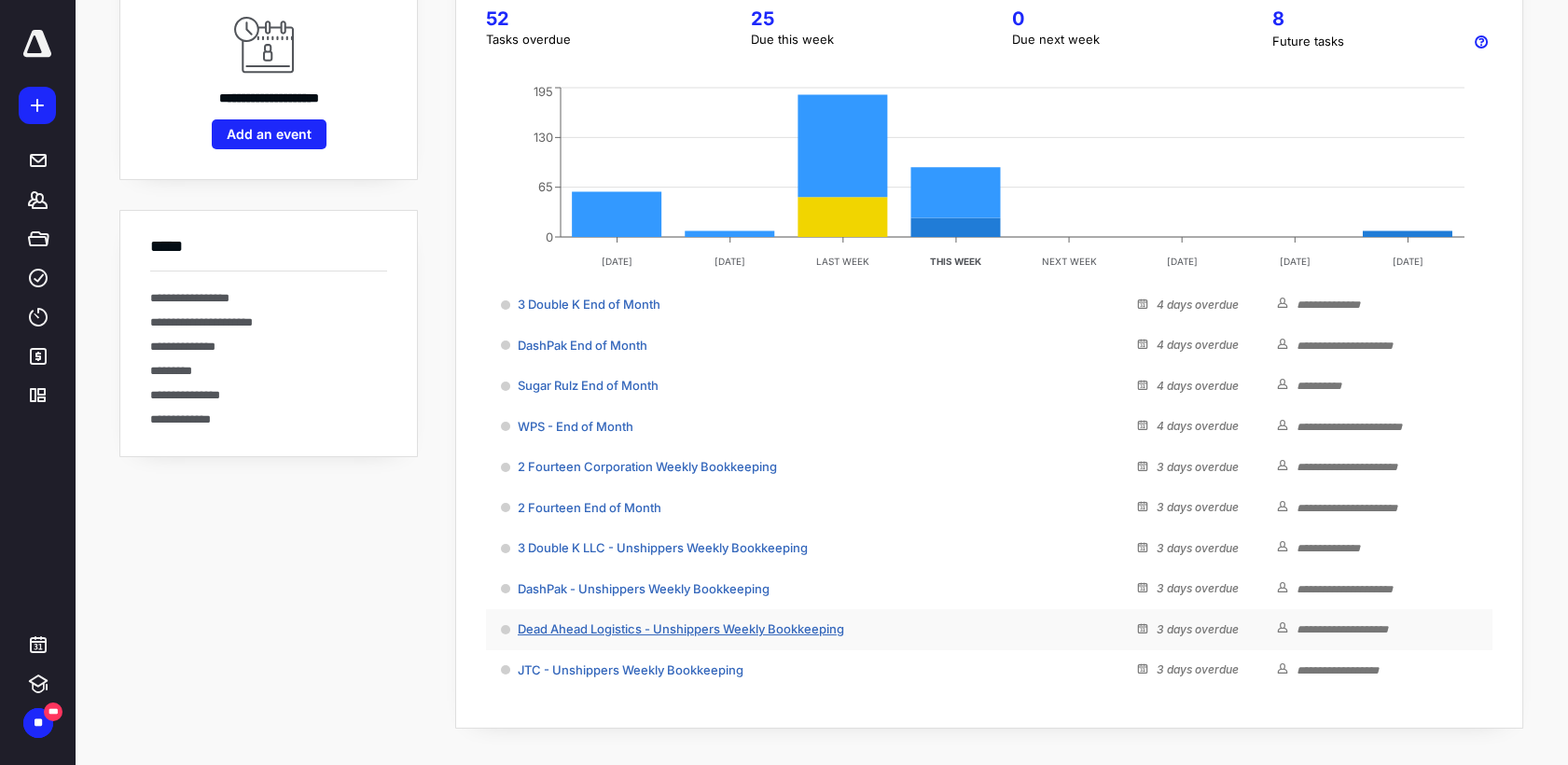 click on "Dead Ahead Logistics - Unshippers Weekly Bookkeeping" at bounding box center (681, 629) 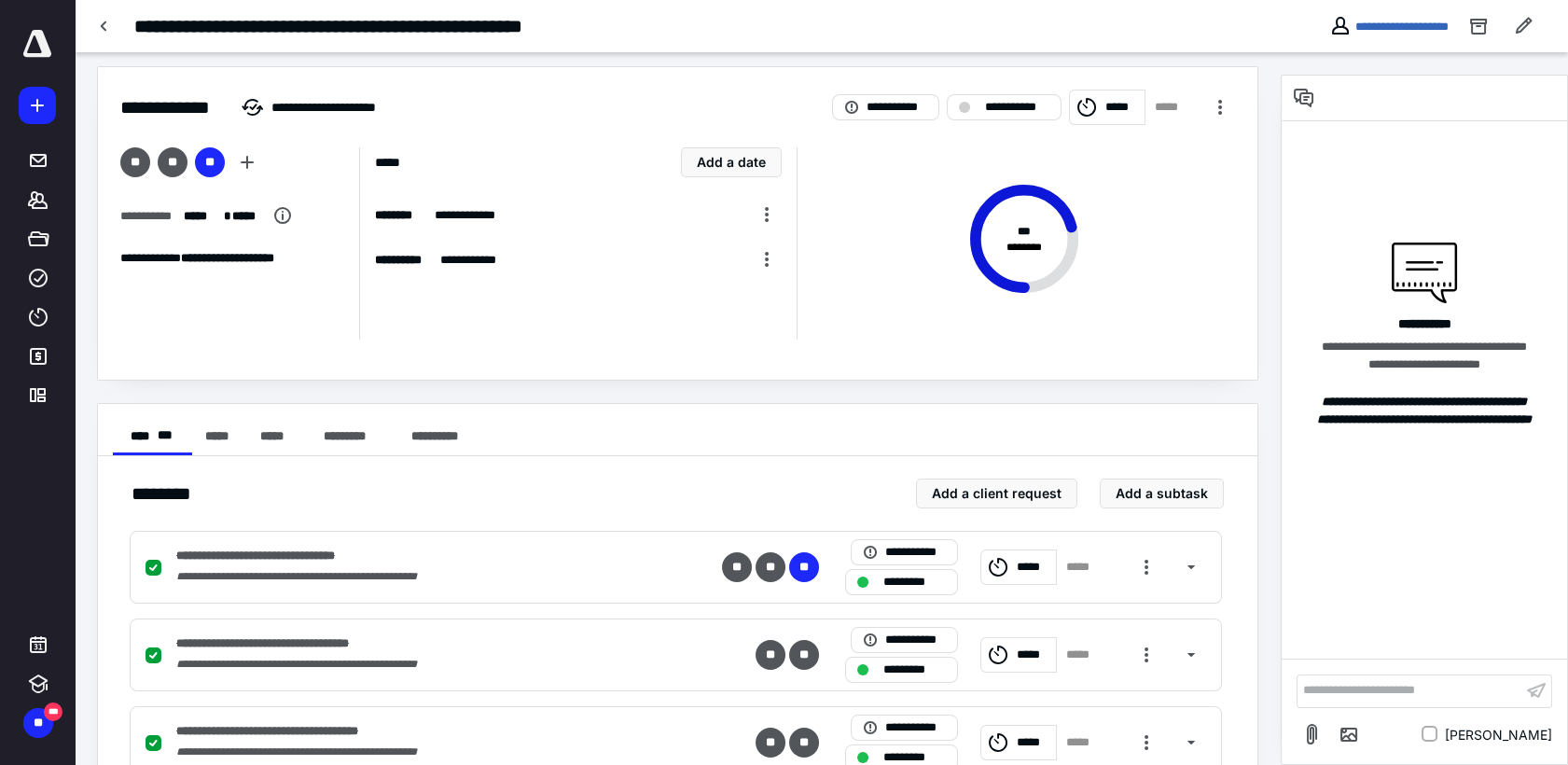 scroll, scrollTop: 0, scrollLeft: 0, axis: both 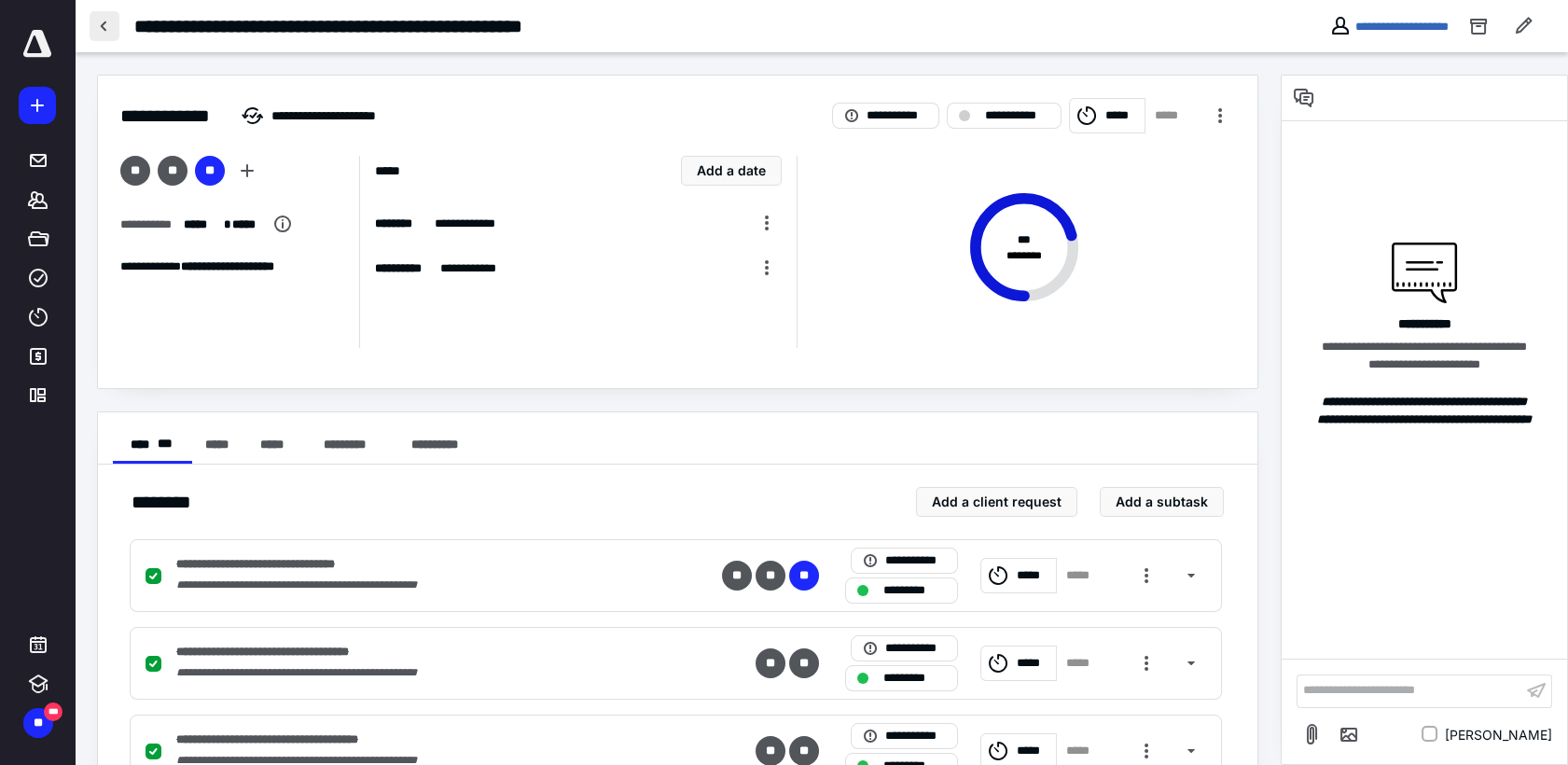 click at bounding box center (104, 26) 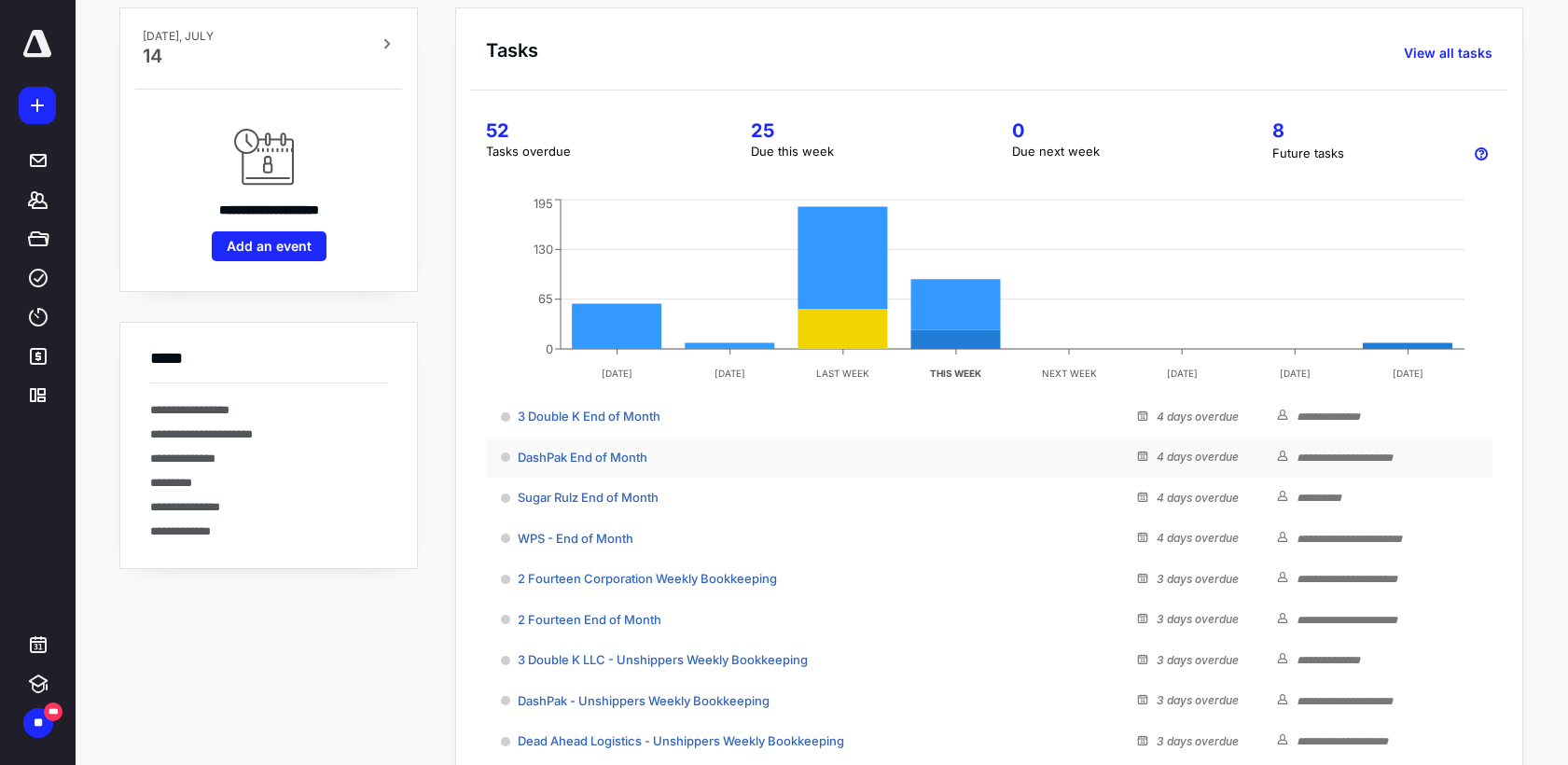 scroll, scrollTop: 174, scrollLeft: 0, axis: vertical 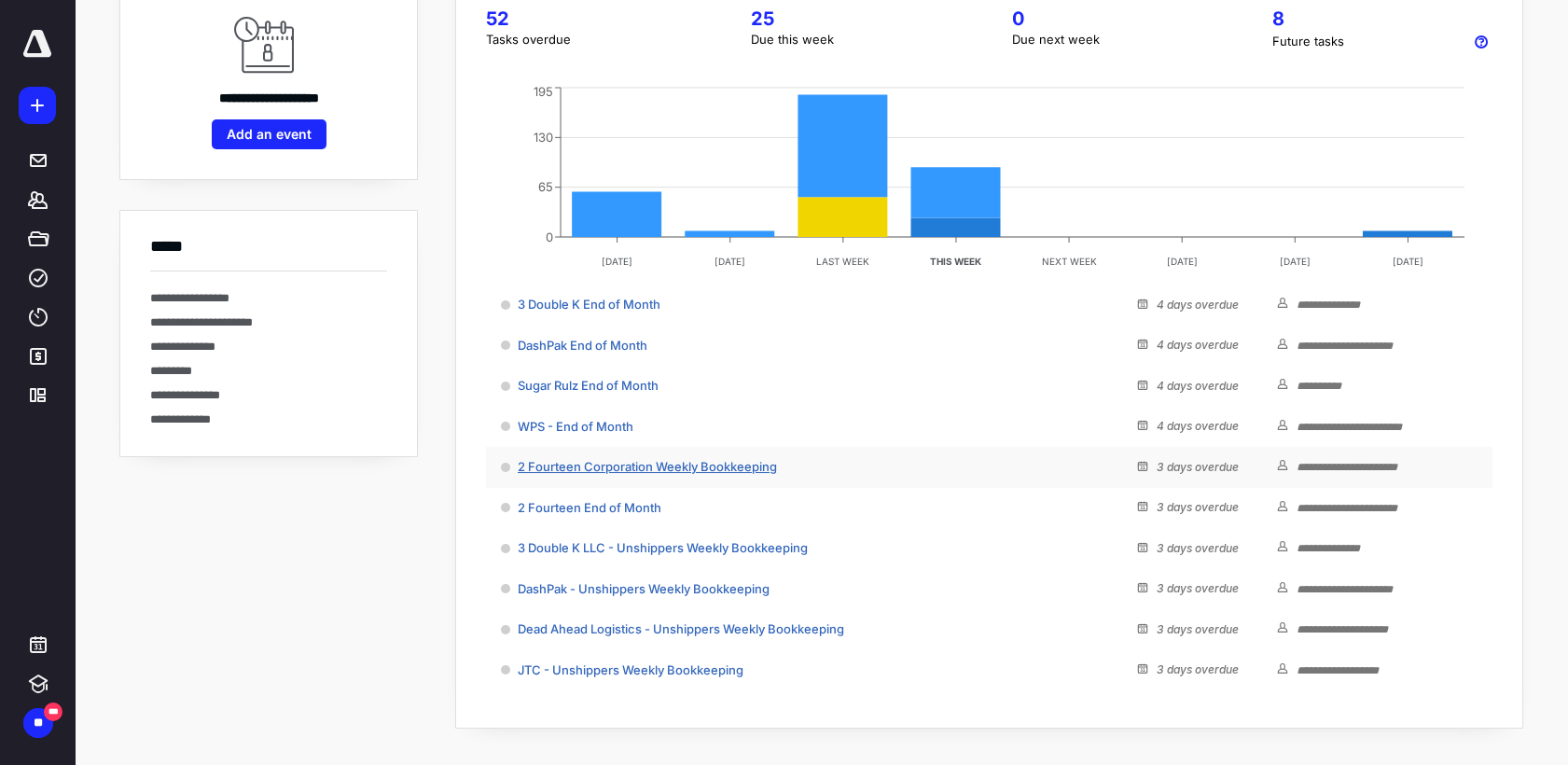 drag, startPoint x: 608, startPoint y: 472, endPoint x: 590, endPoint y: 468, distance: 18.439089 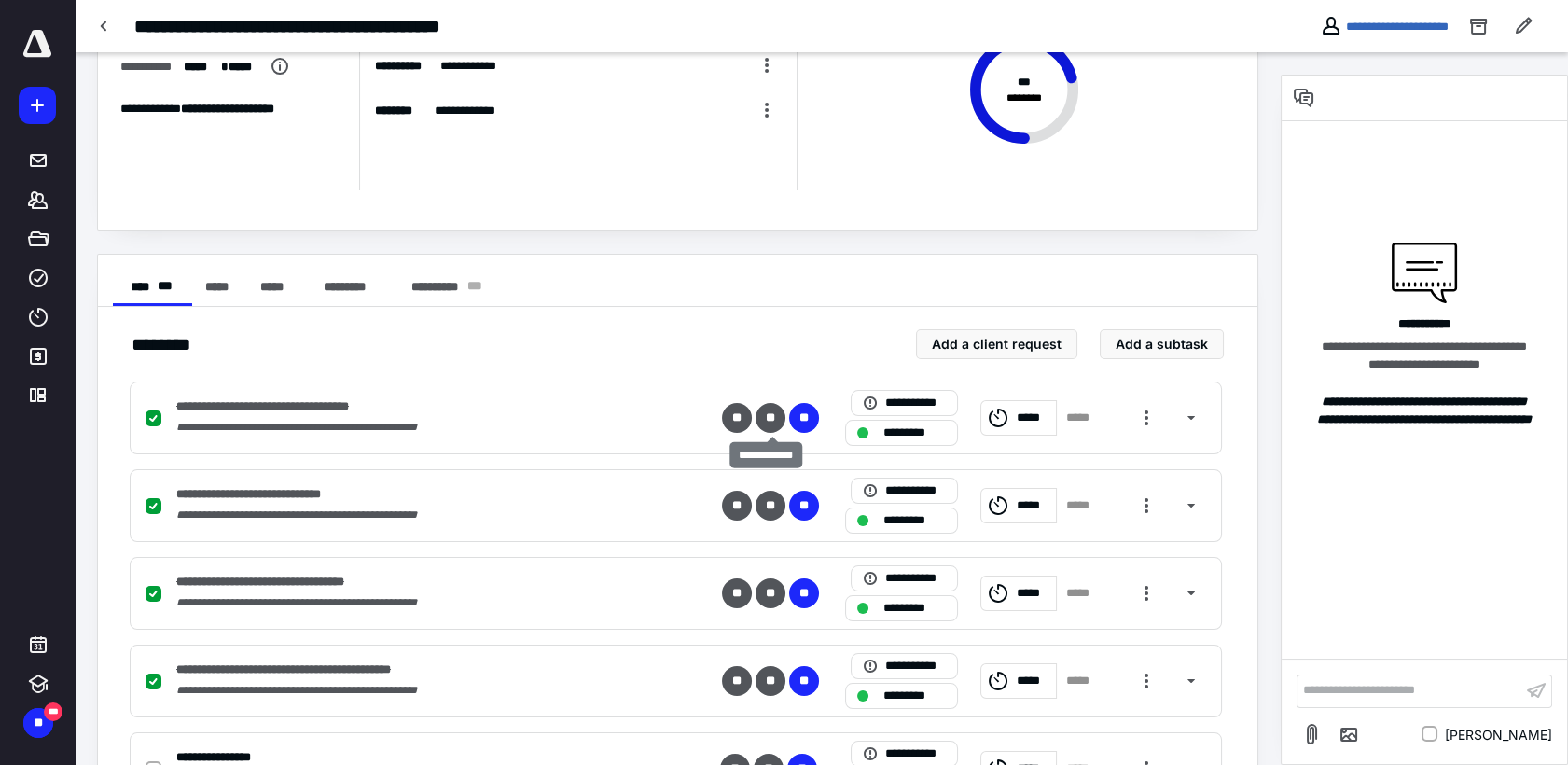 scroll, scrollTop: 418, scrollLeft: 0, axis: vertical 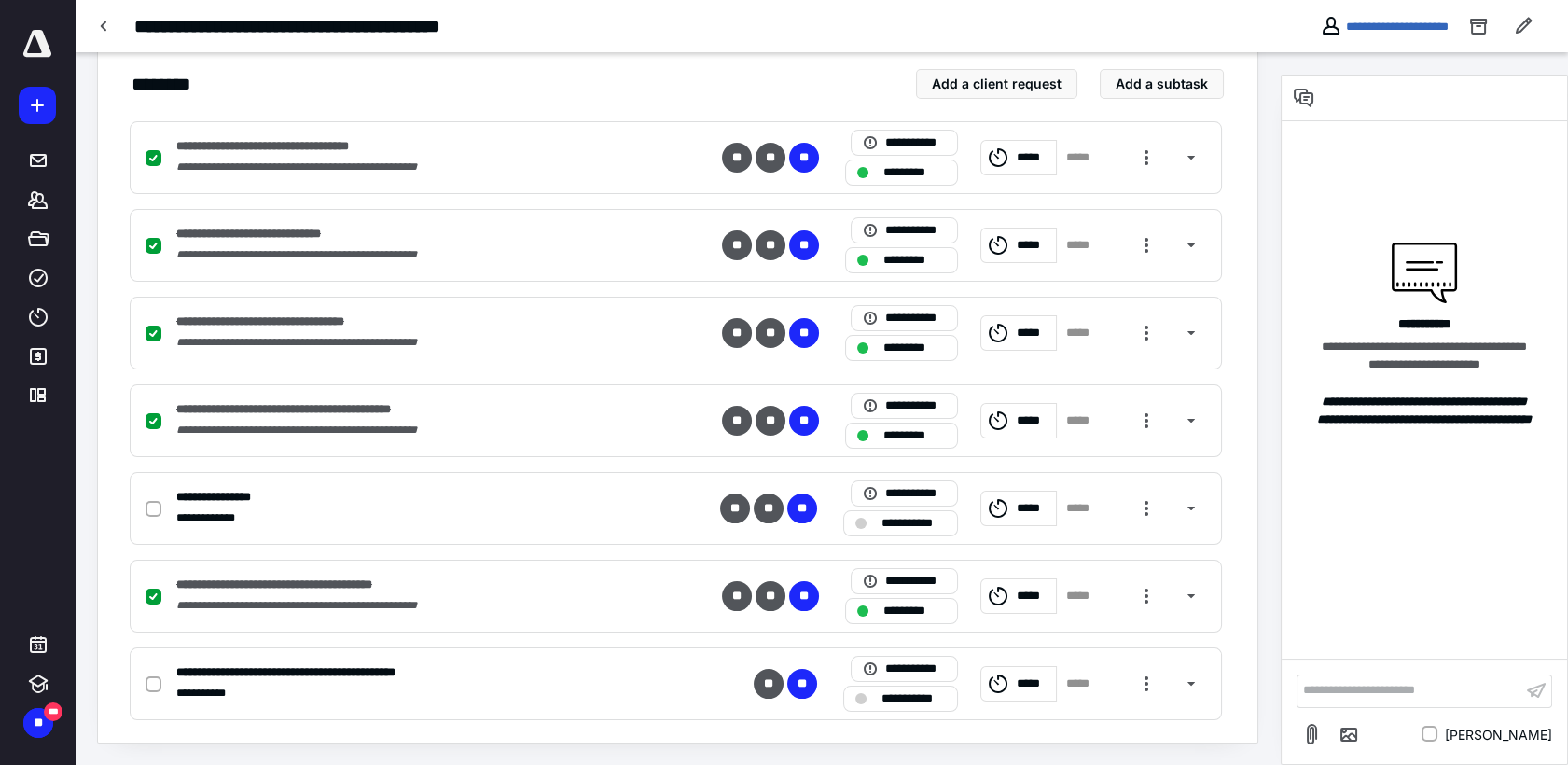 checkbox on "true" 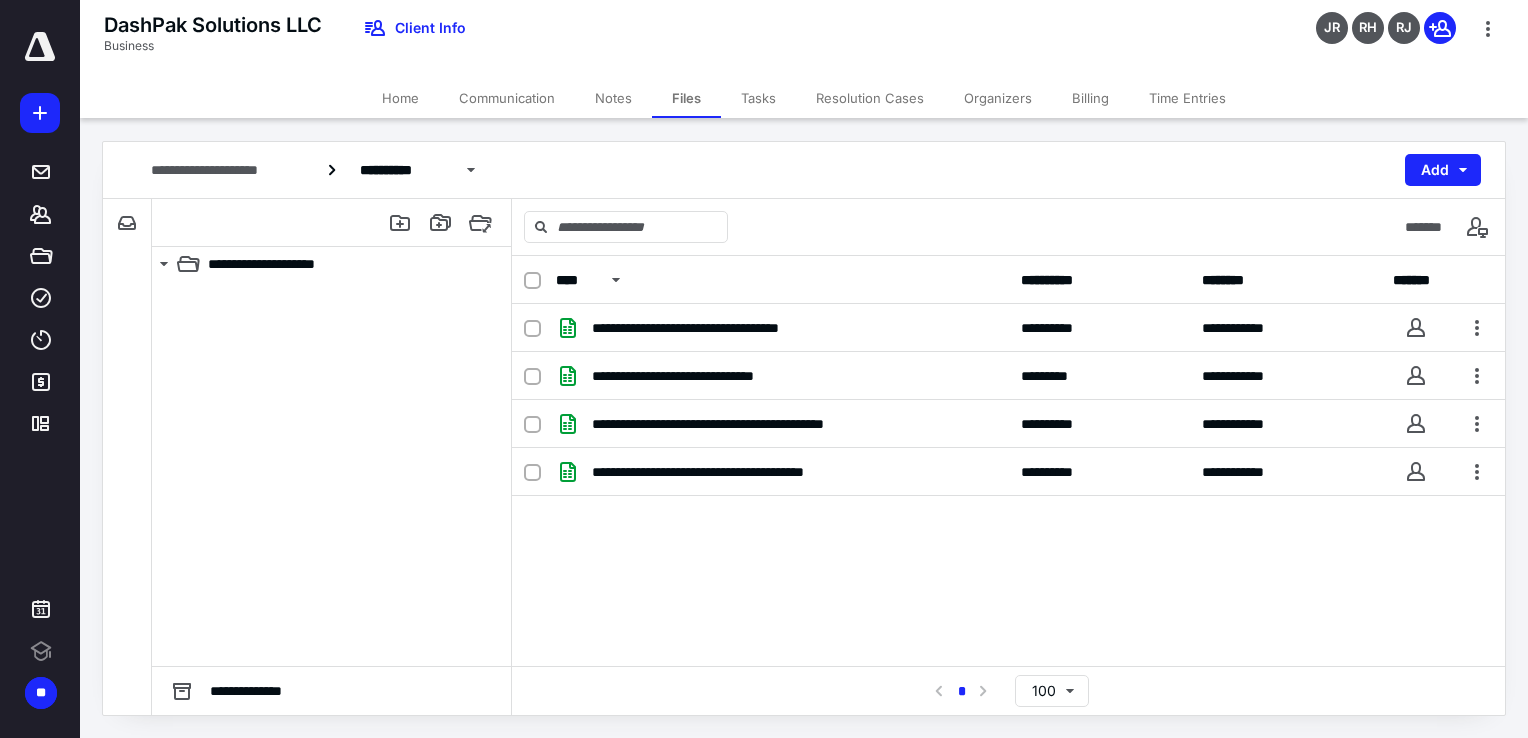 scroll, scrollTop: 0, scrollLeft: 0, axis: both 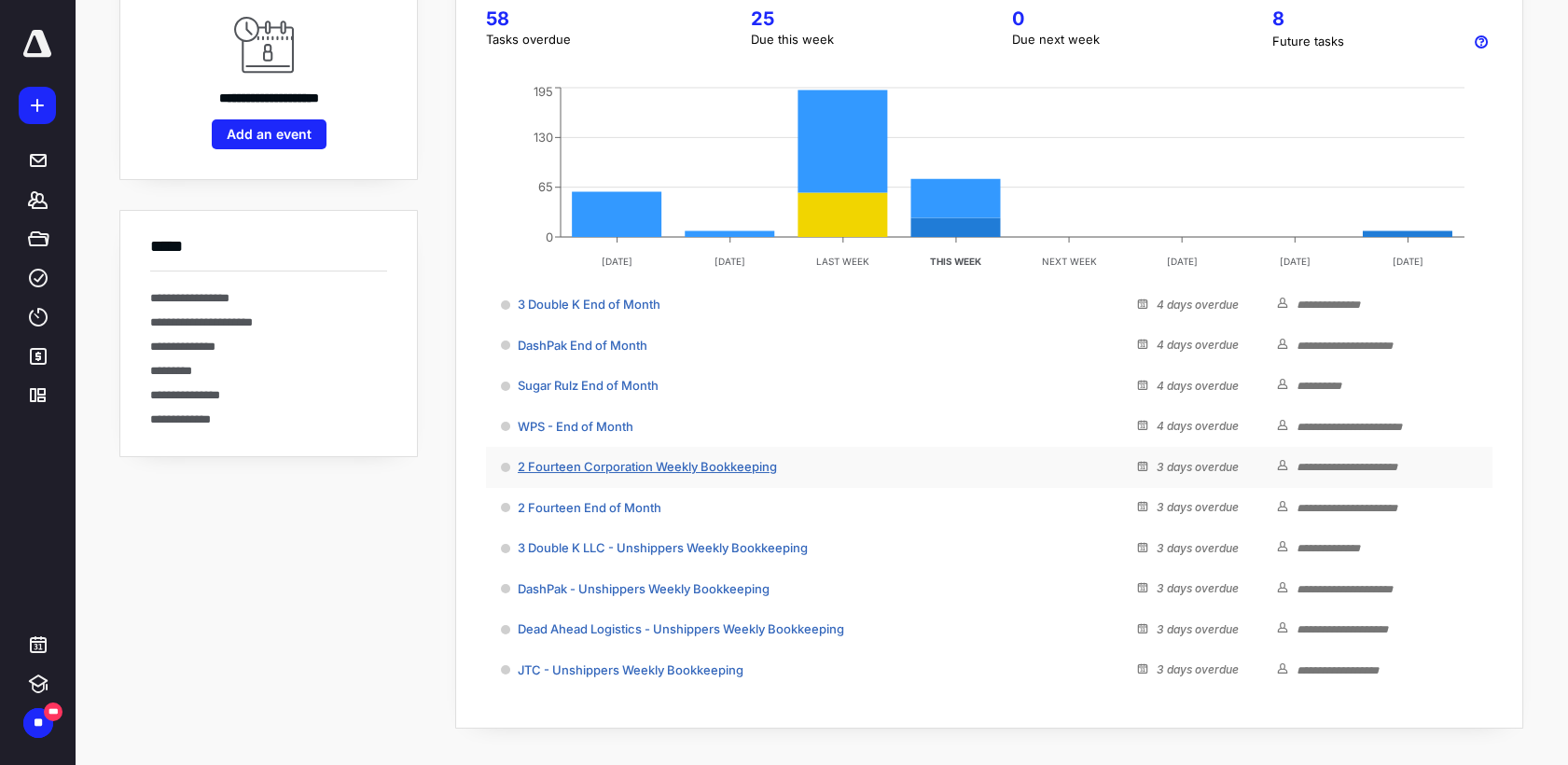 click on "2 Fourteen Corporation Weekly Bookkeeping" at bounding box center (647, 466) 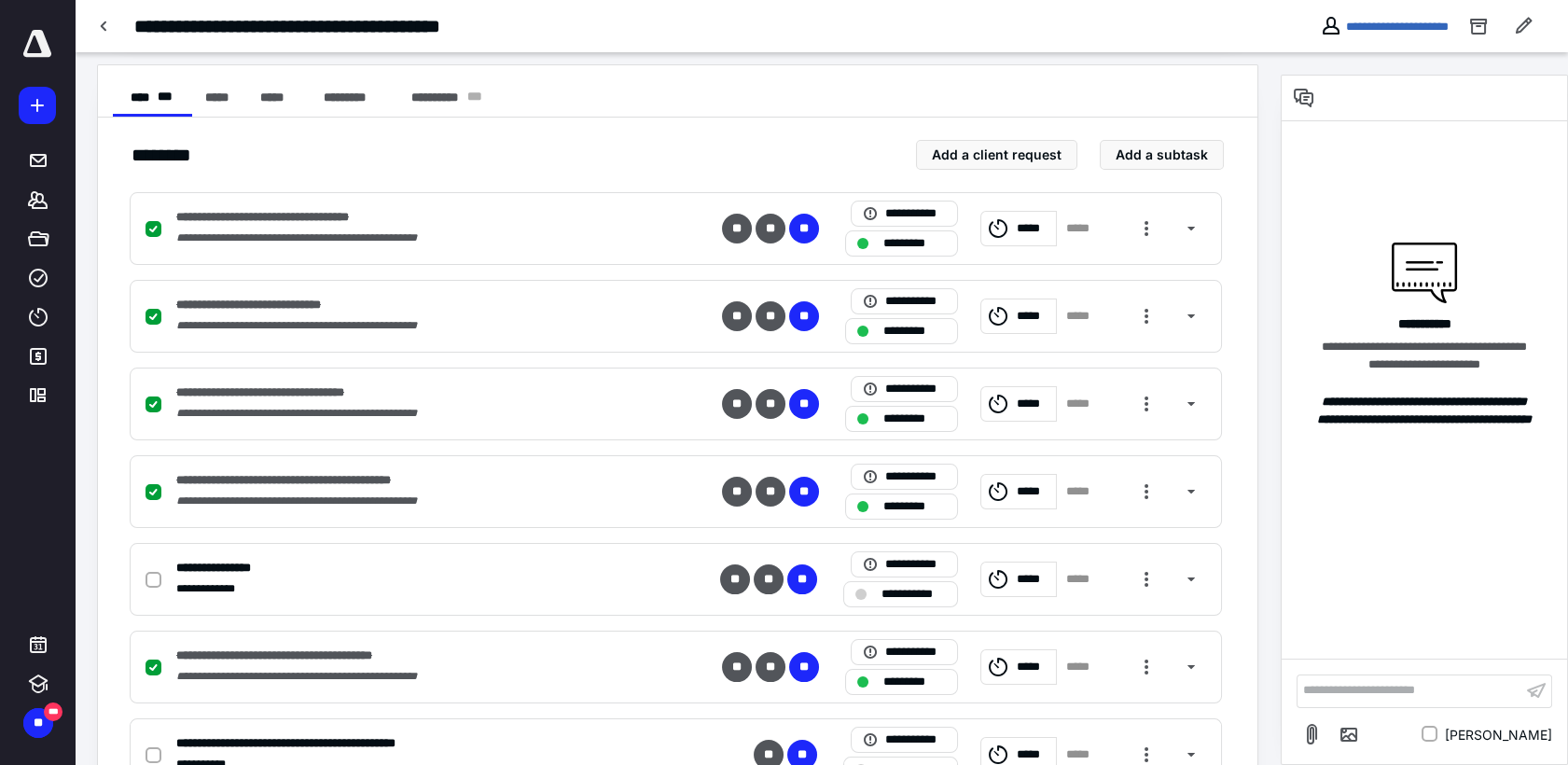 scroll, scrollTop: 418, scrollLeft: 0, axis: vertical 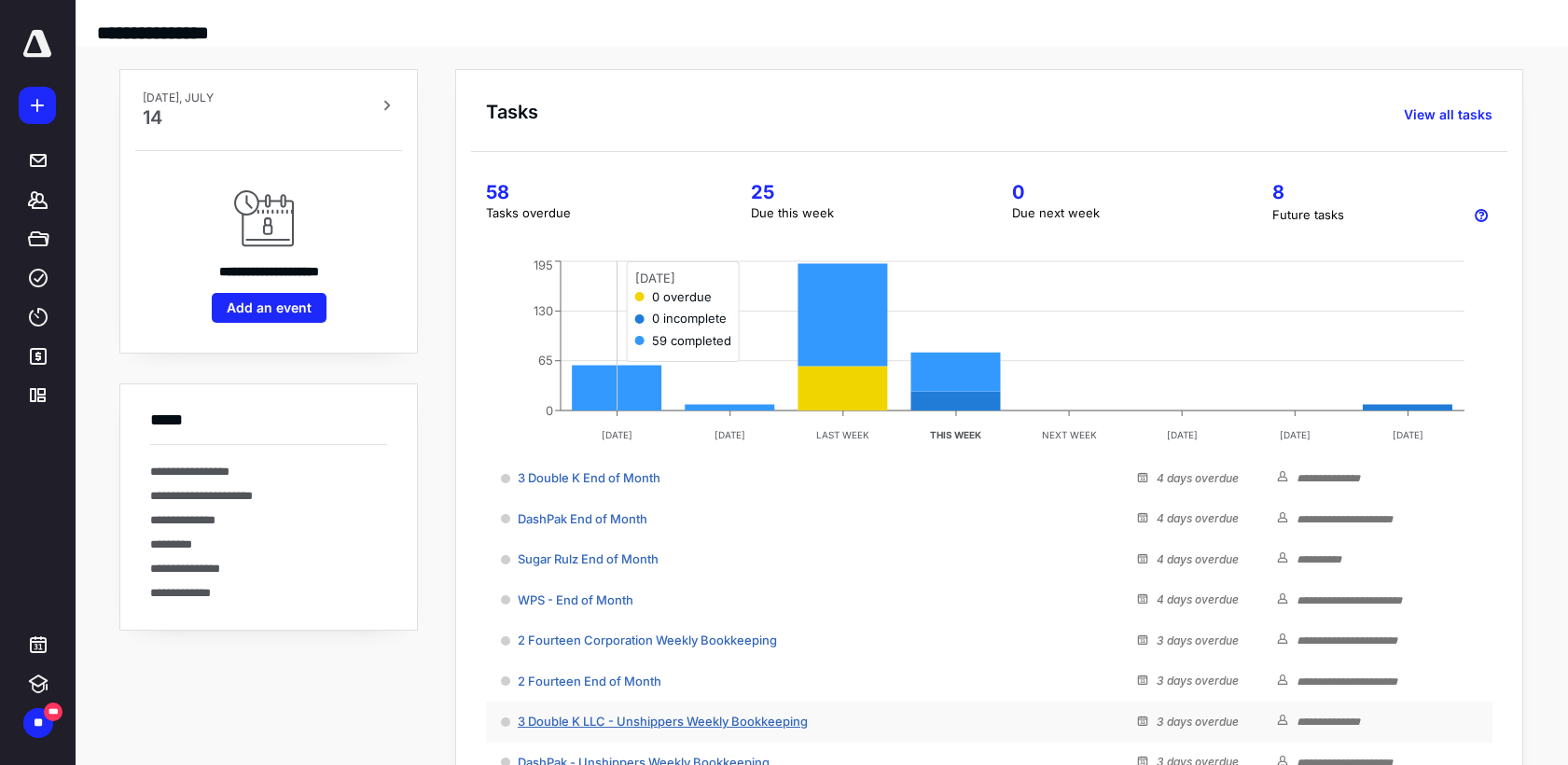 click on "3 Double K LLC - Unshippers Weekly Bookkeeping" at bounding box center [662, 721] 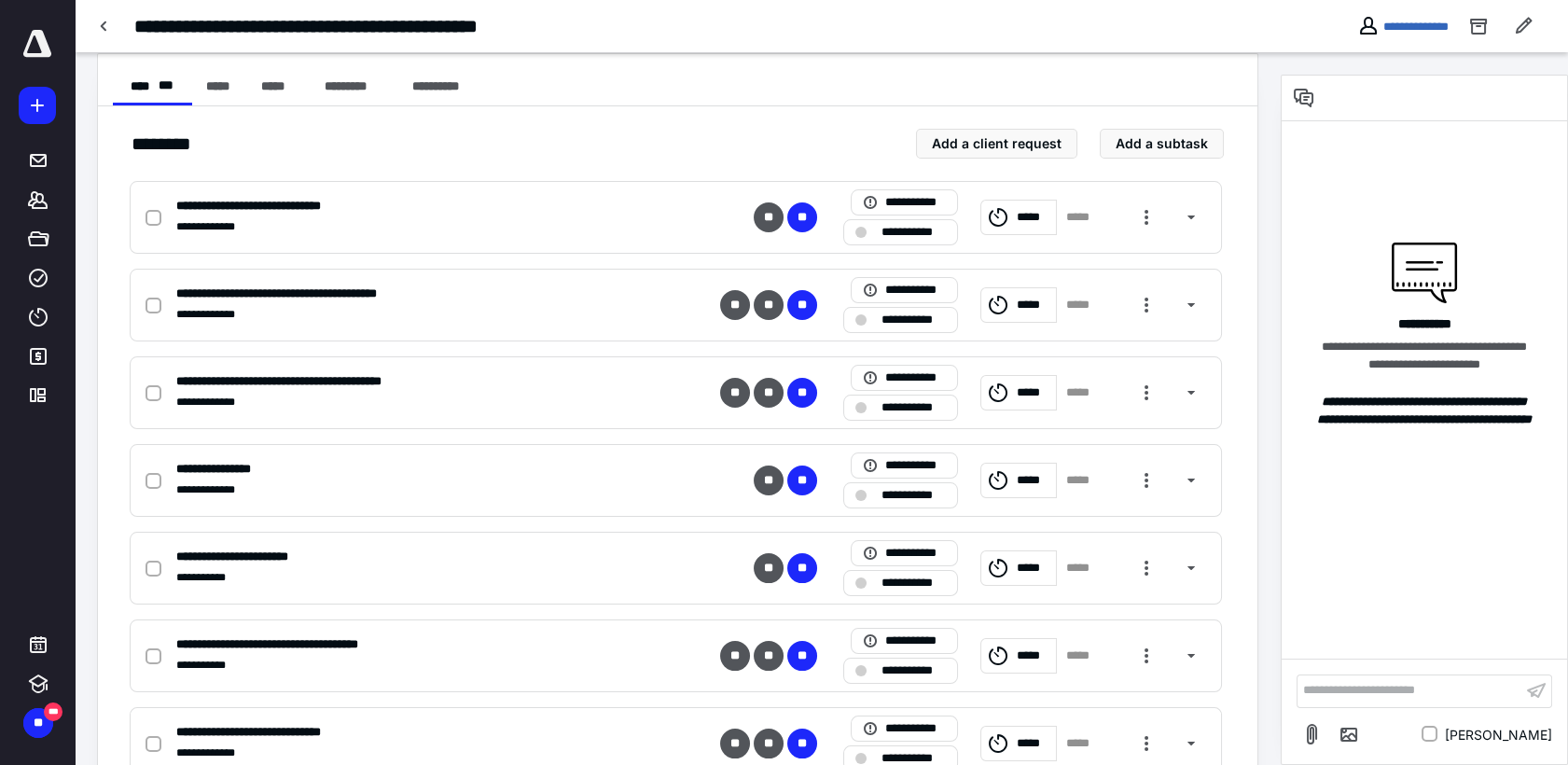 scroll, scrollTop: 357, scrollLeft: 0, axis: vertical 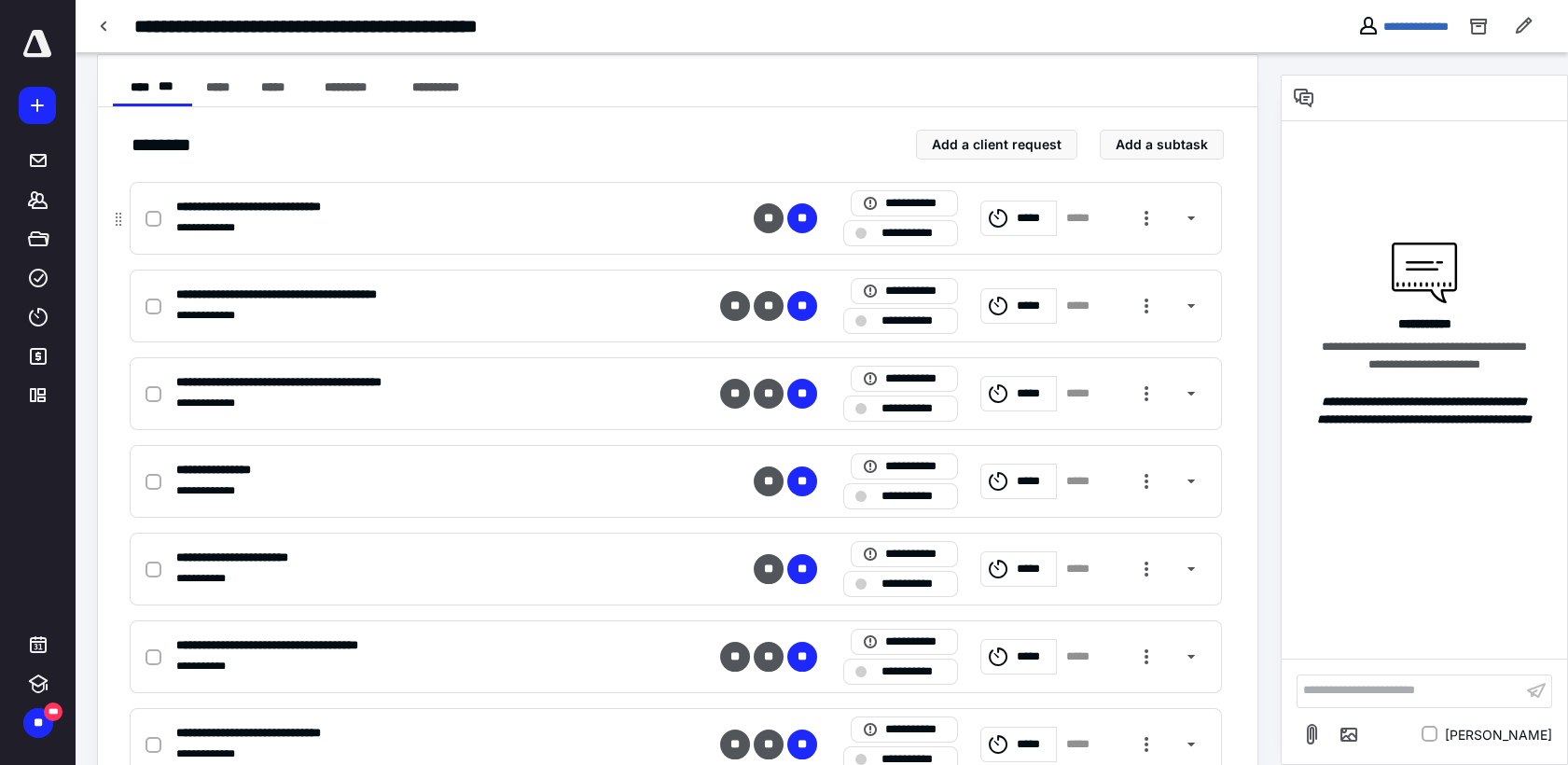 click at bounding box center [153, 219] 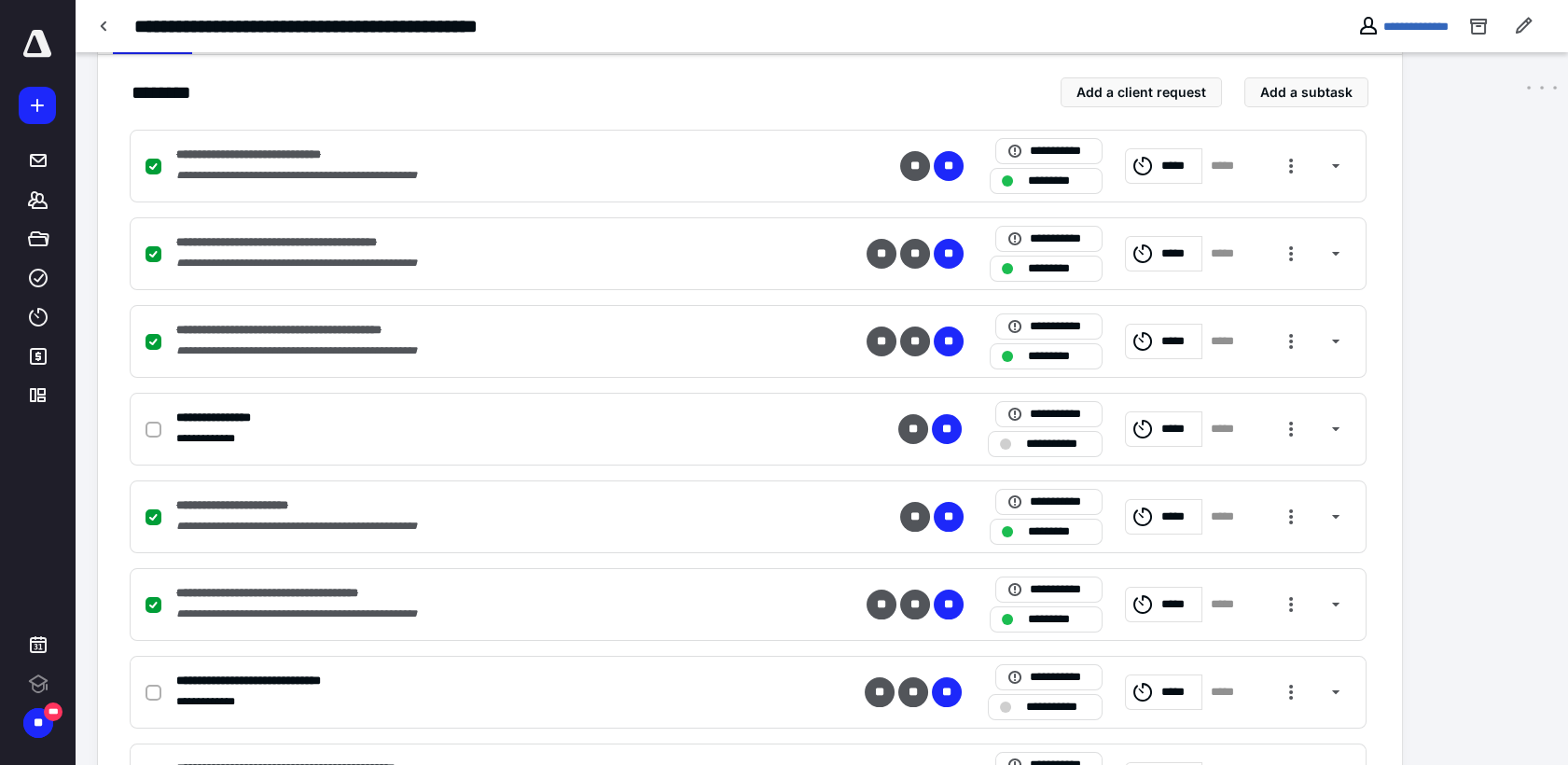 scroll, scrollTop: 357, scrollLeft: 0, axis: vertical 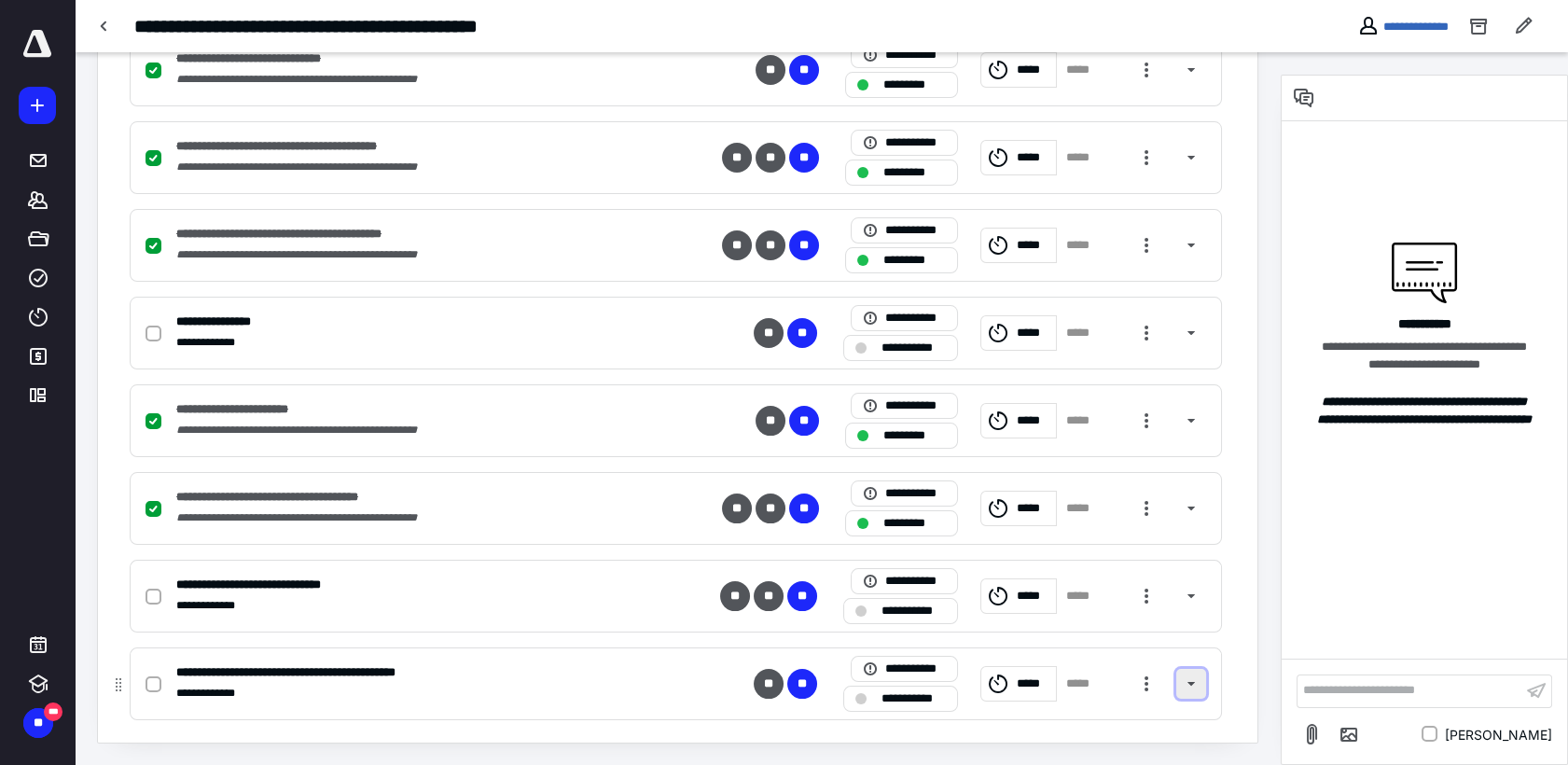click at bounding box center (1191, 684) 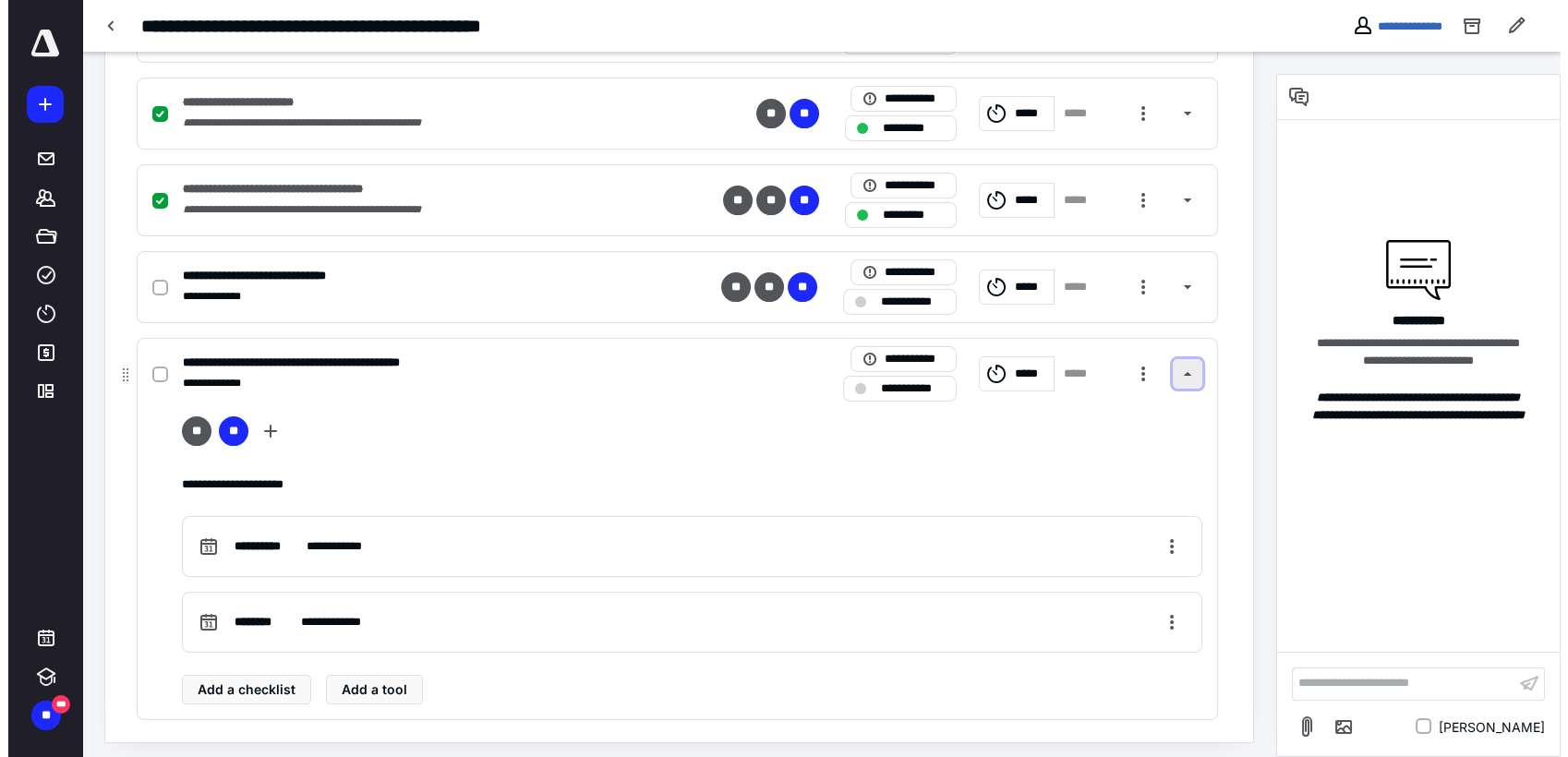 scroll, scrollTop: 806, scrollLeft: 0, axis: vertical 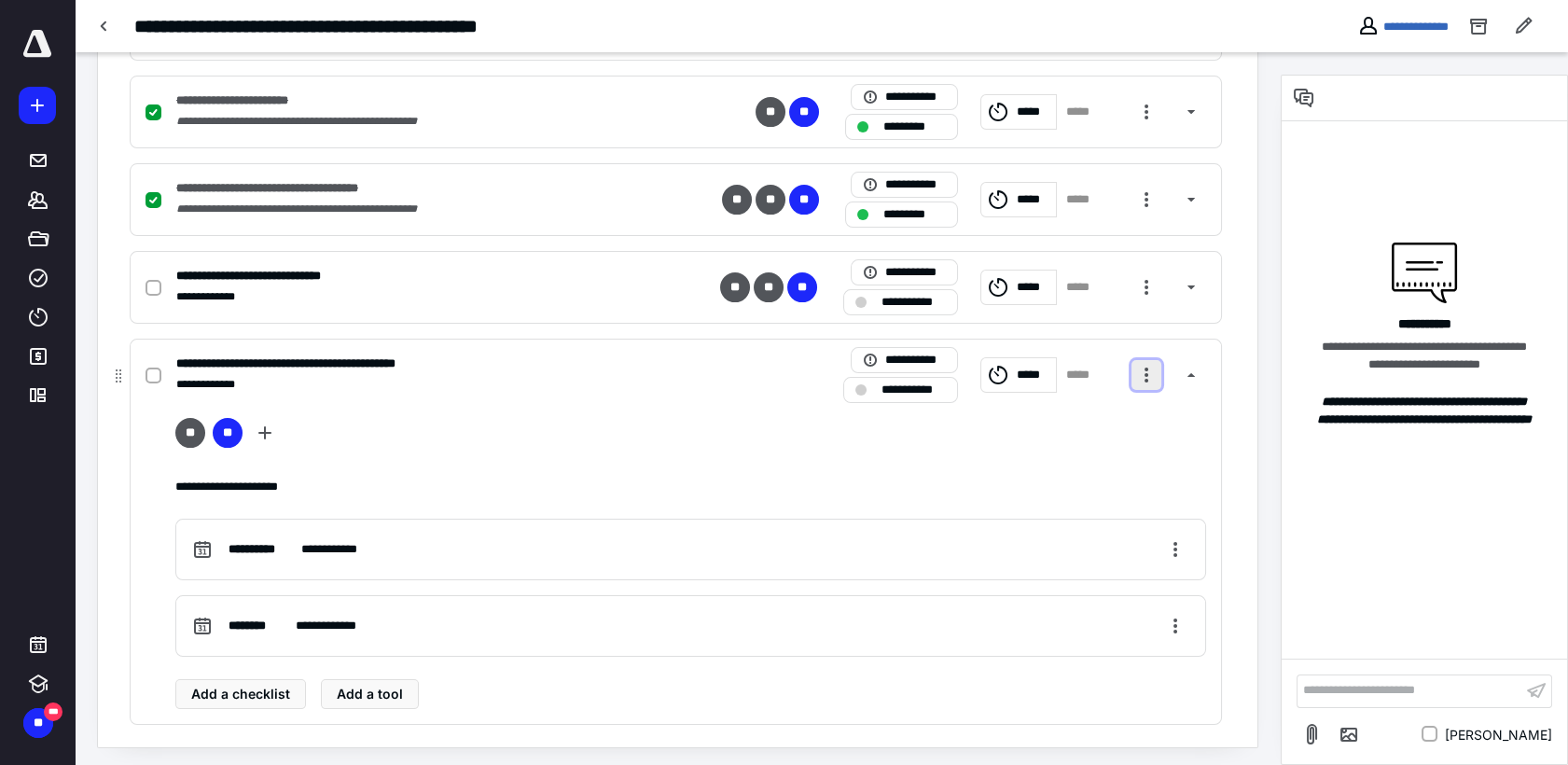 click at bounding box center [1146, 375] 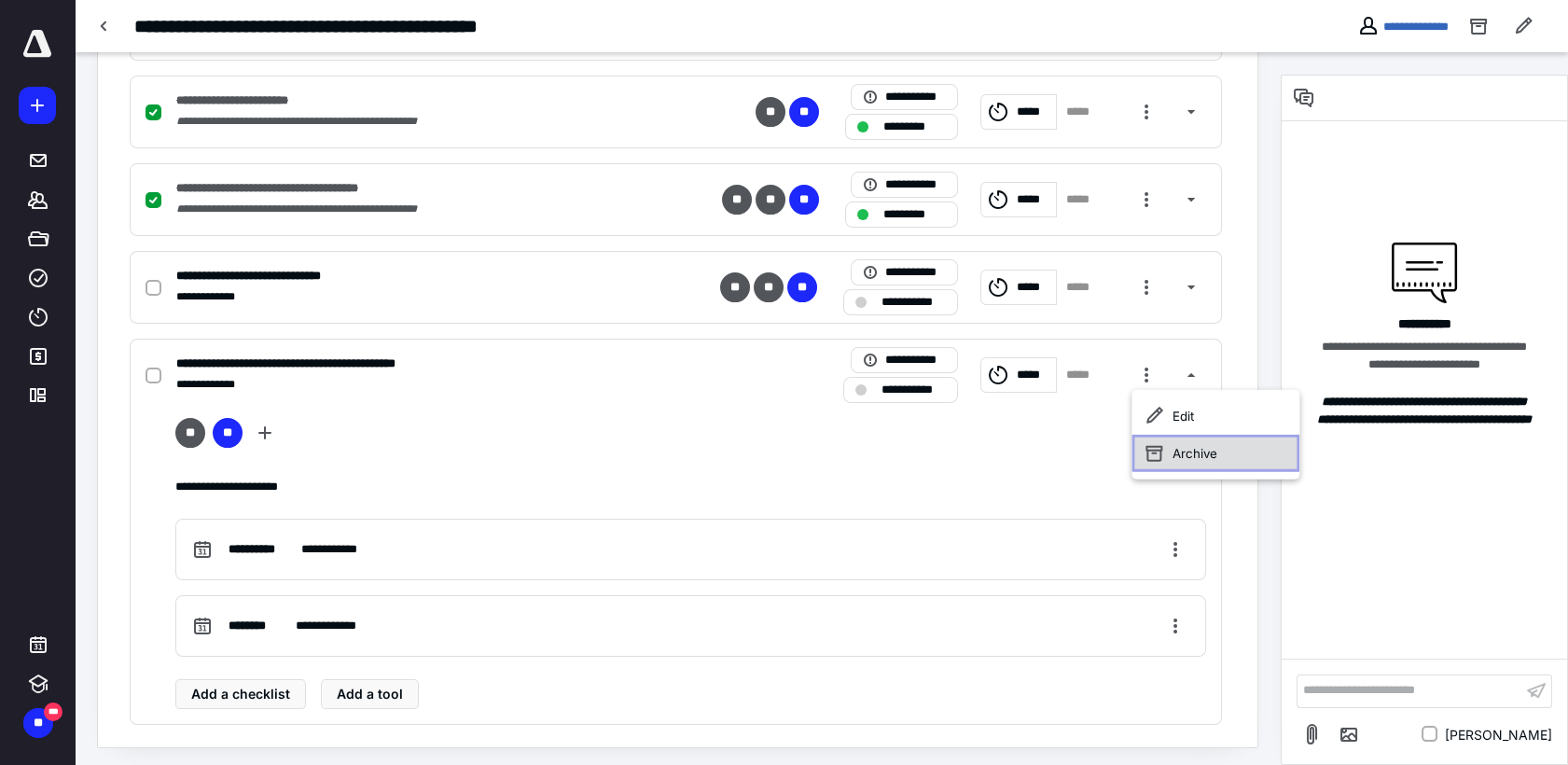 click on "Archive" at bounding box center [1215, 453] 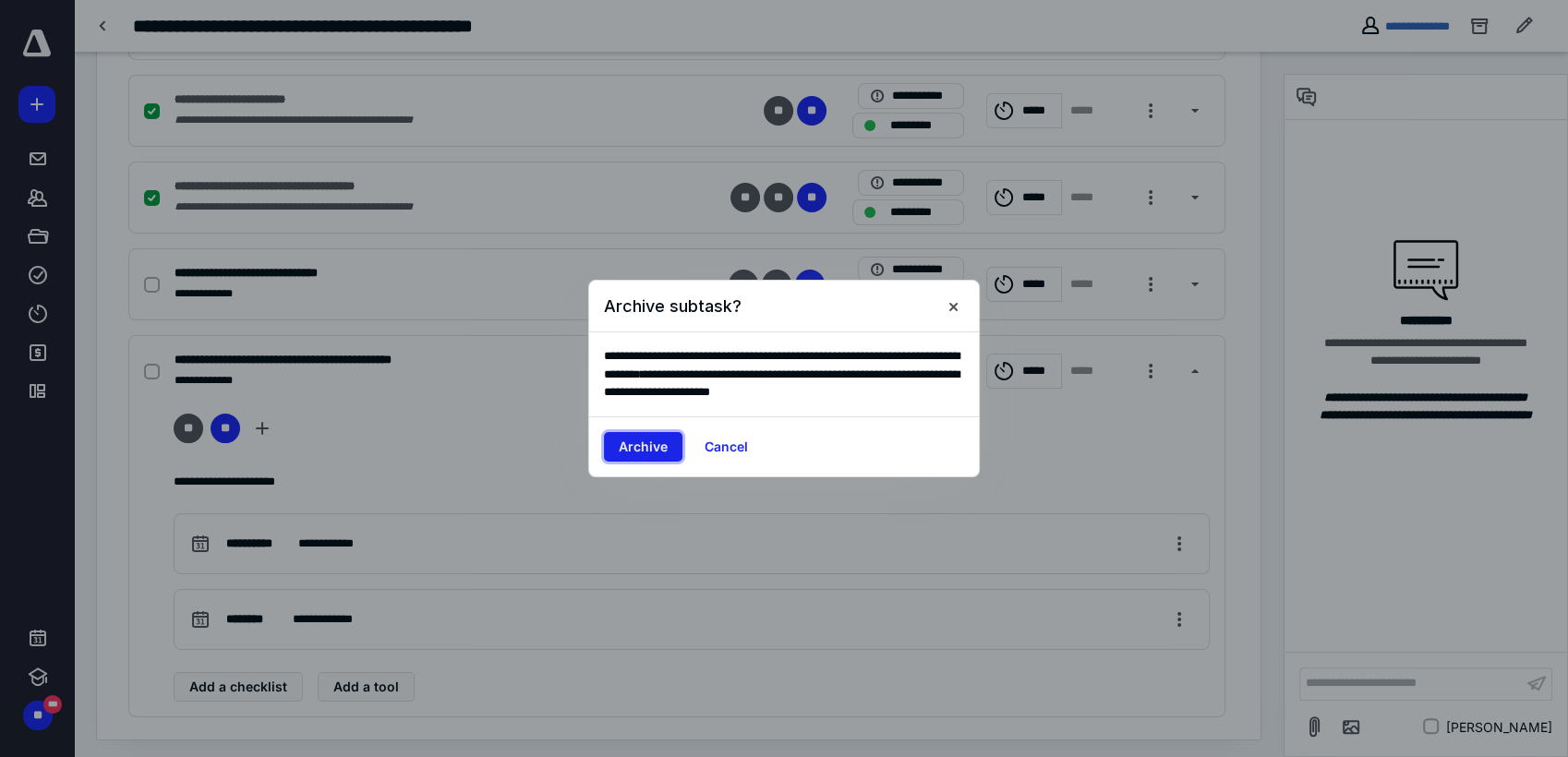 click on "Archive" at bounding box center (643, 447) 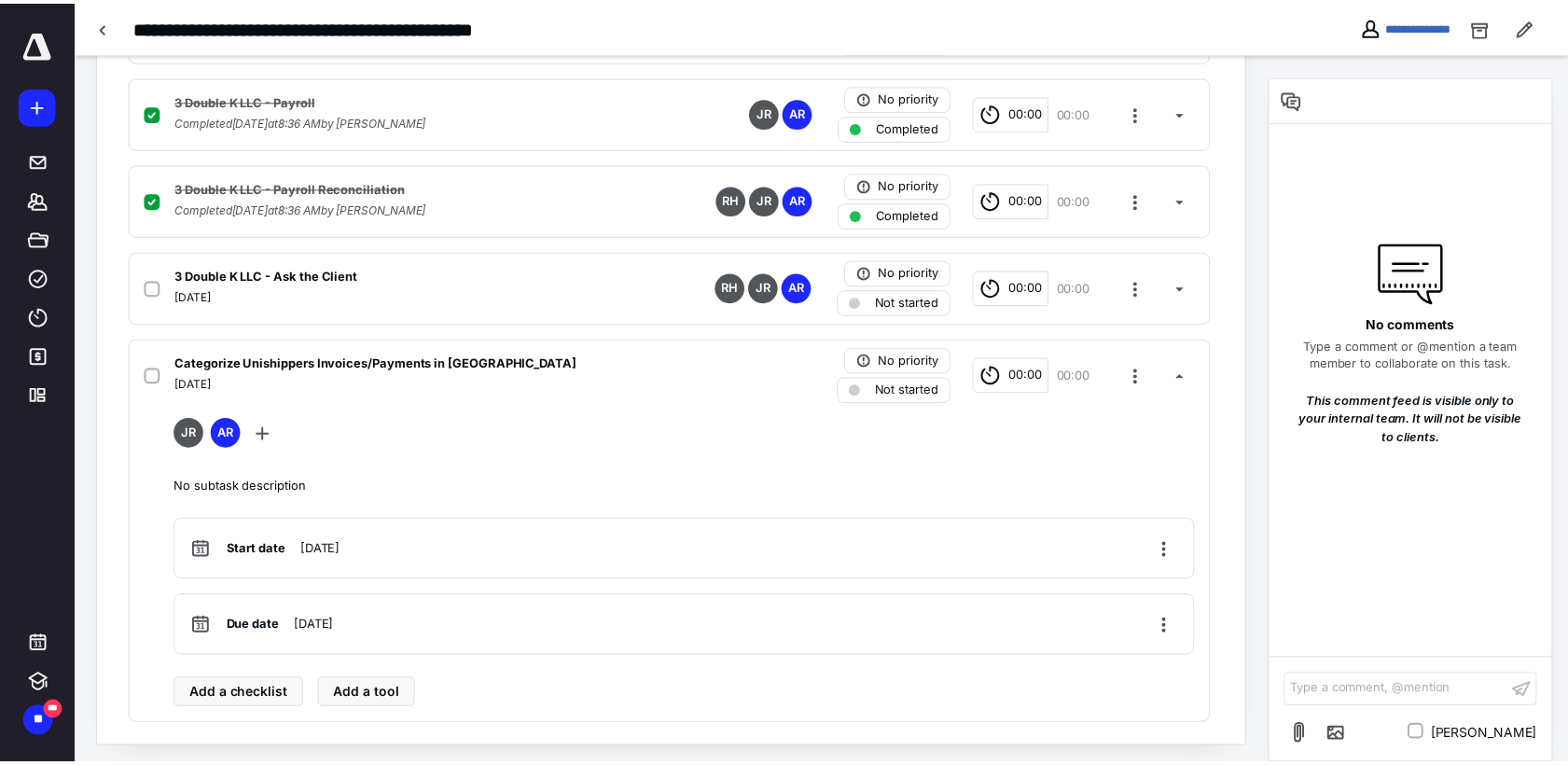 scroll, scrollTop: 418, scrollLeft: 0, axis: vertical 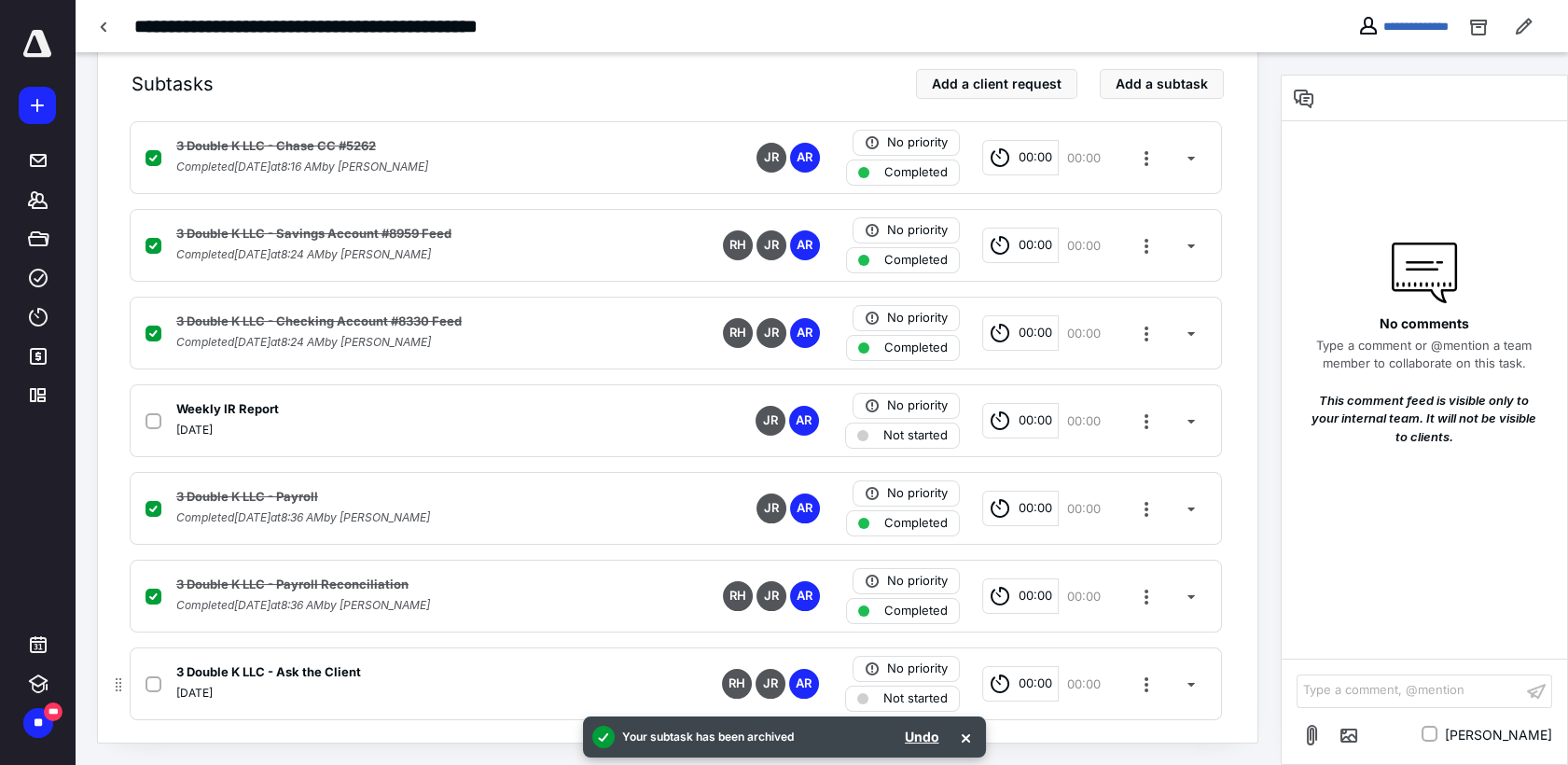 click at bounding box center (157, 684) 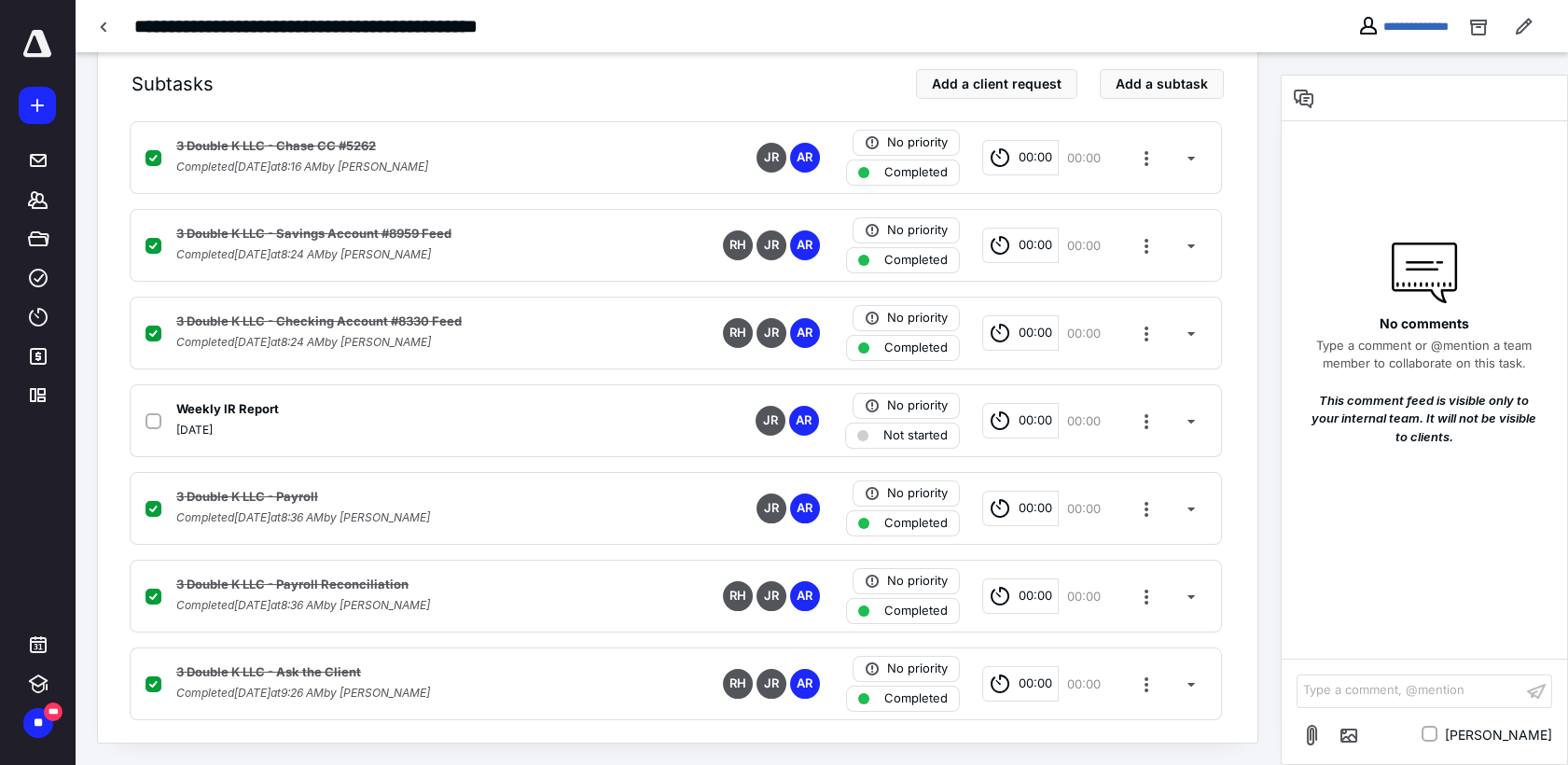 click on "No comments Type a comment or @mention a team member to collaborate on this task. This comment feed is visible only to your internal team. It will not be visible to clients. Type a comment, @mention ﻿ Mark urgent" at bounding box center (1424, 420) 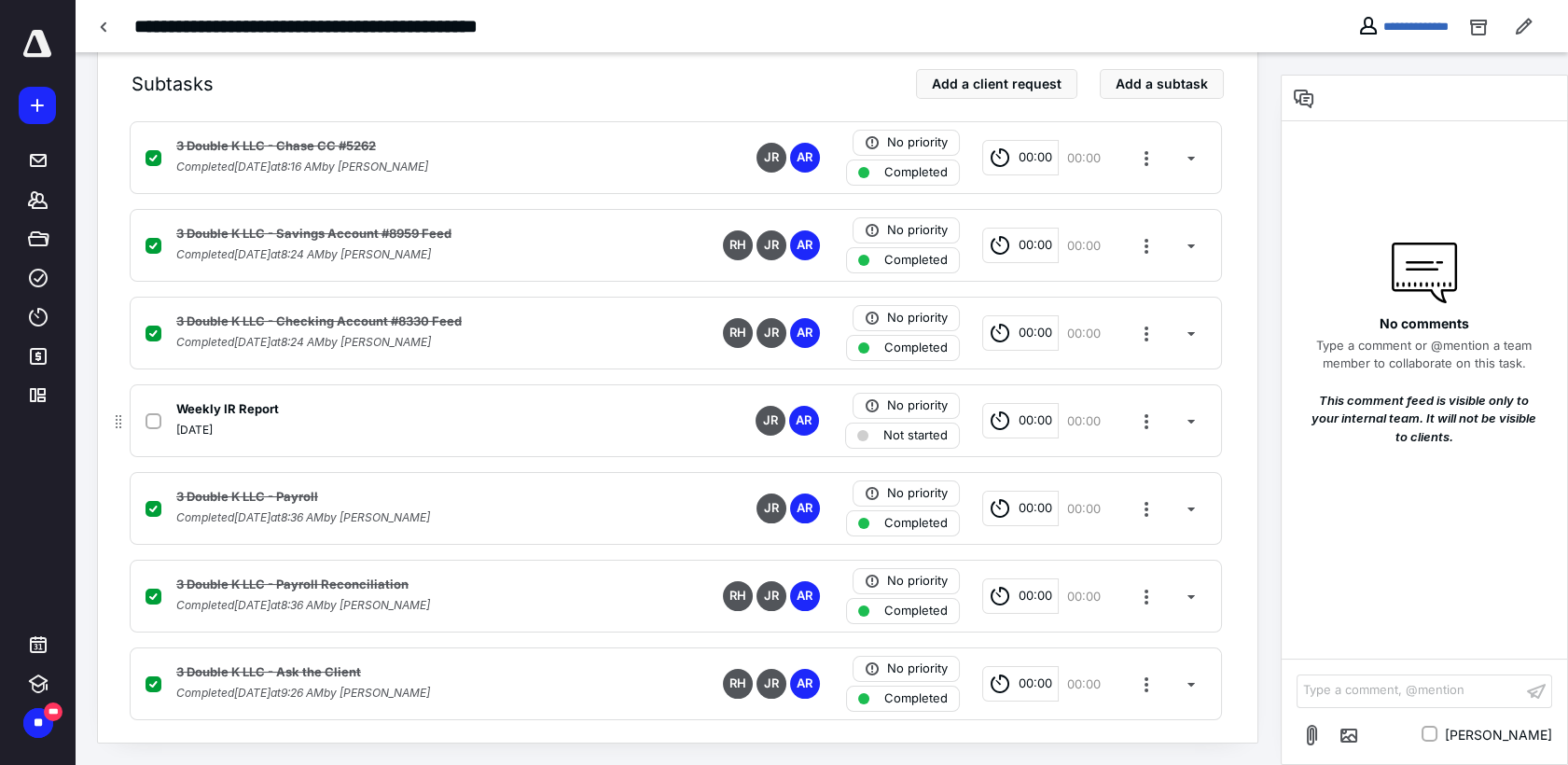 click on "Weekly IR Report July 11, 2025 JR AR No priority Not started 00:00 00:00" at bounding box center (675, 421) 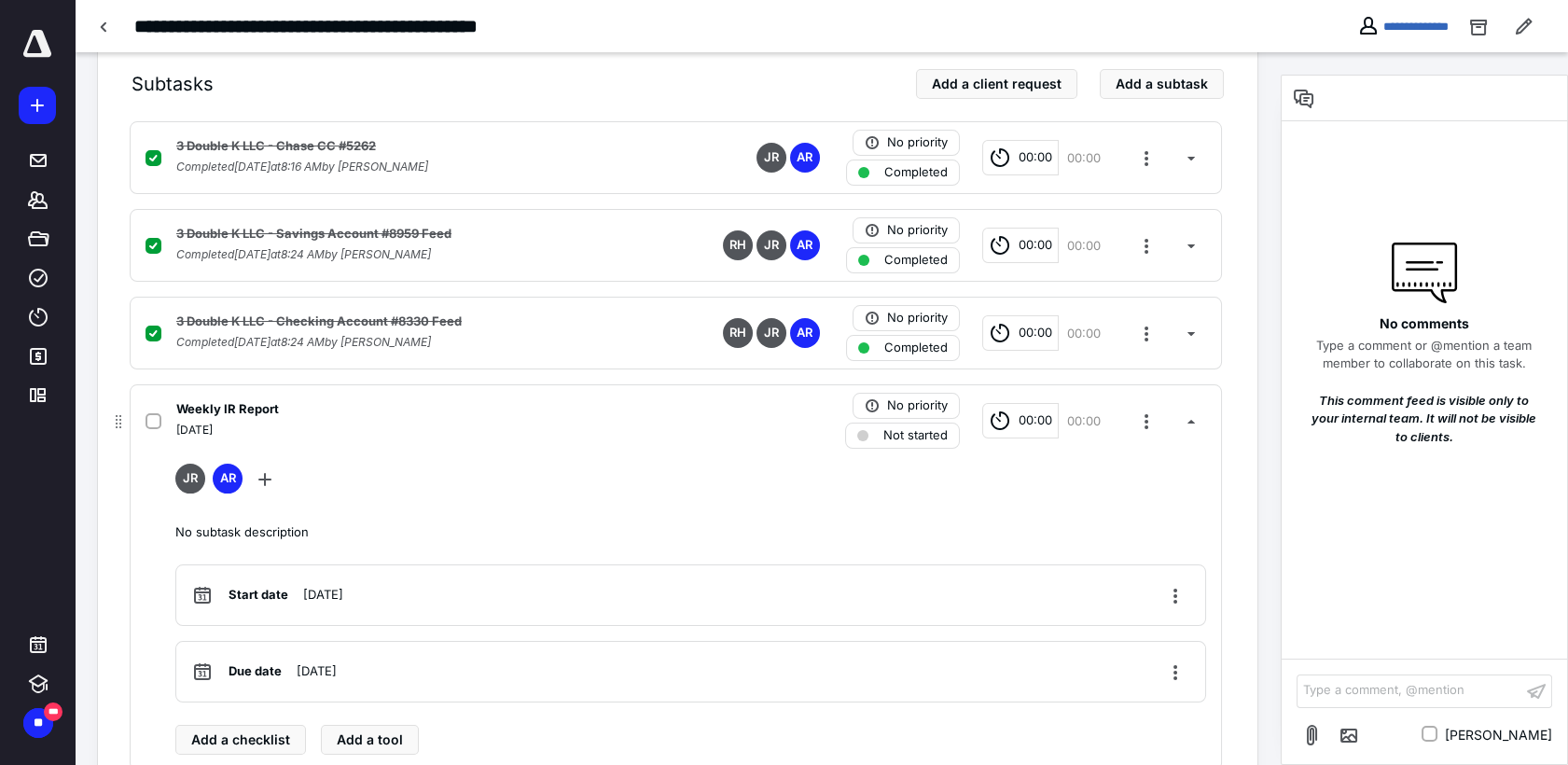 click 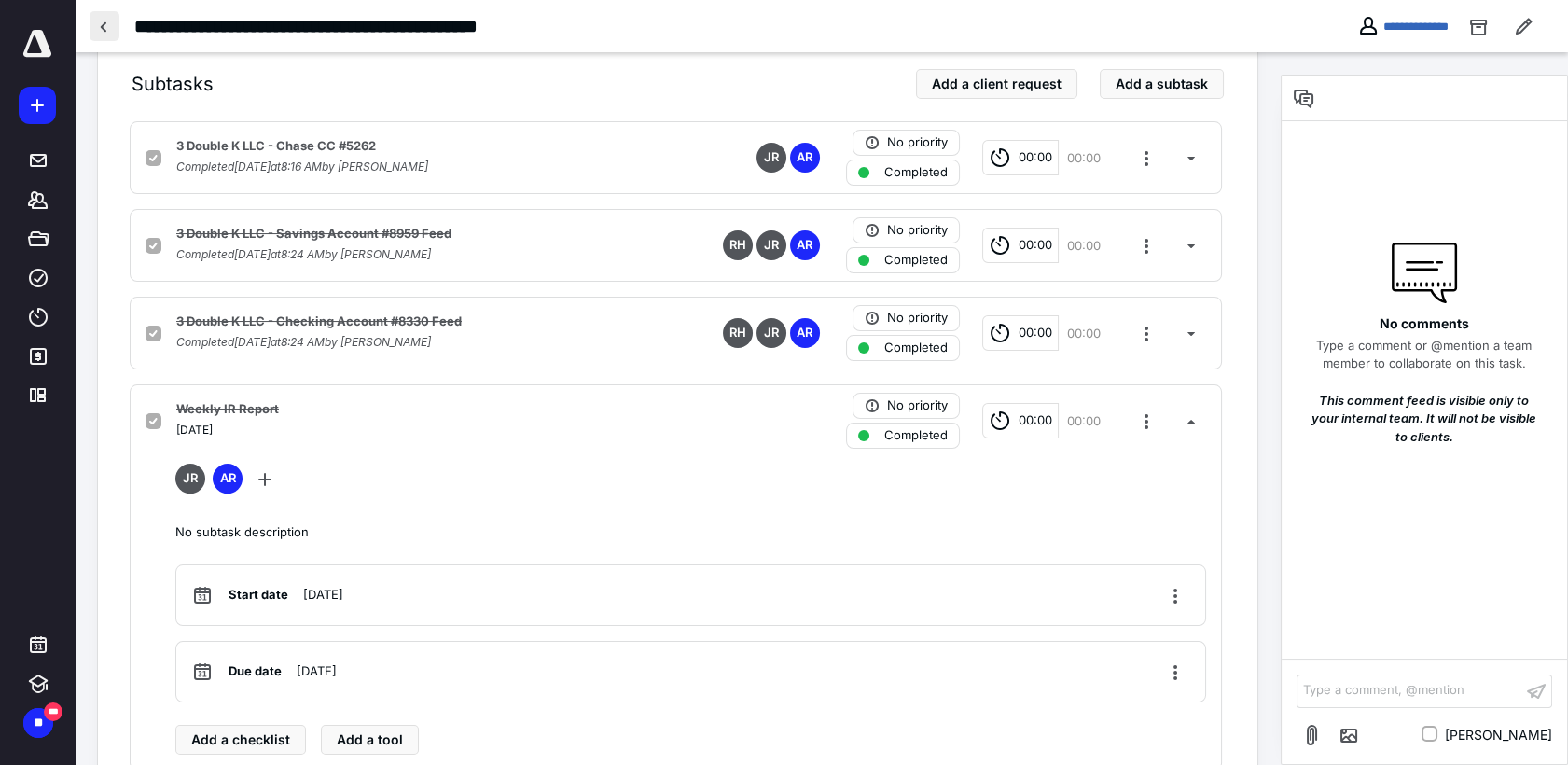 click at bounding box center [104, 26] 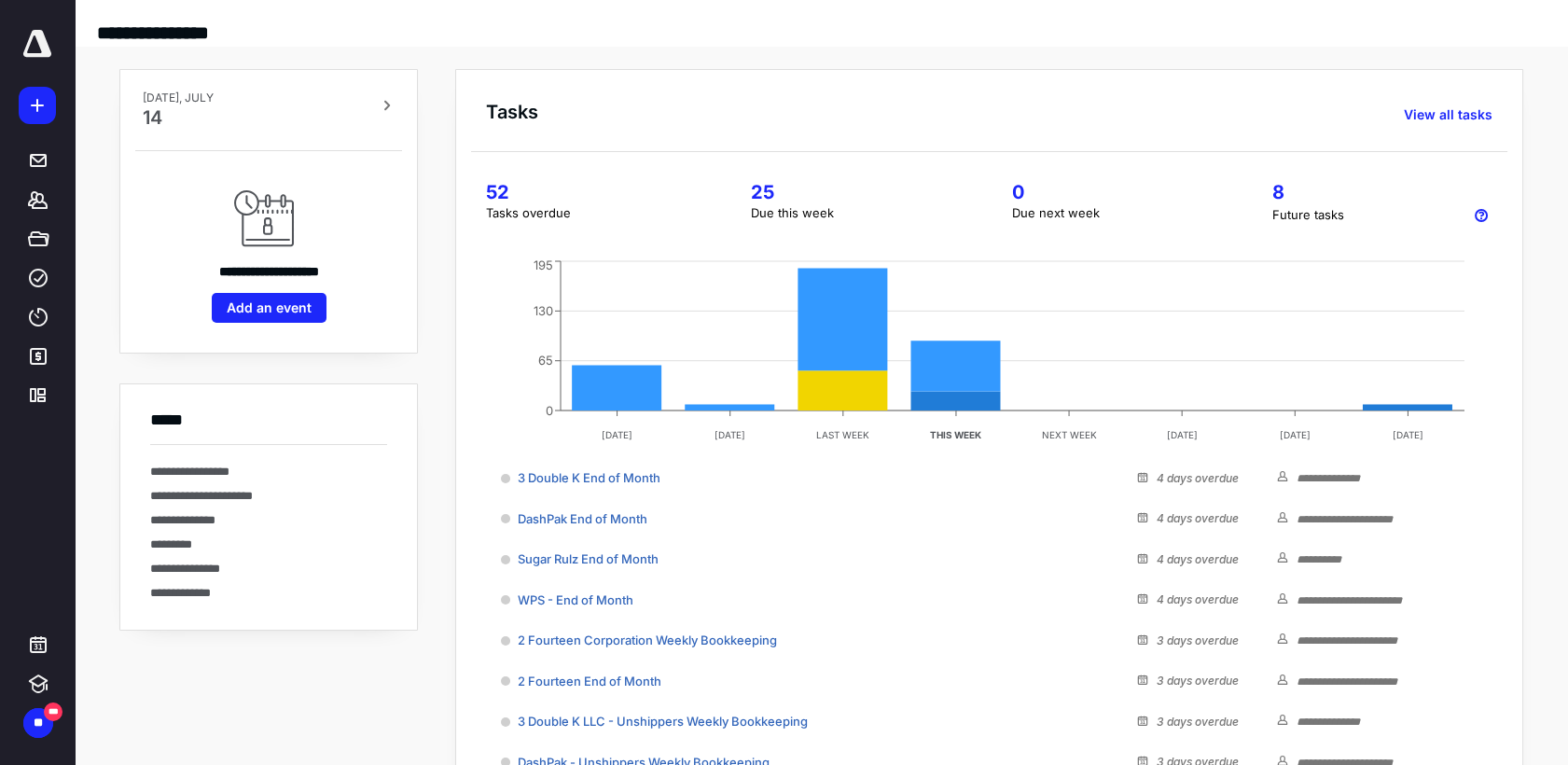 scroll, scrollTop: 174, scrollLeft: 0, axis: vertical 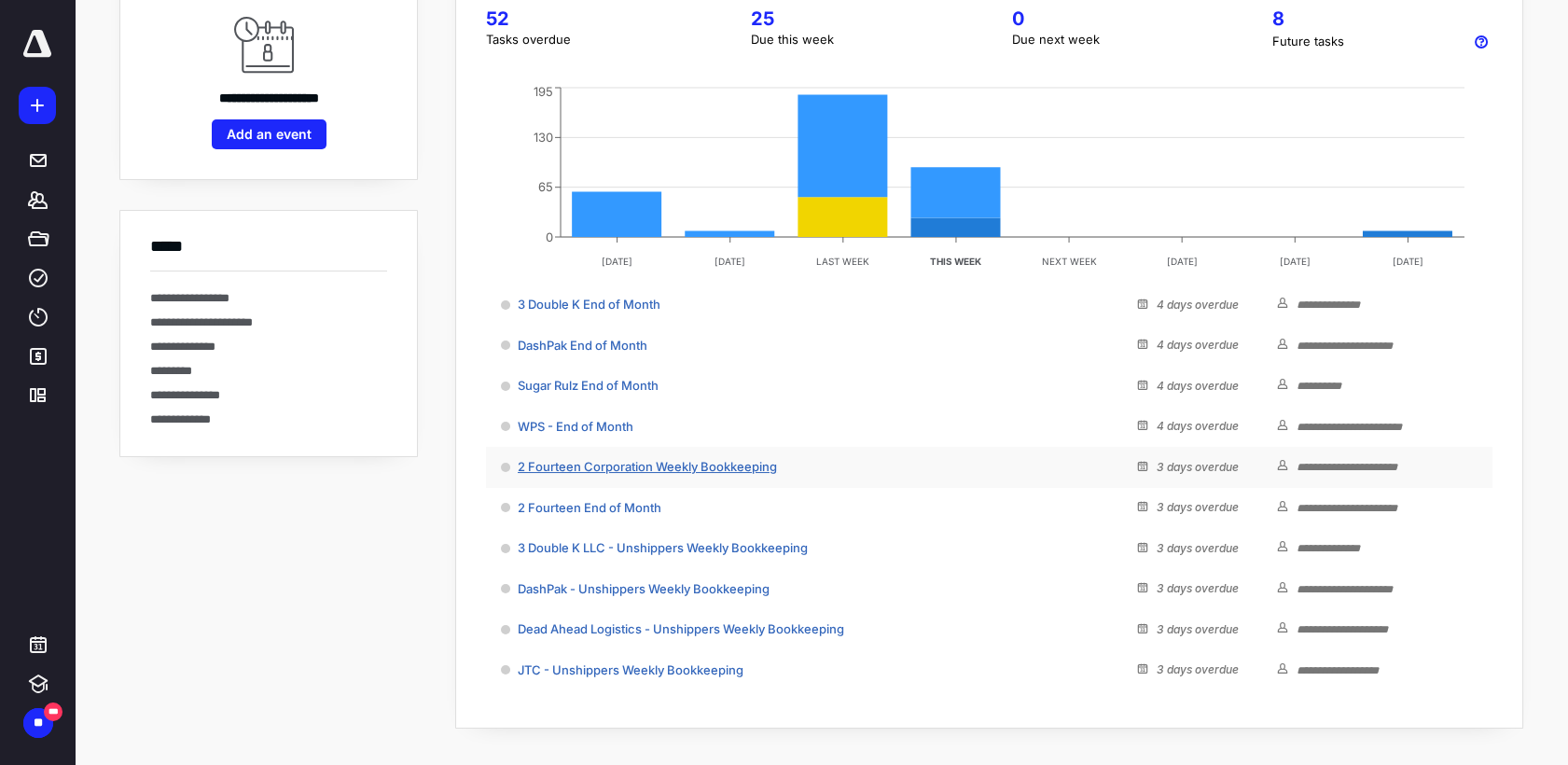 click on "2 Fourteen Corporation Weekly Bookkeeping" at bounding box center (647, 466) 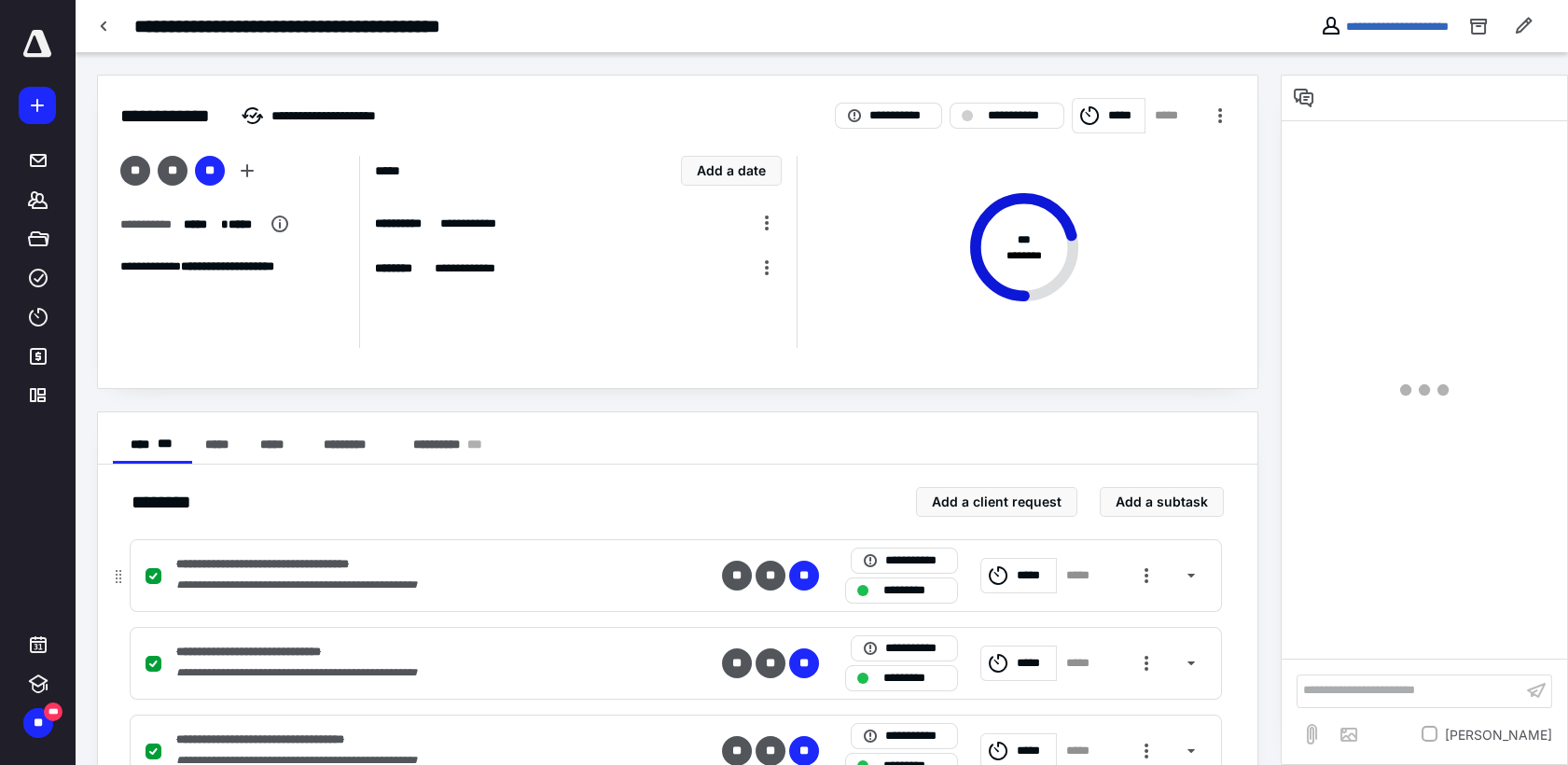scroll, scrollTop: 418, scrollLeft: 0, axis: vertical 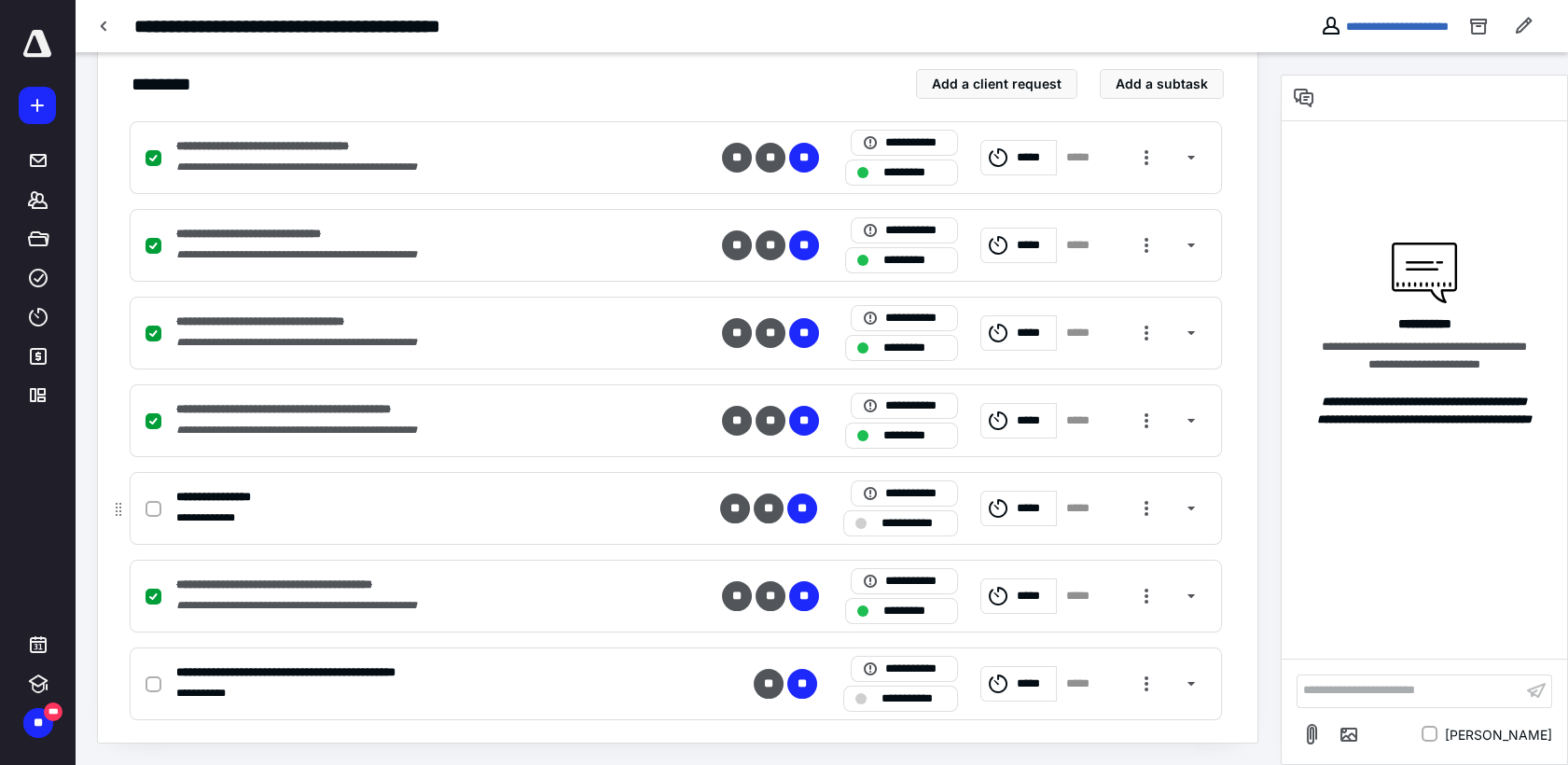 click at bounding box center (157, 508) 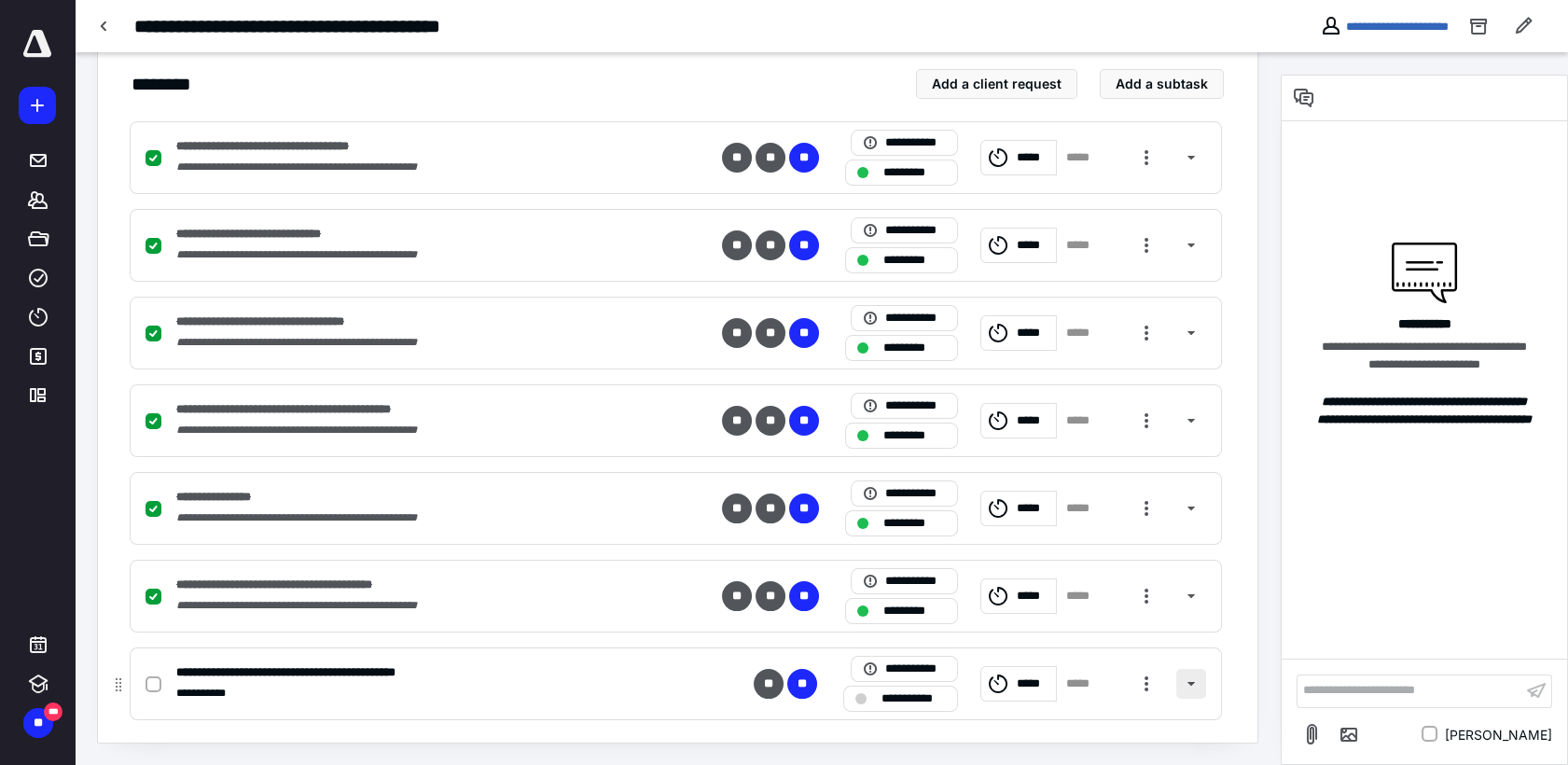 click at bounding box center [1191, 684] 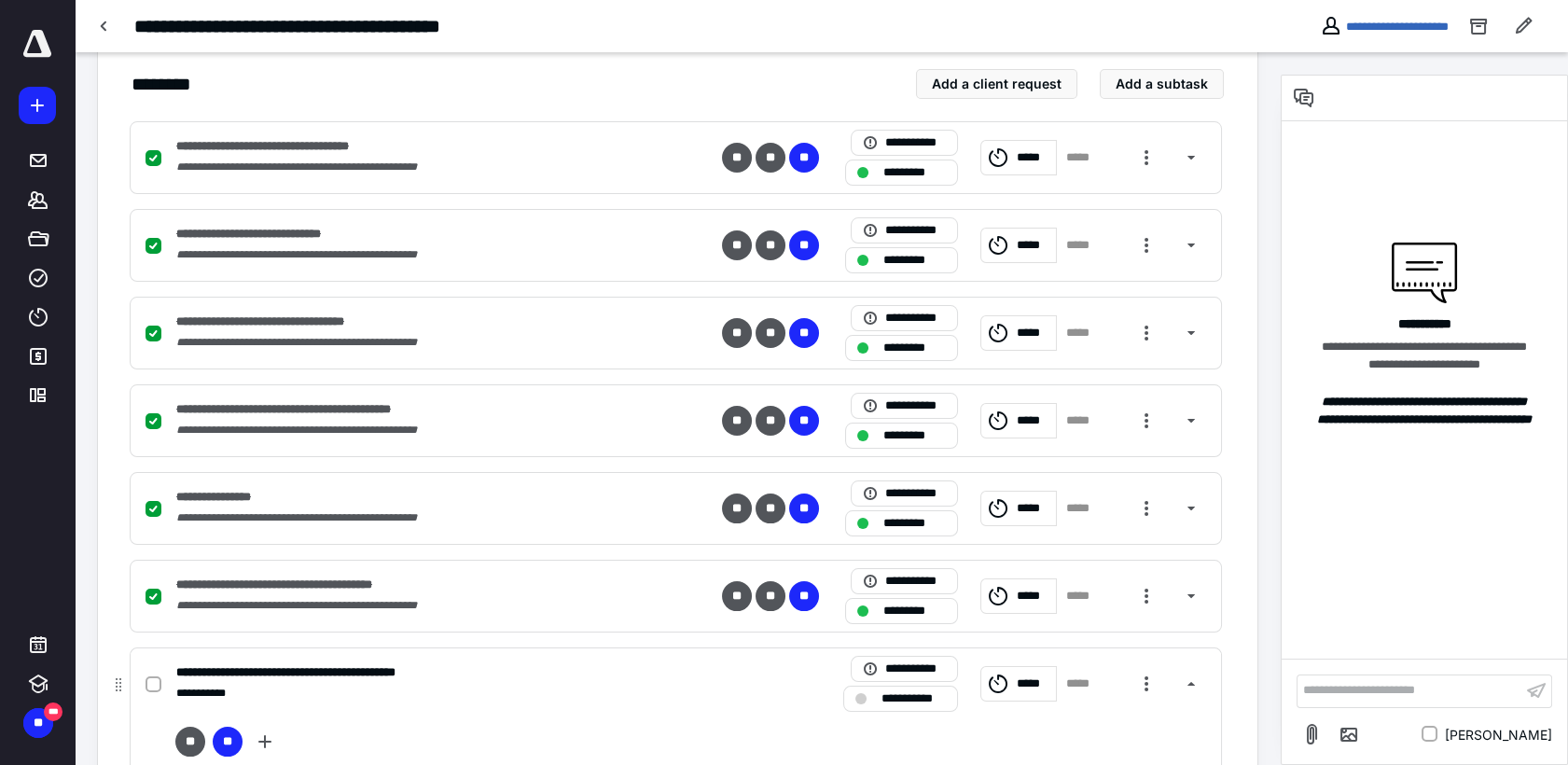 click on "**********" at bounding box center [1013, 684] 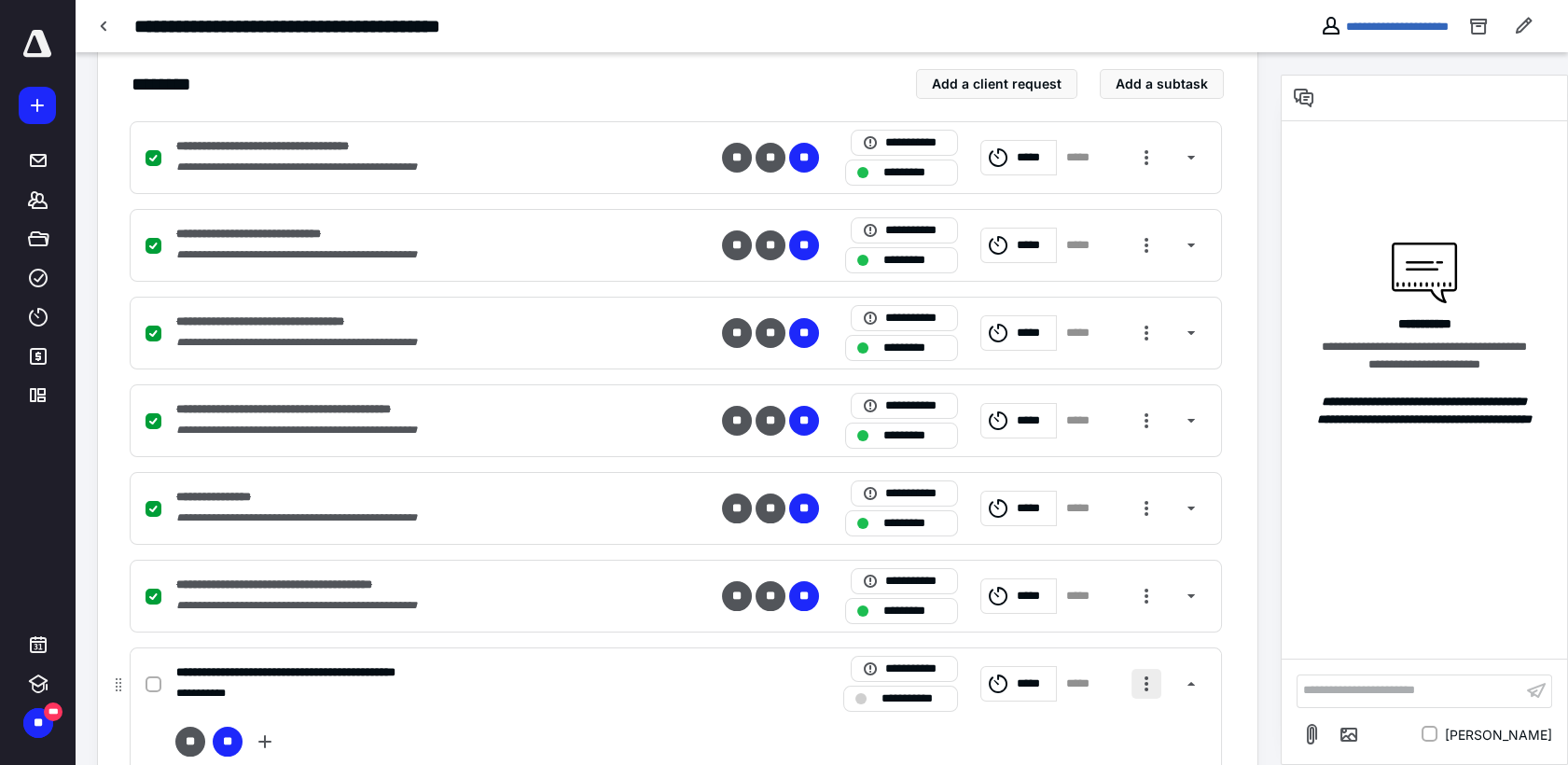 click at bounding box center [1146, 684] 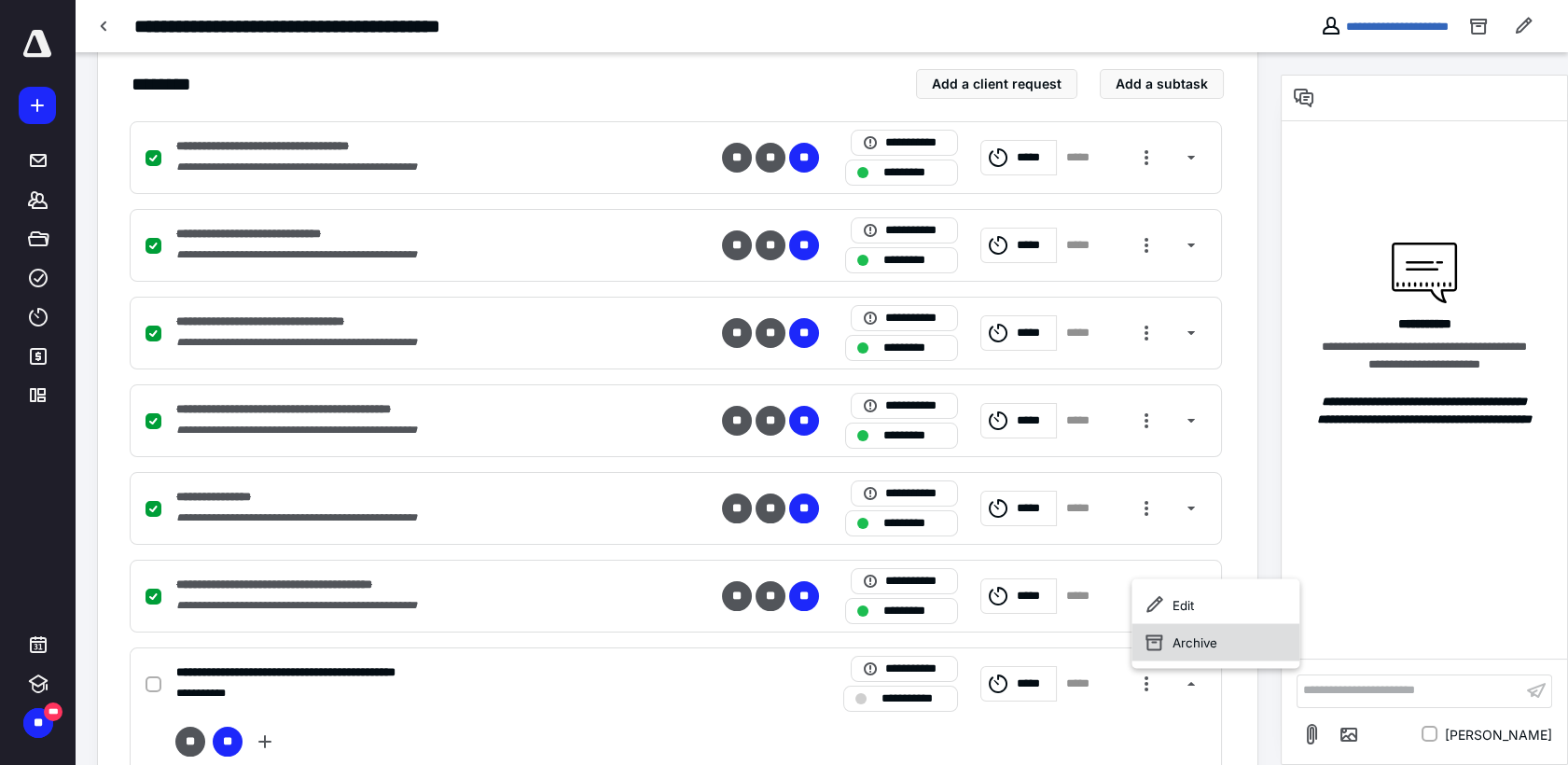 click on "Archive" at bounding box center [1215, 642] 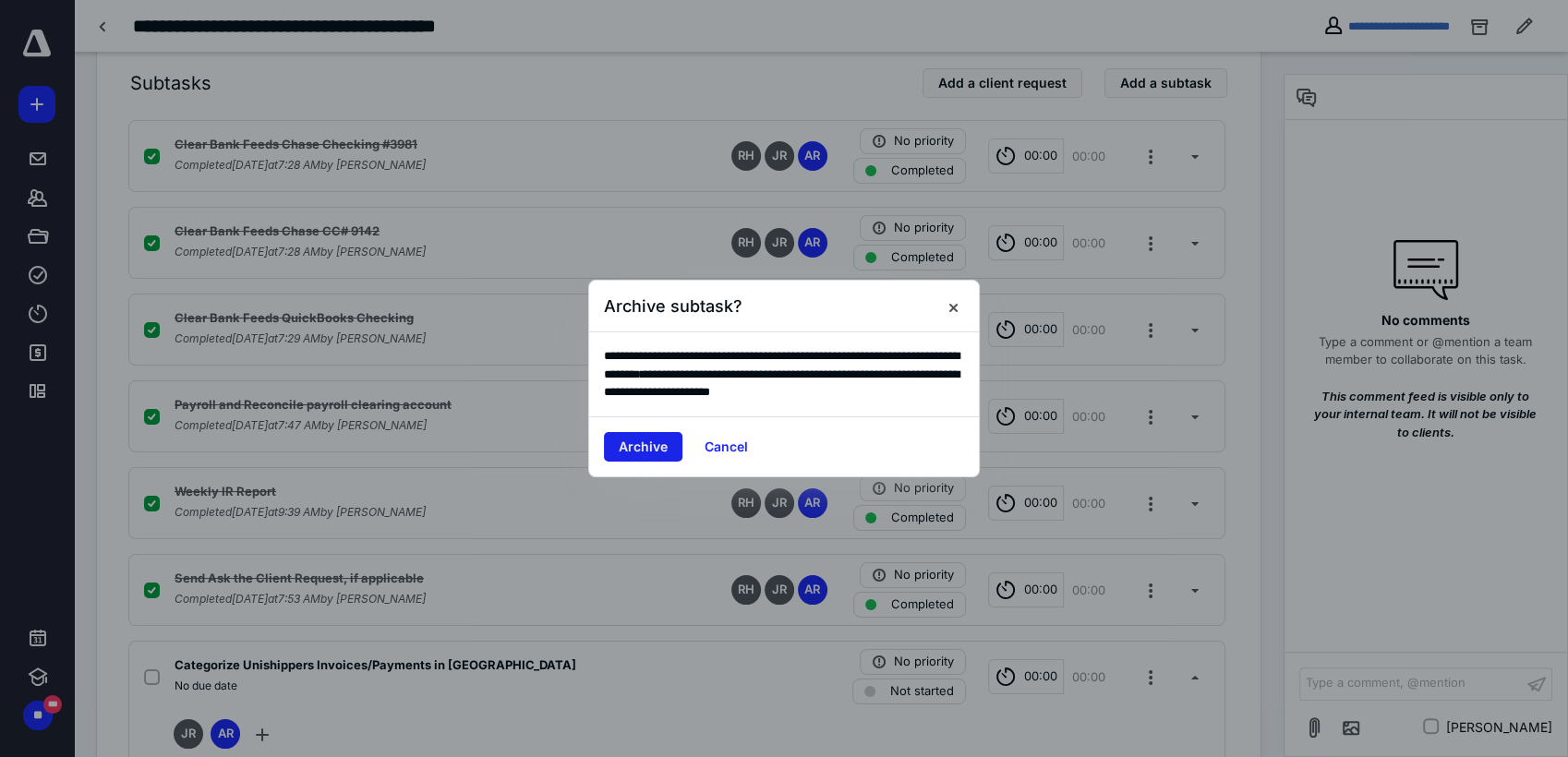 click on "Archive" at bounding box center [643, 447] 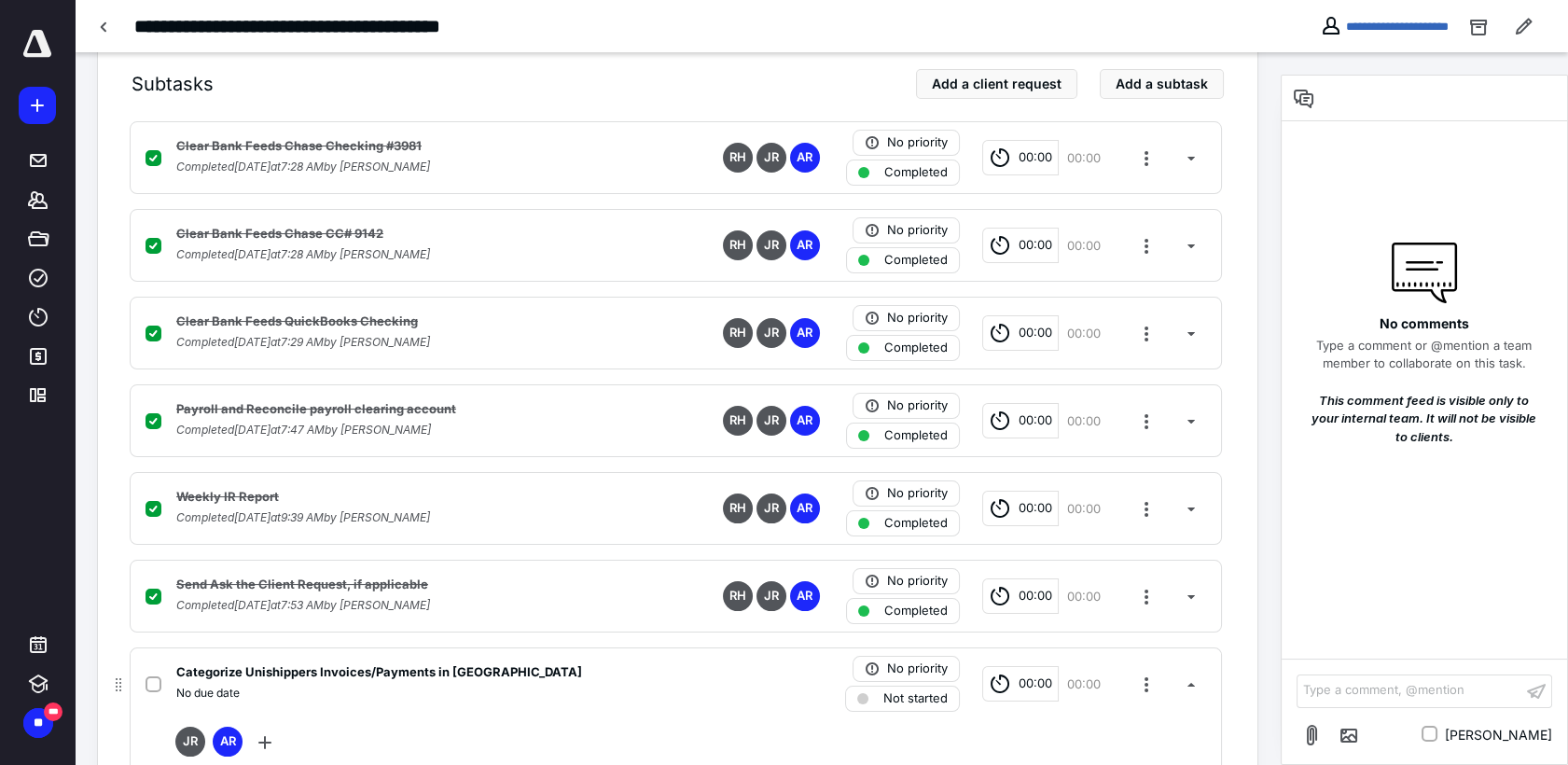 scroll, scrollTop: 330, scrollLeft: 0, axis: vertical 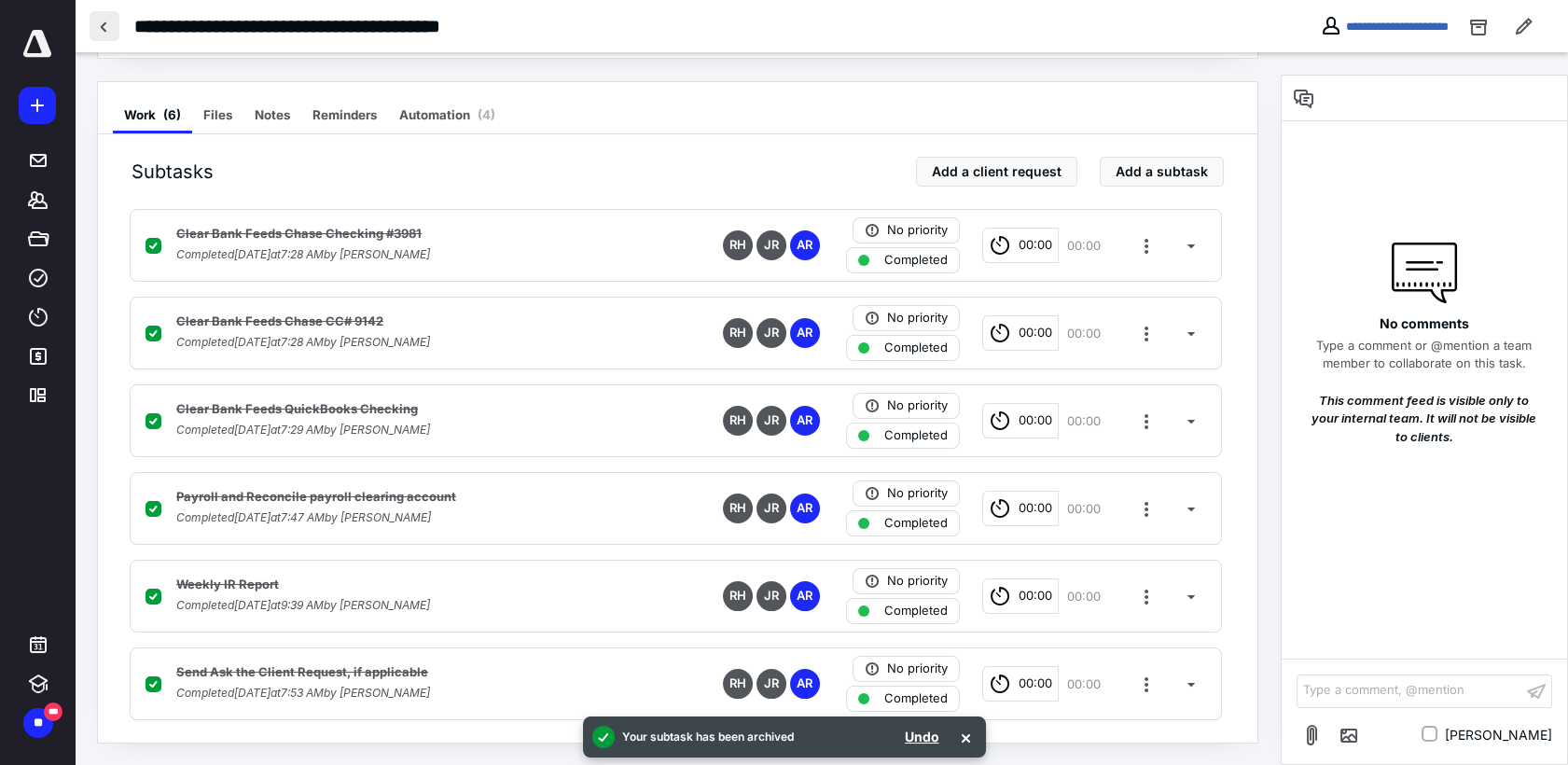 click at bounding box center (104, 26) 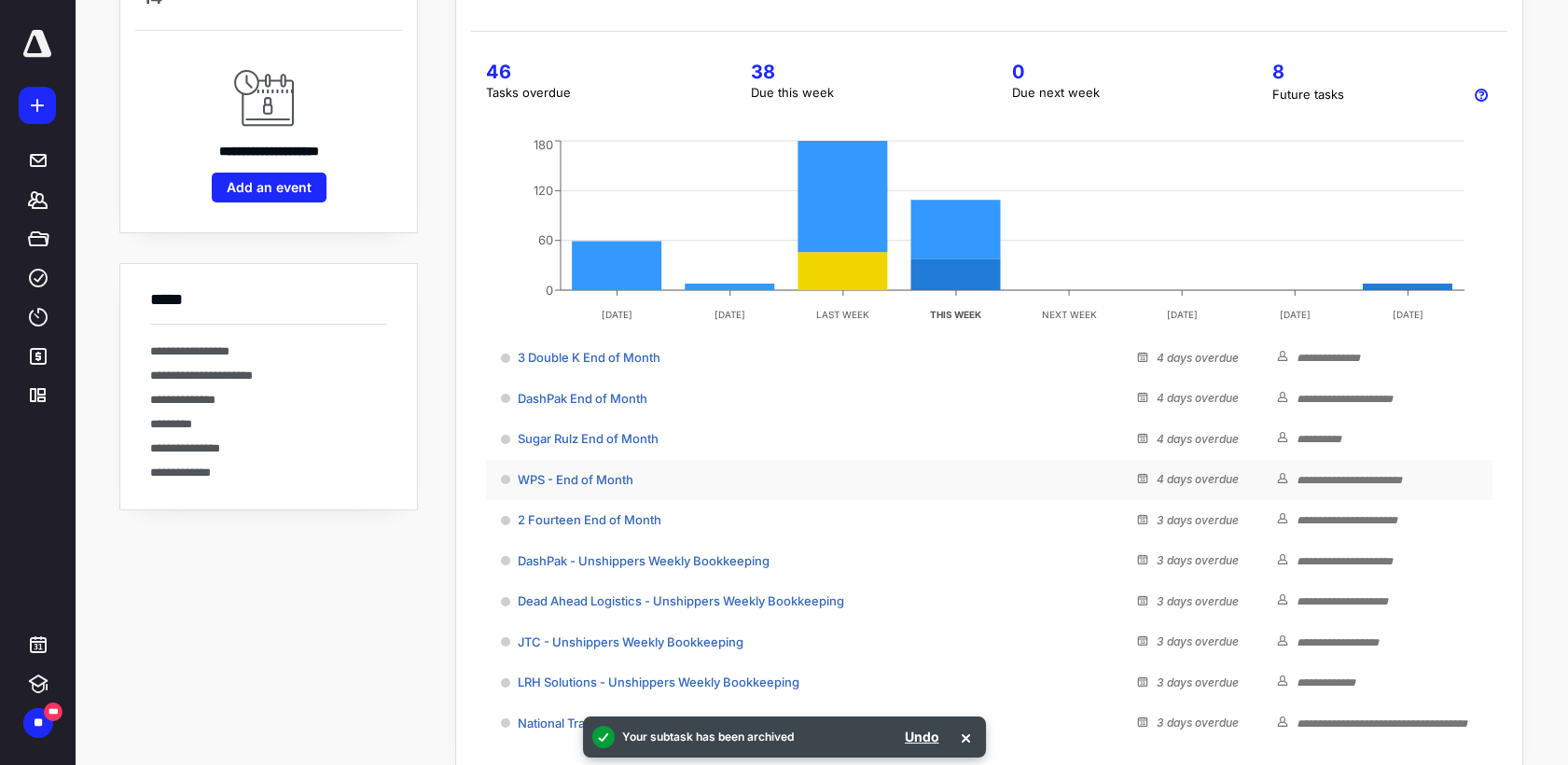 scroll, scrollTop: 174, scrollLeft: 0, axis: vertical 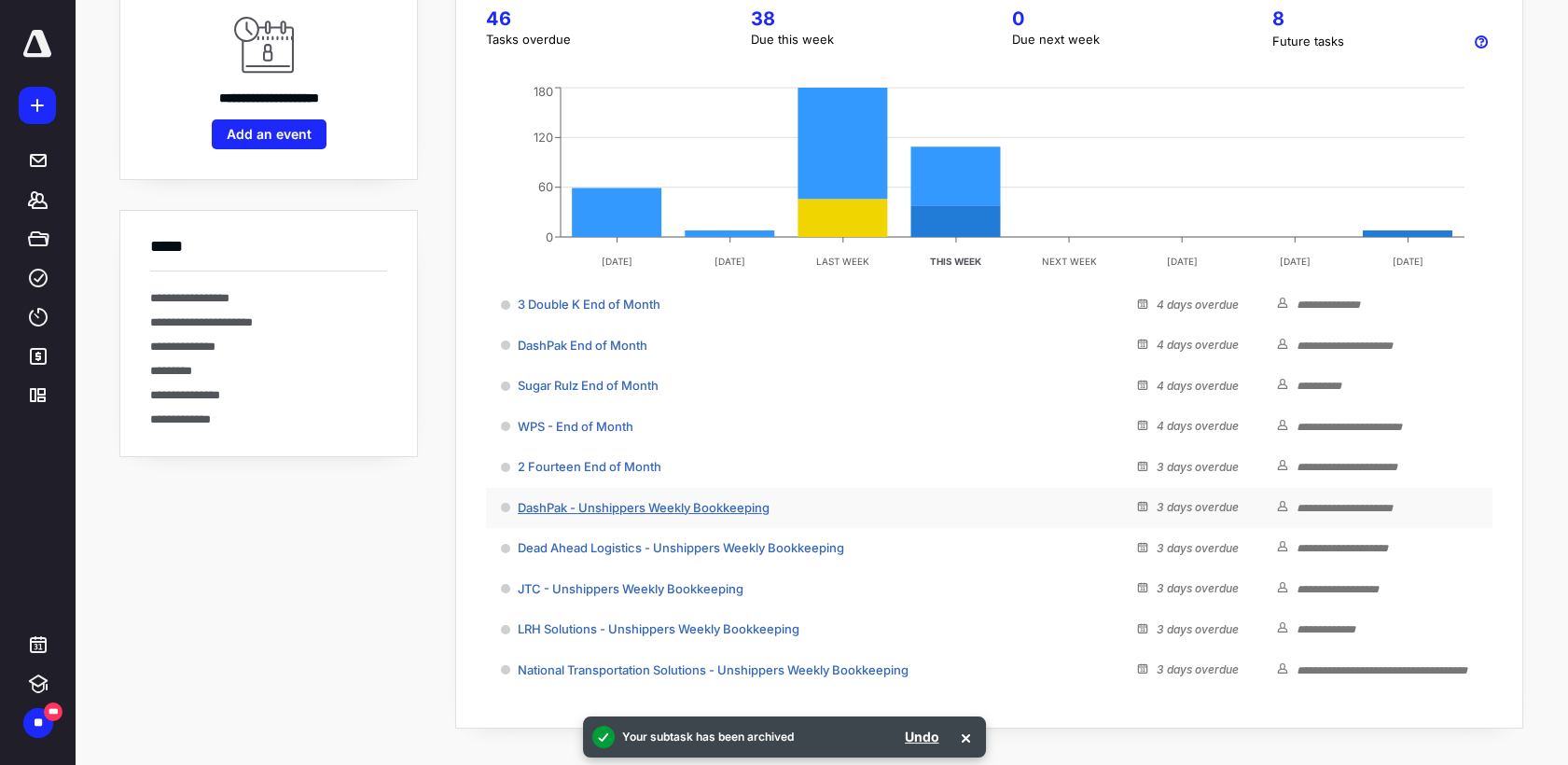 click on "DashPak - Unshippers Weekly Bookkeeping" at bounding box center (644, 508) 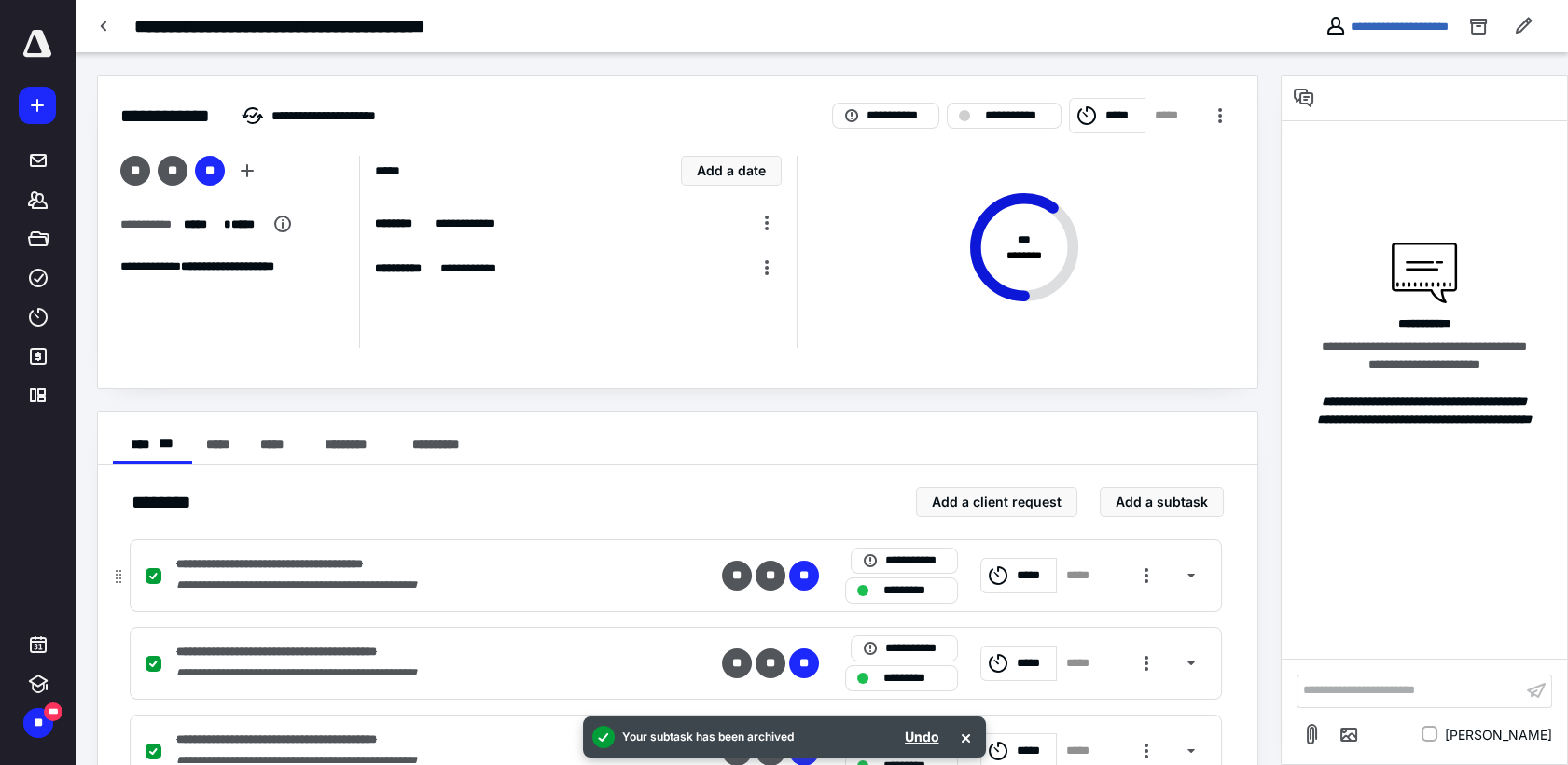 scroll, scrollTop: 243, scrollLeft: 0, axis: vertical 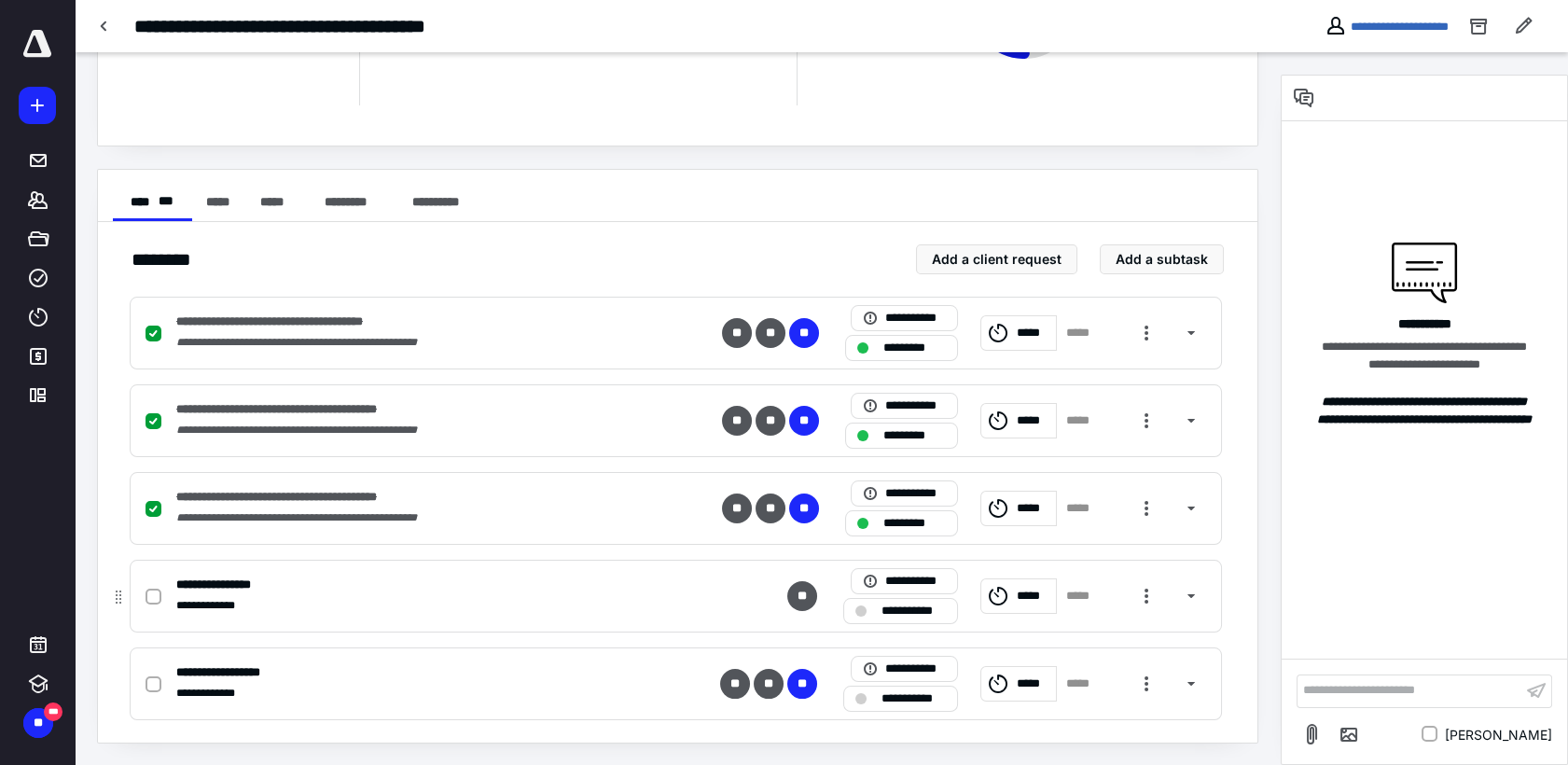 drag, startPoint x: 157, startPoint y: 601, endPoint x: 145, endPoint y: 600, distance: 12.041595 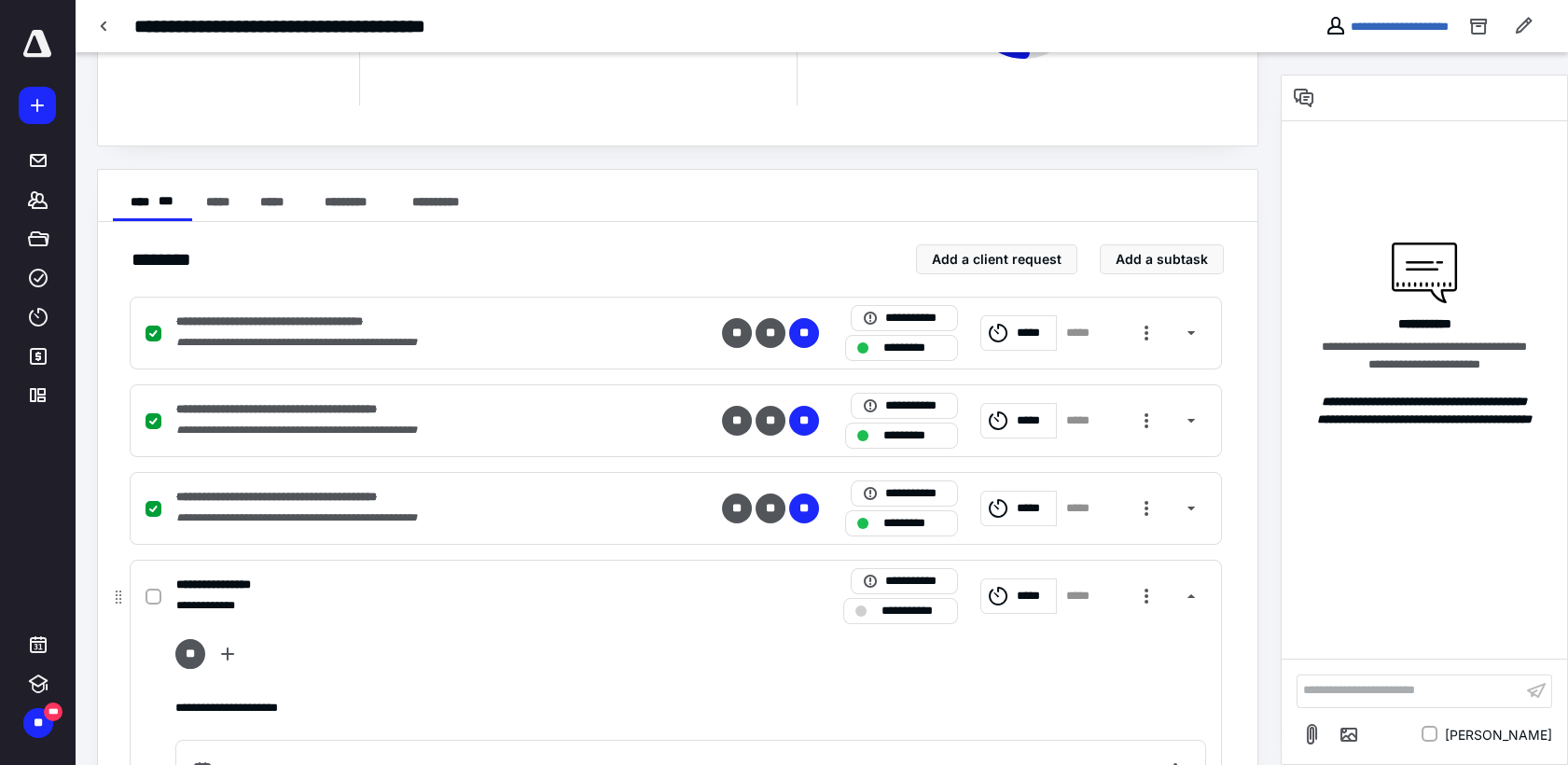 click 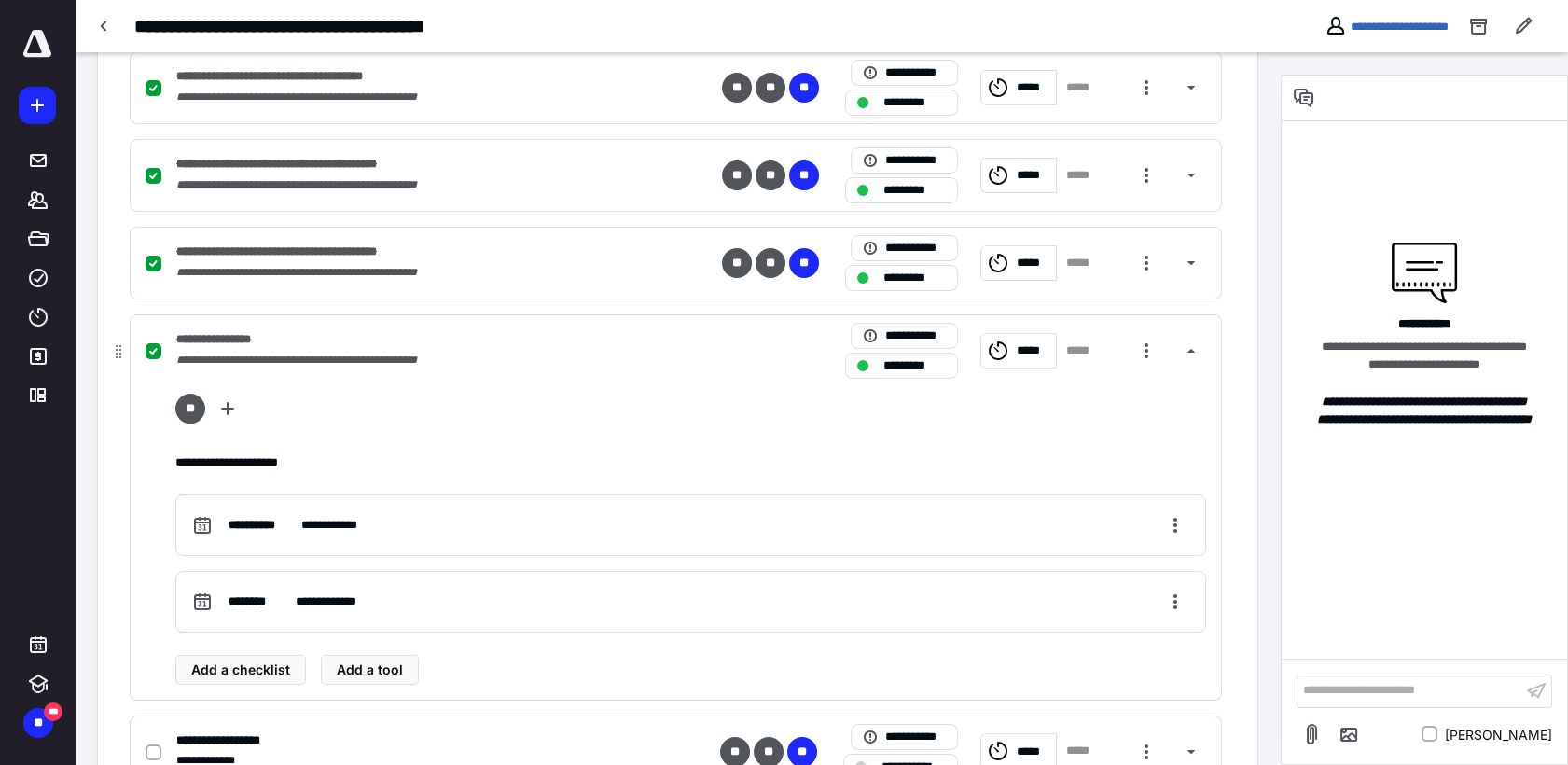 scroll, scrollTop: 555, scrollLeft: 0, axis: vertical 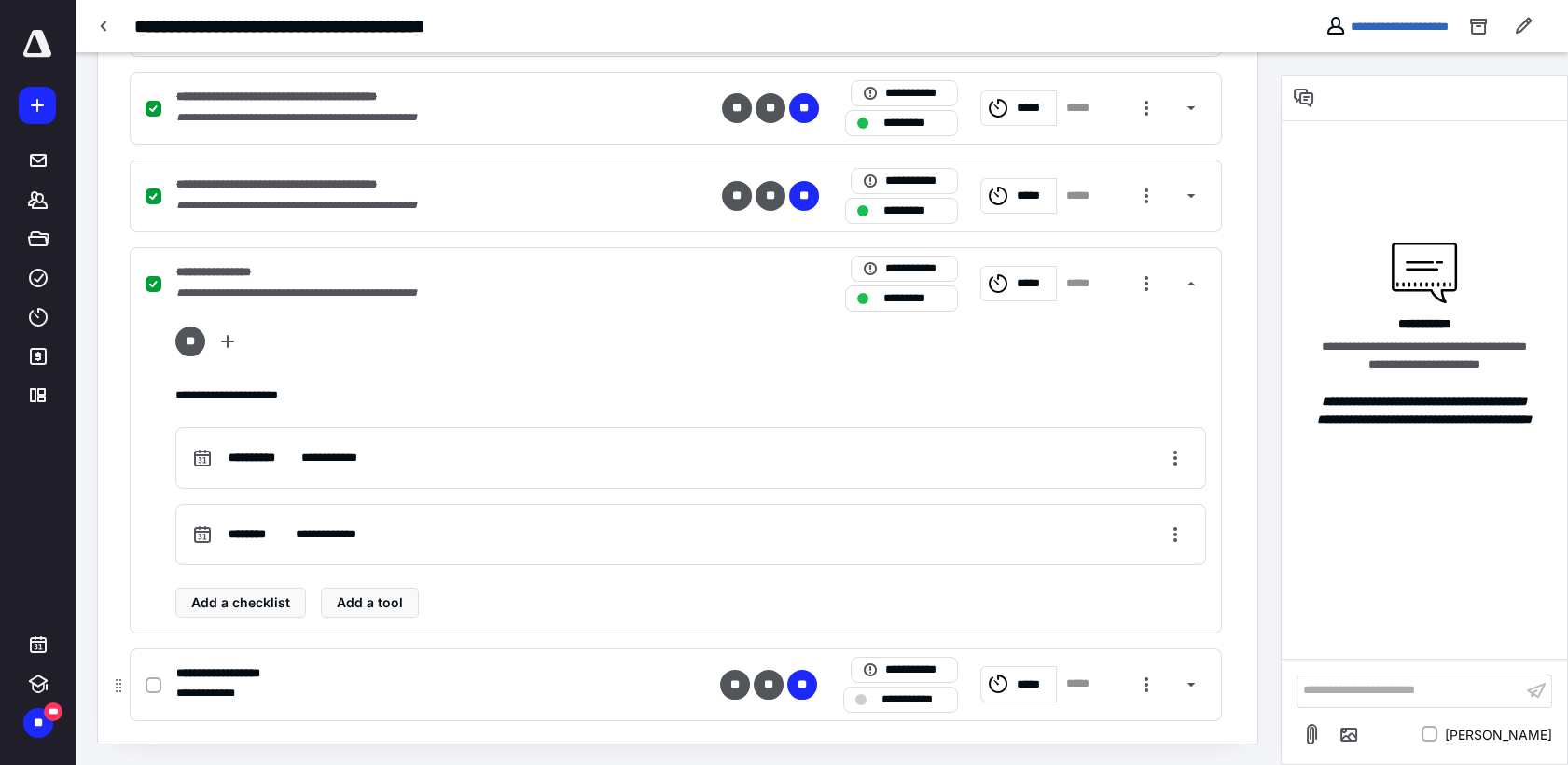 click at bounding box center [153, 685] 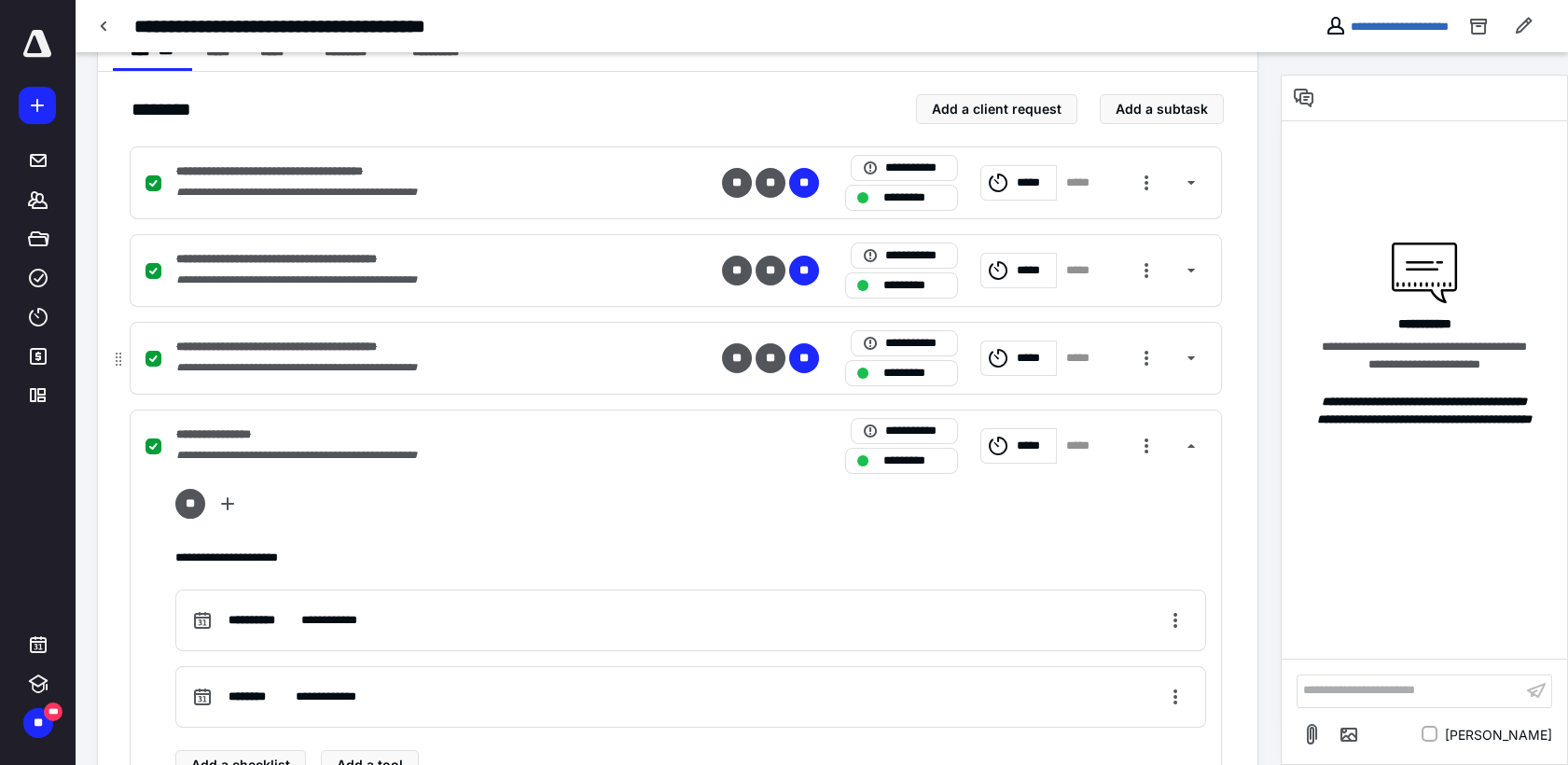 scroll, scrollTop: 555, scrollLeft: 0, axis: vertical 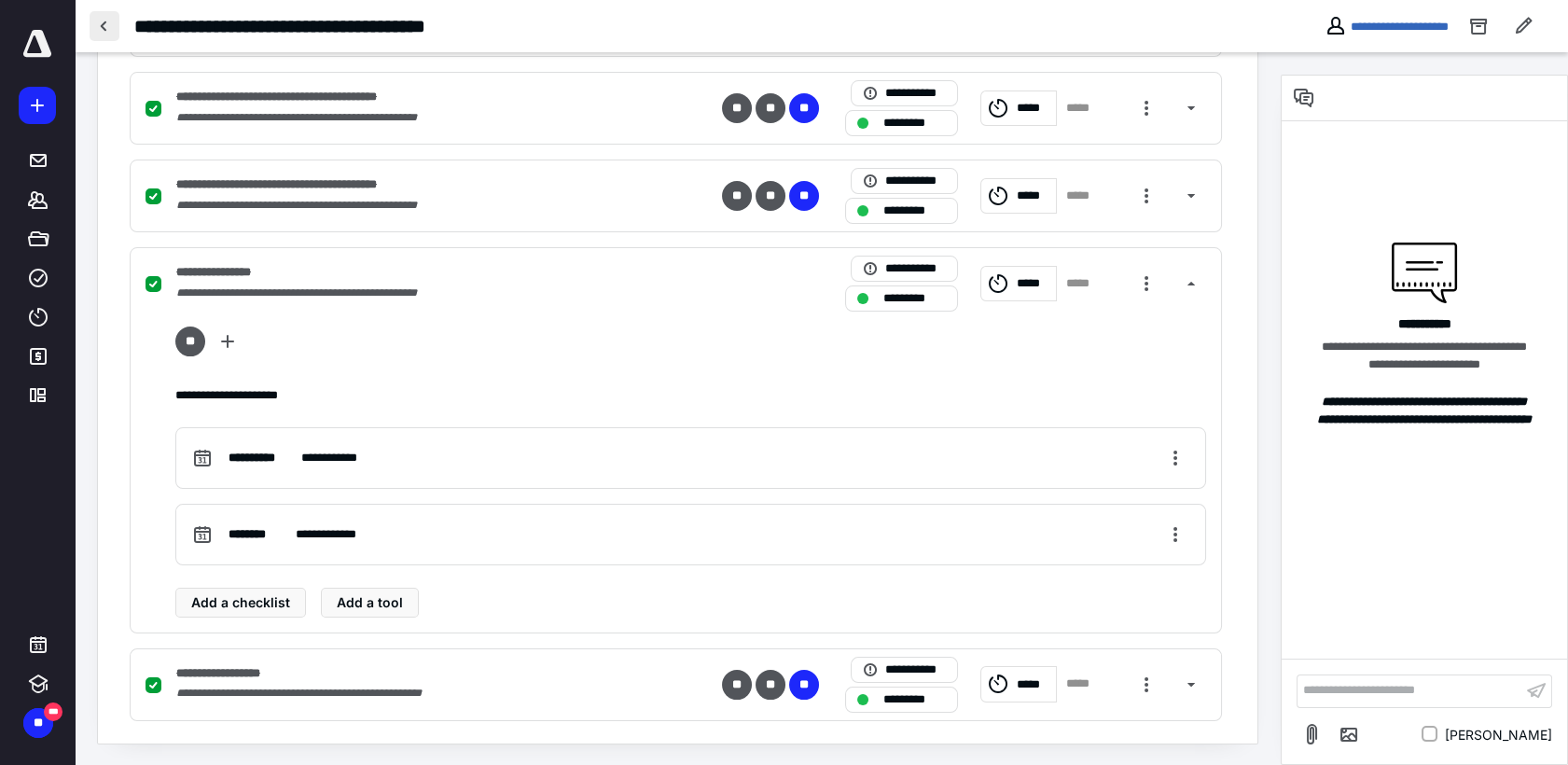 click at bounding box center (104, 26) 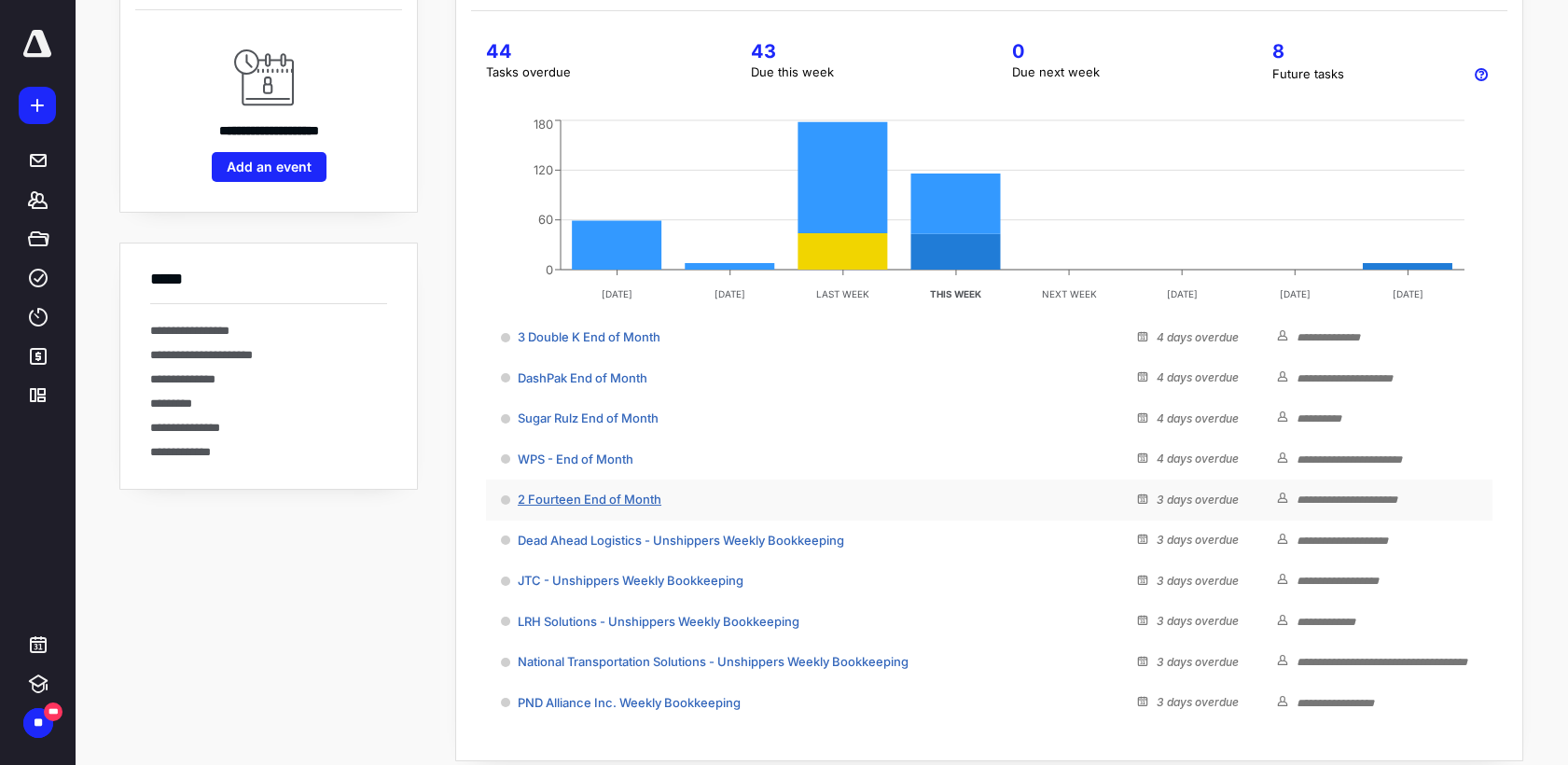 scroll, scrollTop: 174, scrollLeft: 0, axis: vertical 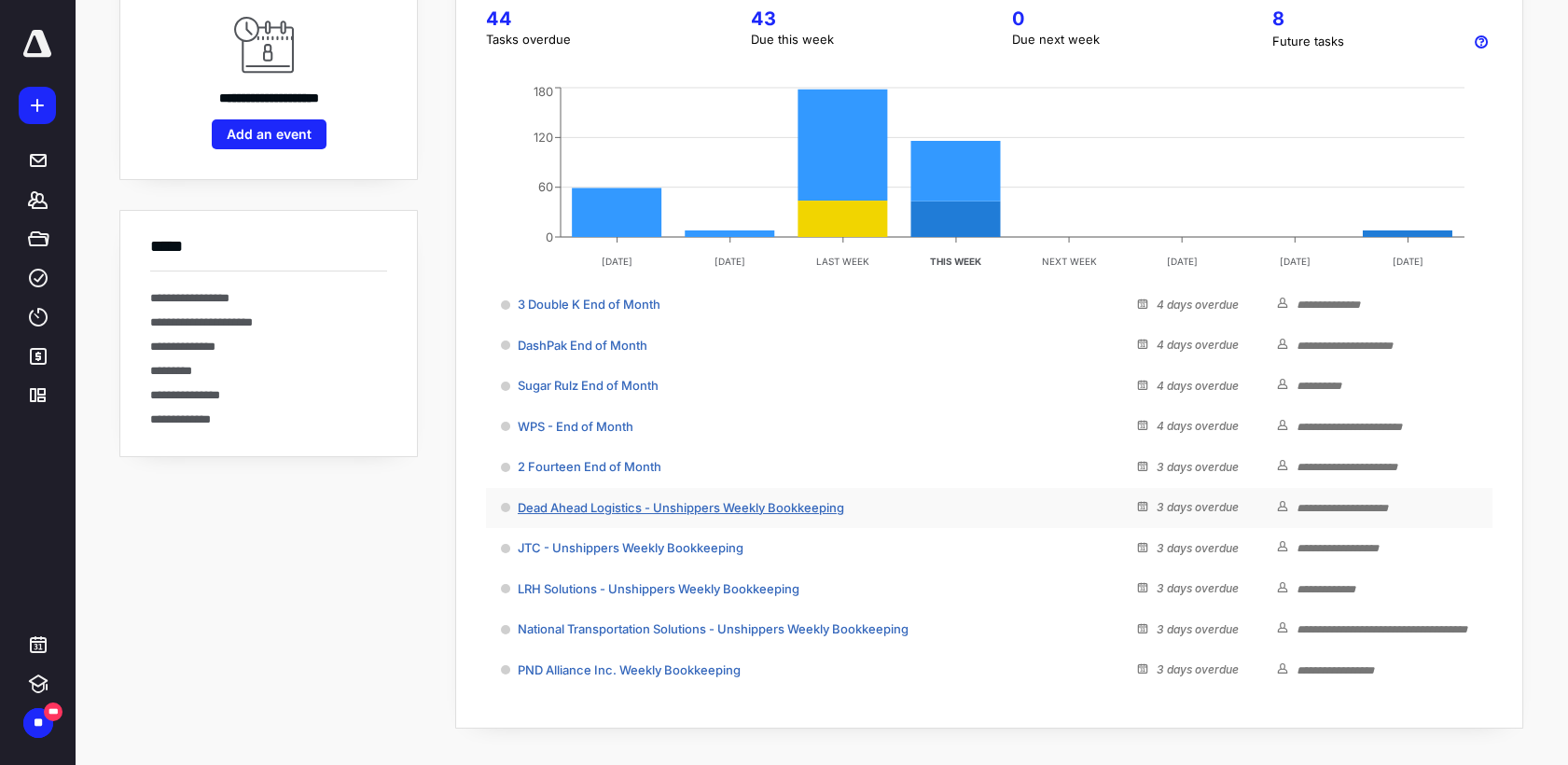 click on "Dead Ahead Logistics - Unshippers Weekly Bookkeeping" at bounding box center (681, 508) 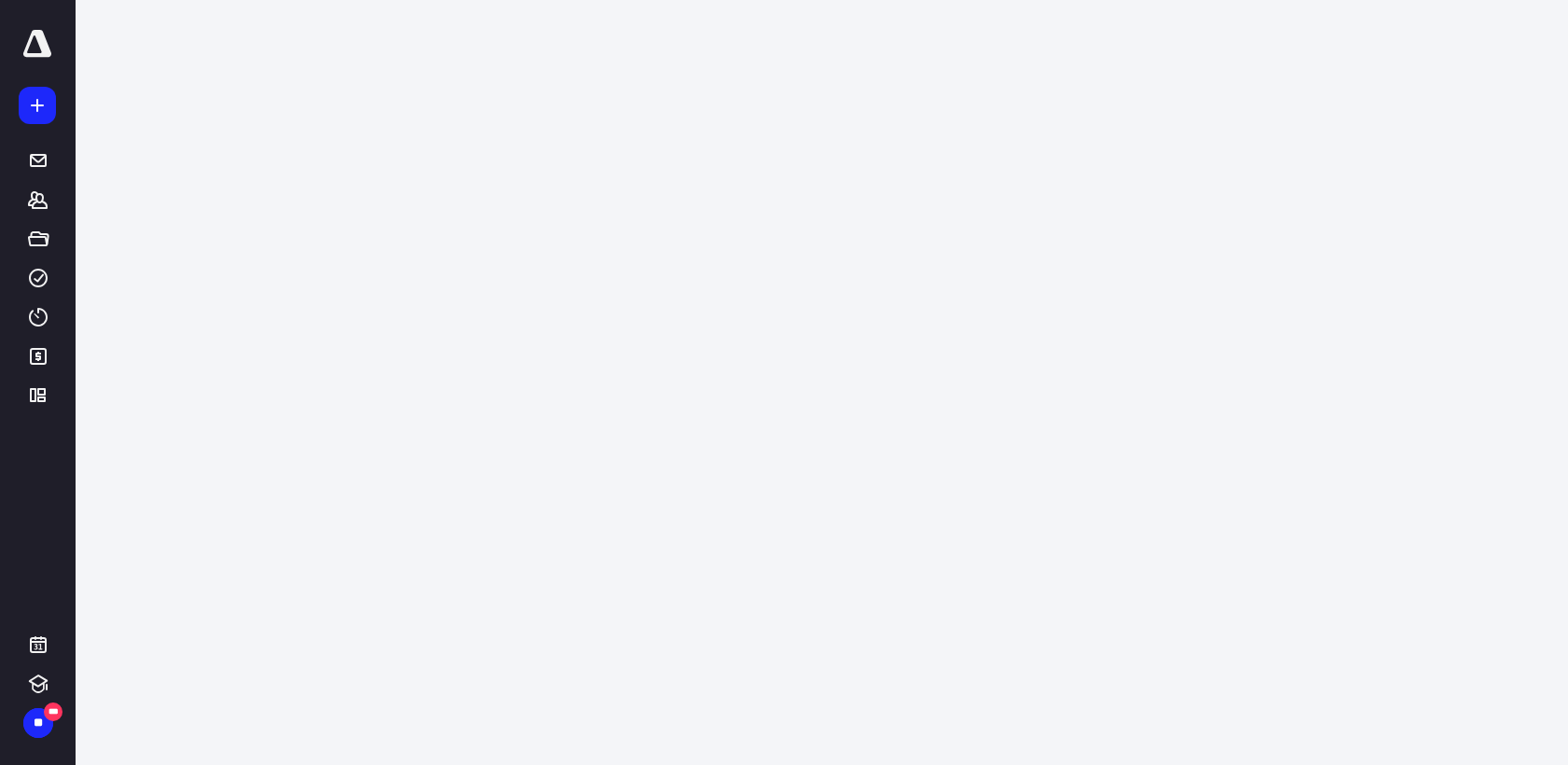scroll, scrollTop: 0, scrollLeft: 0, axis: both 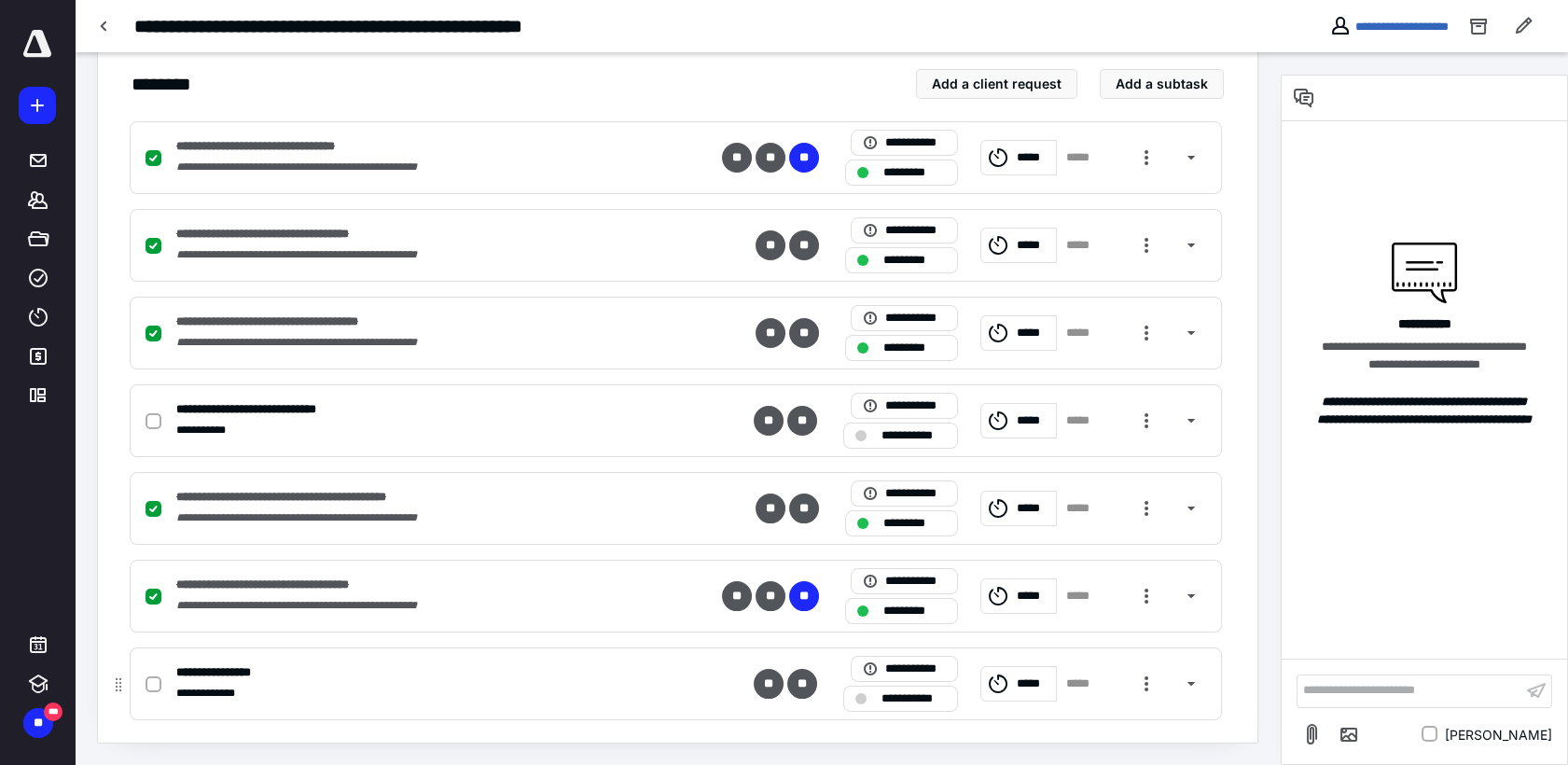 drag, startPoint x: 148, startPoint y: 694, endPoint x: 140, endPoint y: 688, distance: 10 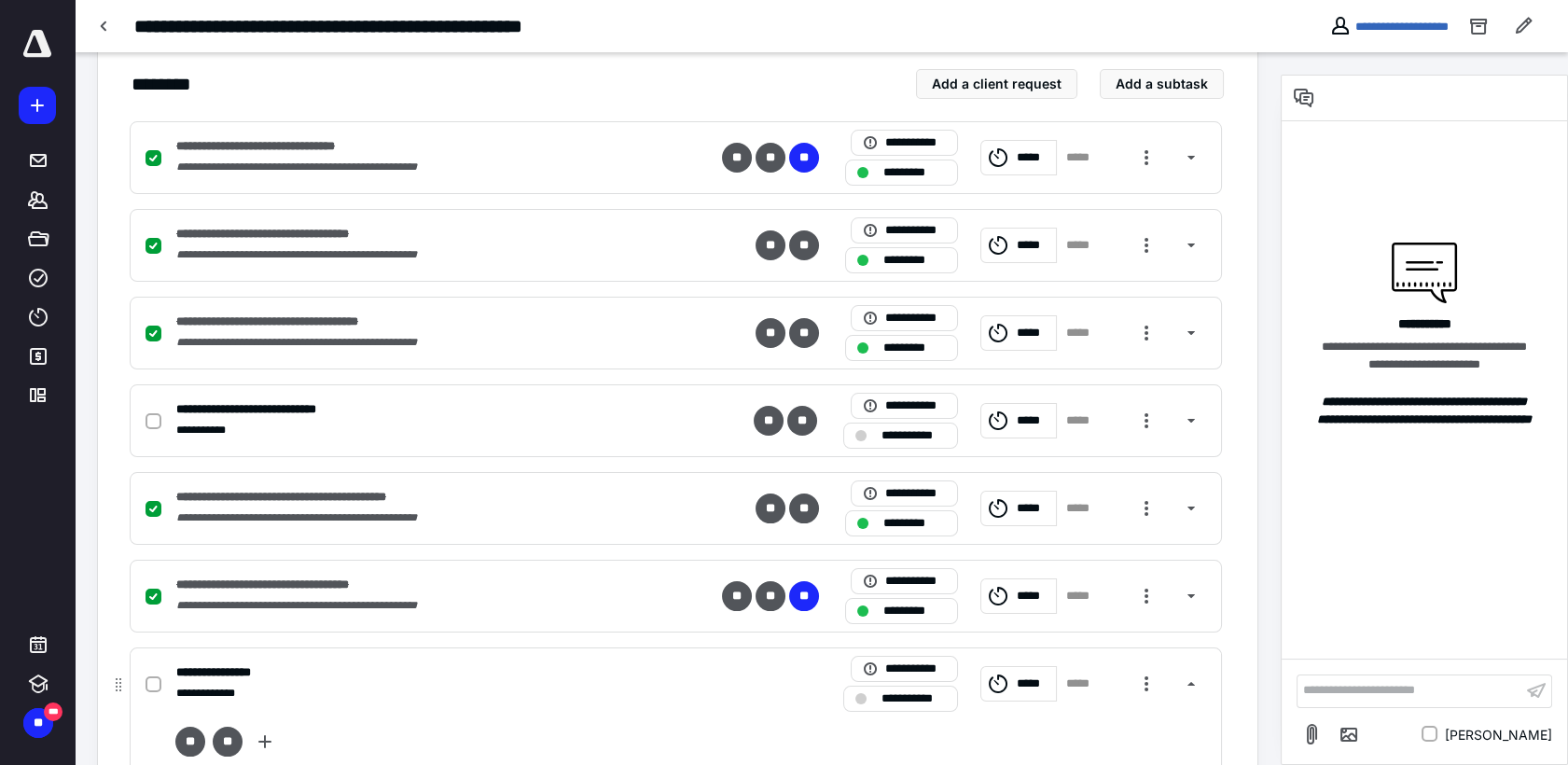 click 